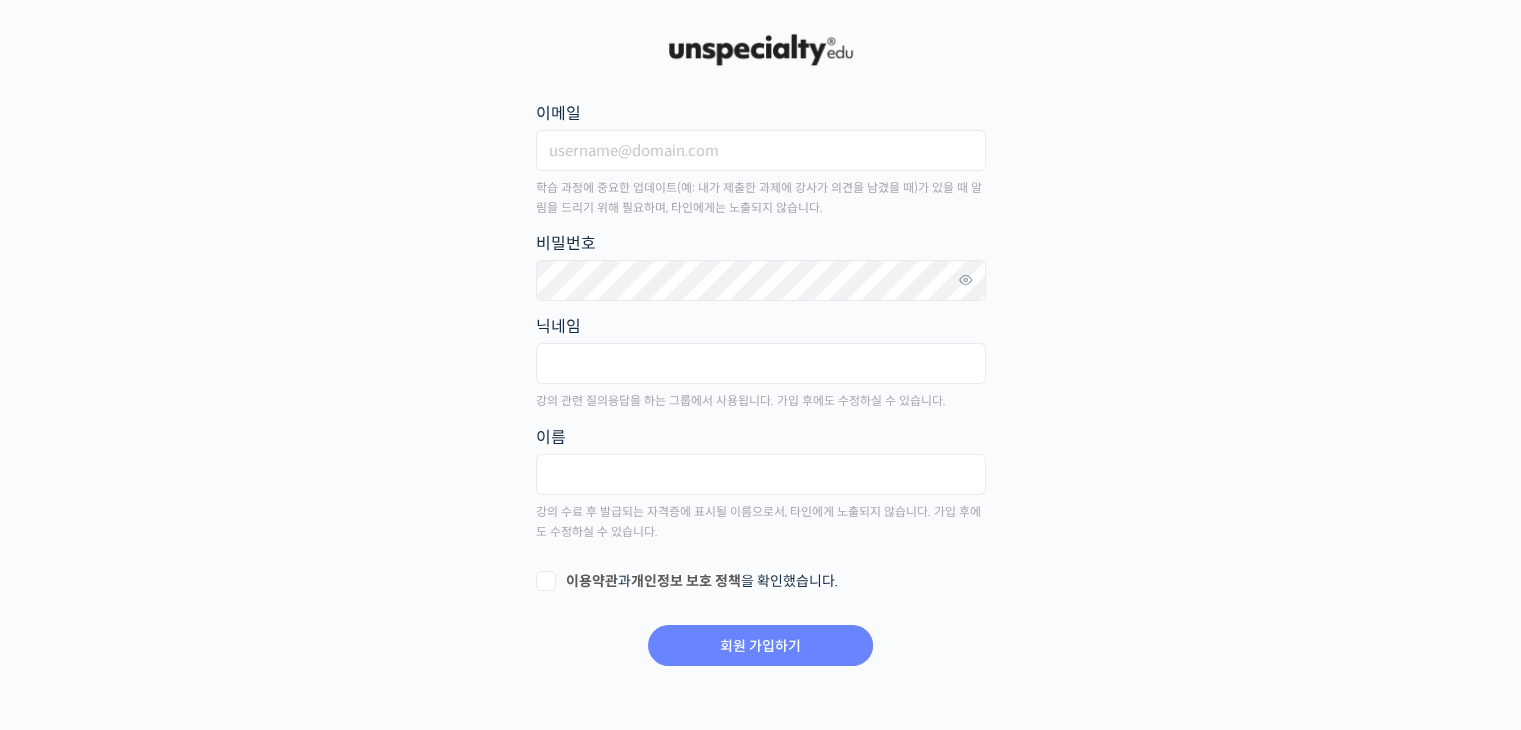 scroll, scrollTop: 0, scrollLeft: 0, axis: both 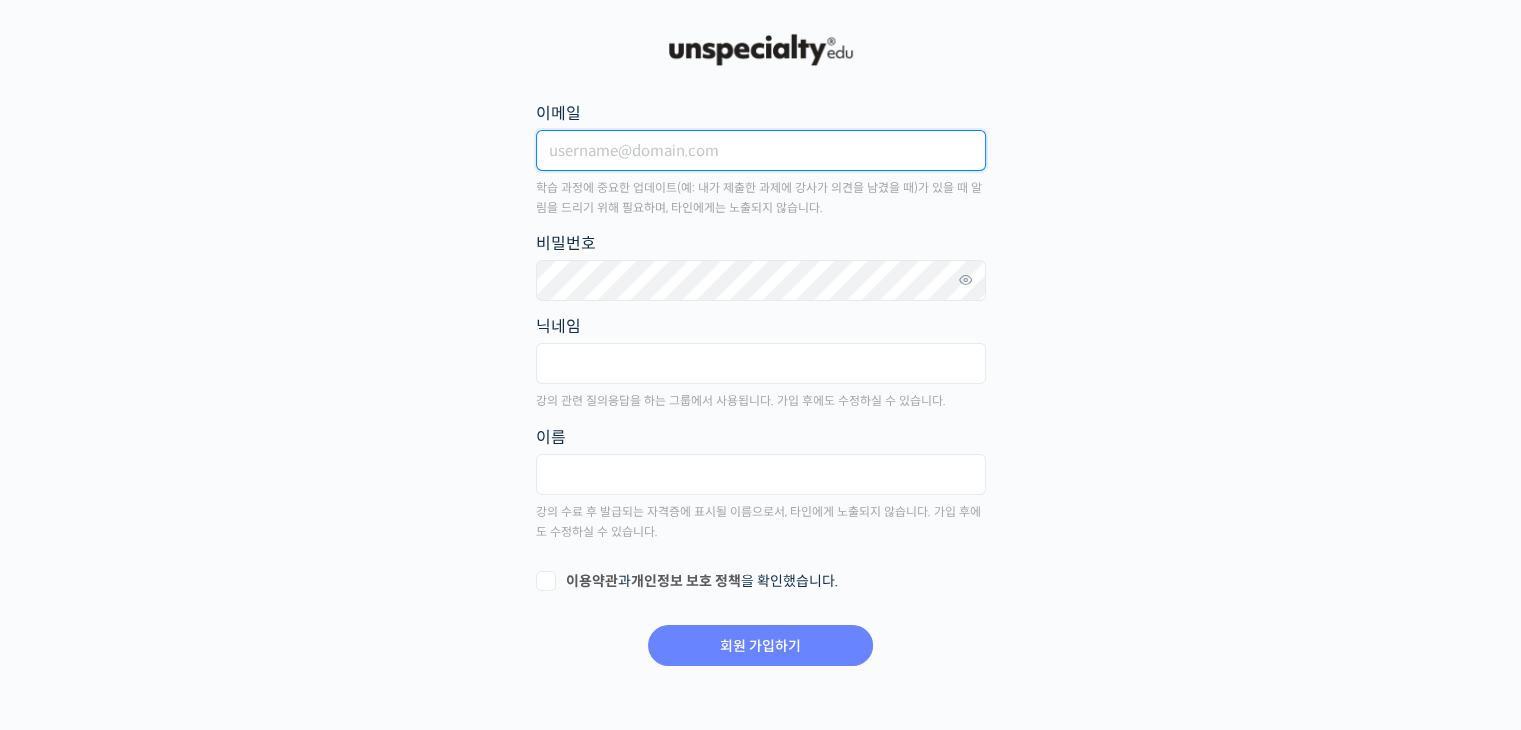 click on "이메일" at bounding box center [761, 150] 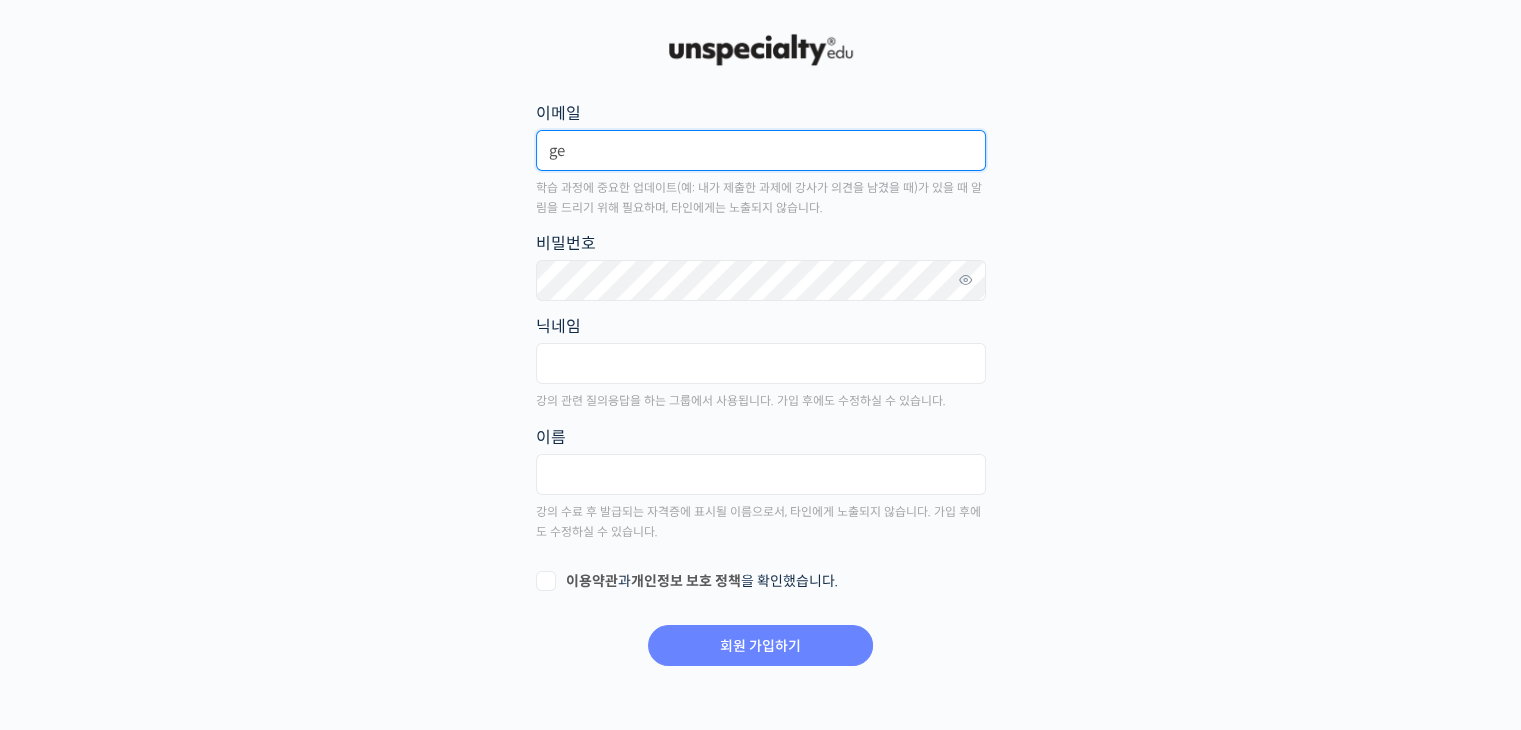 type on "g" 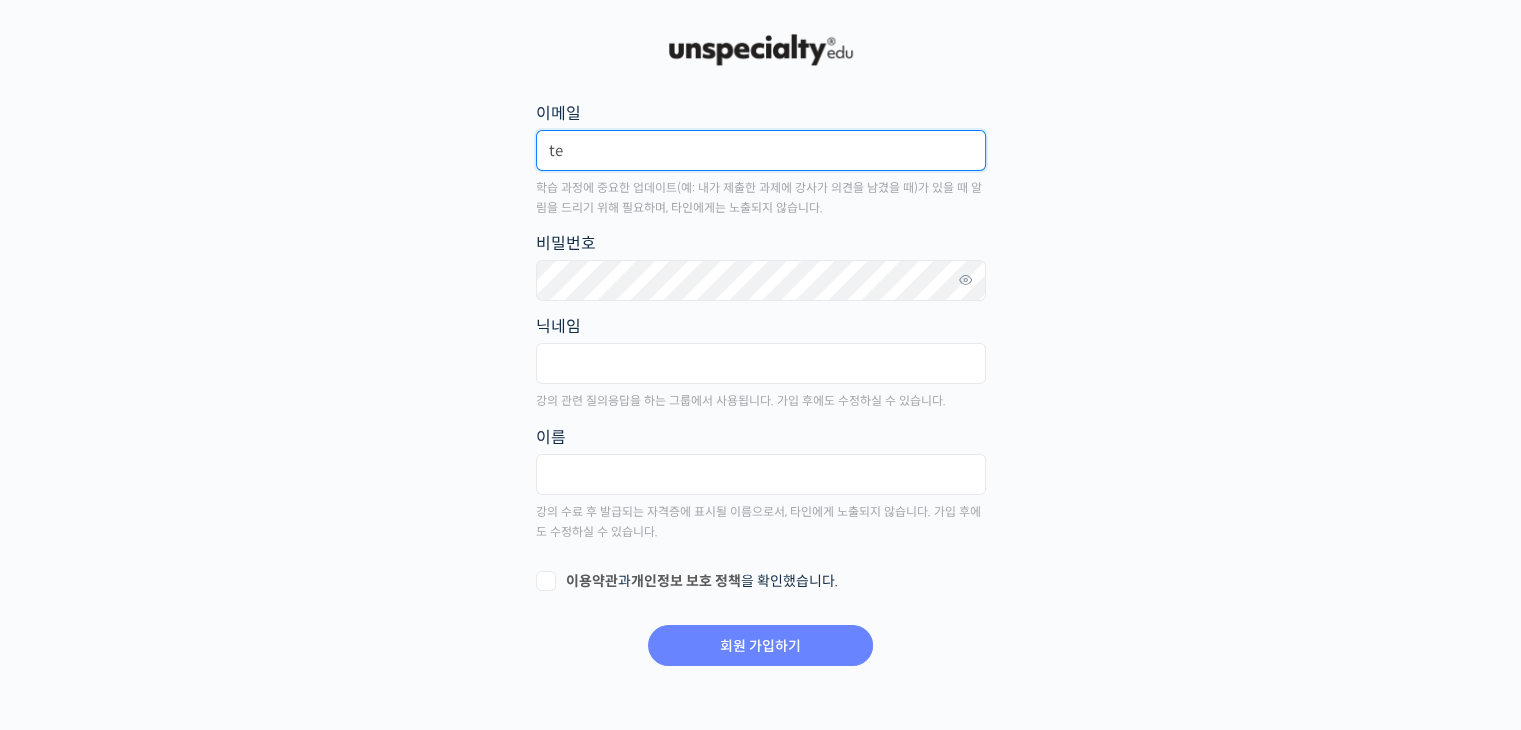 type on "t" 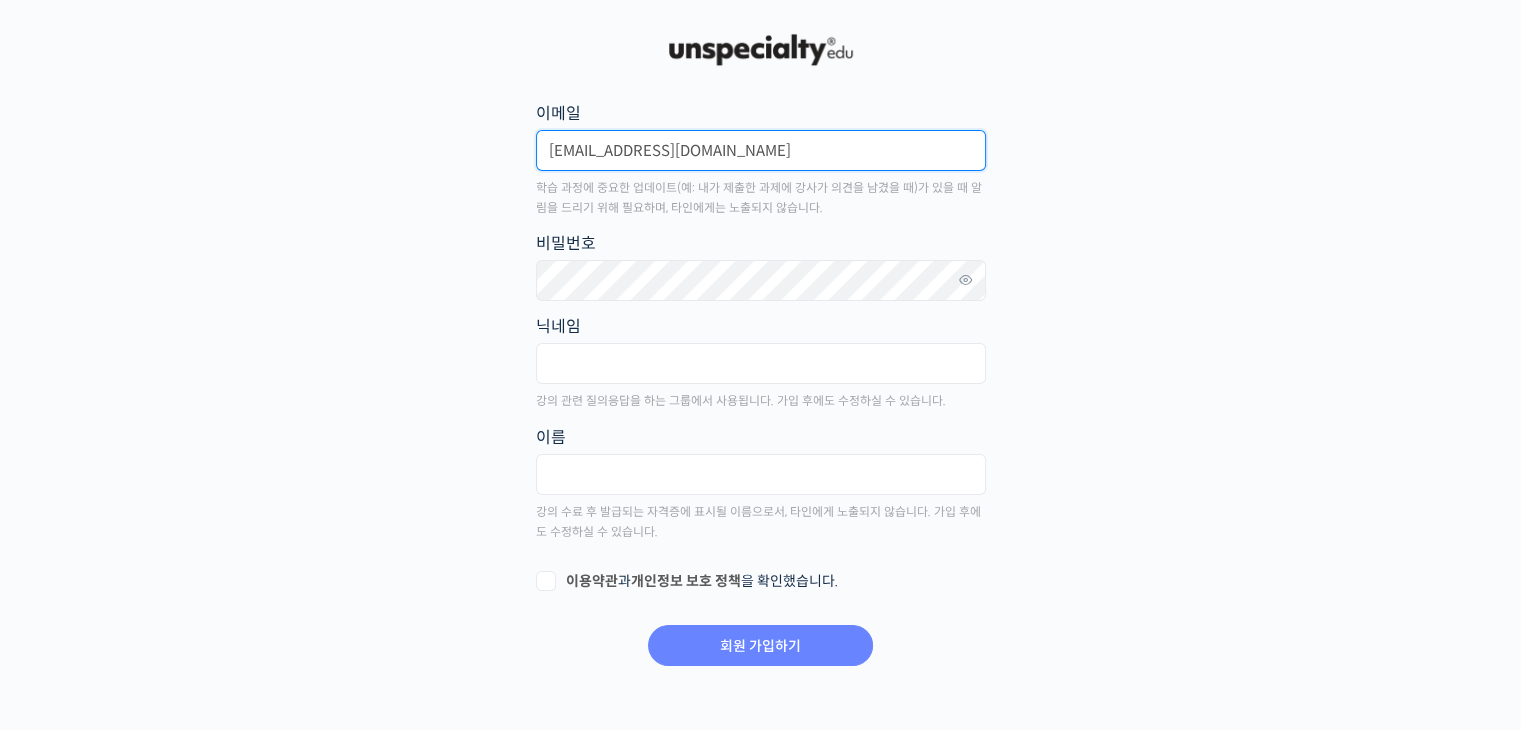 type on "general-director@maumcm.com" 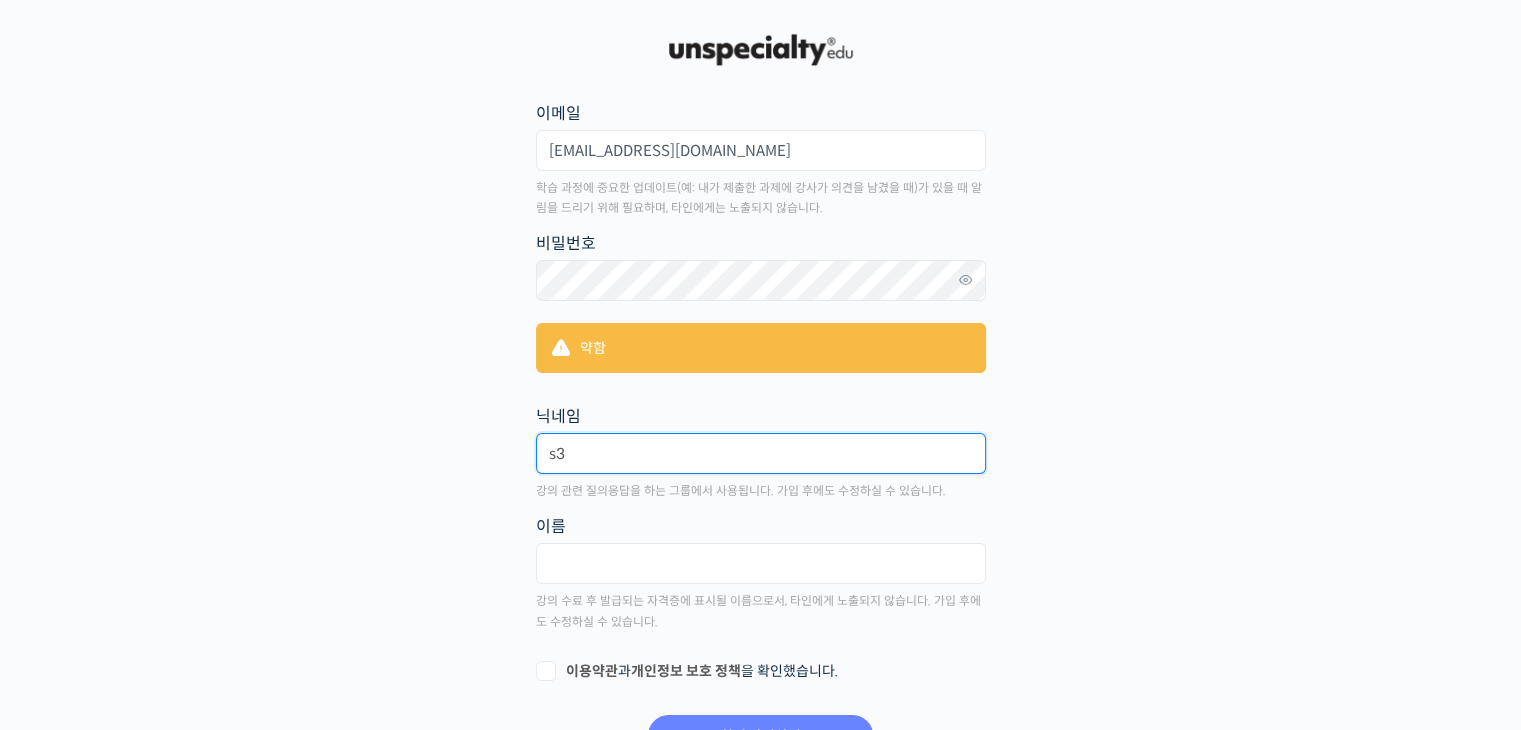 type on "s" 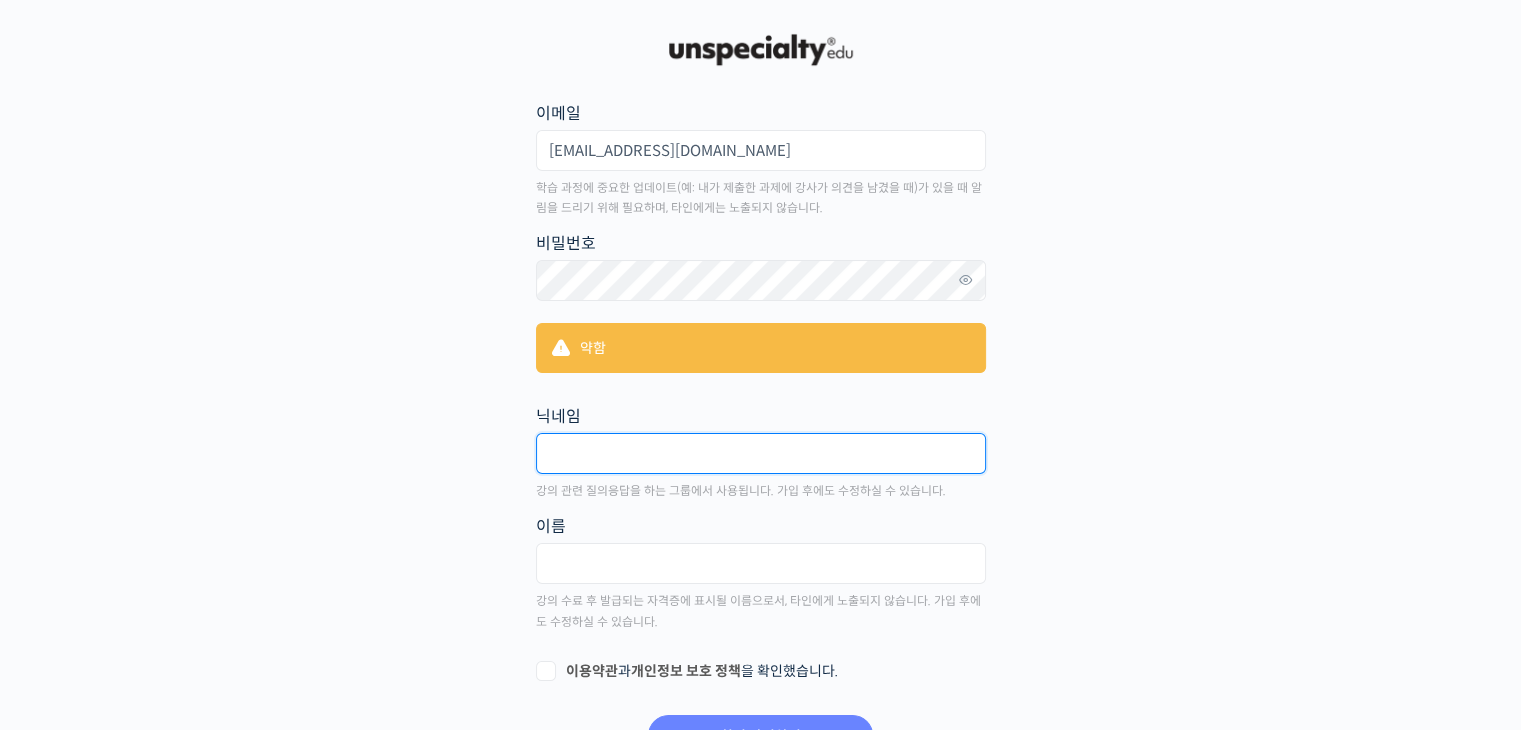 scroll, scrollTop: 95, scrollLeft: 0, axis: vertical 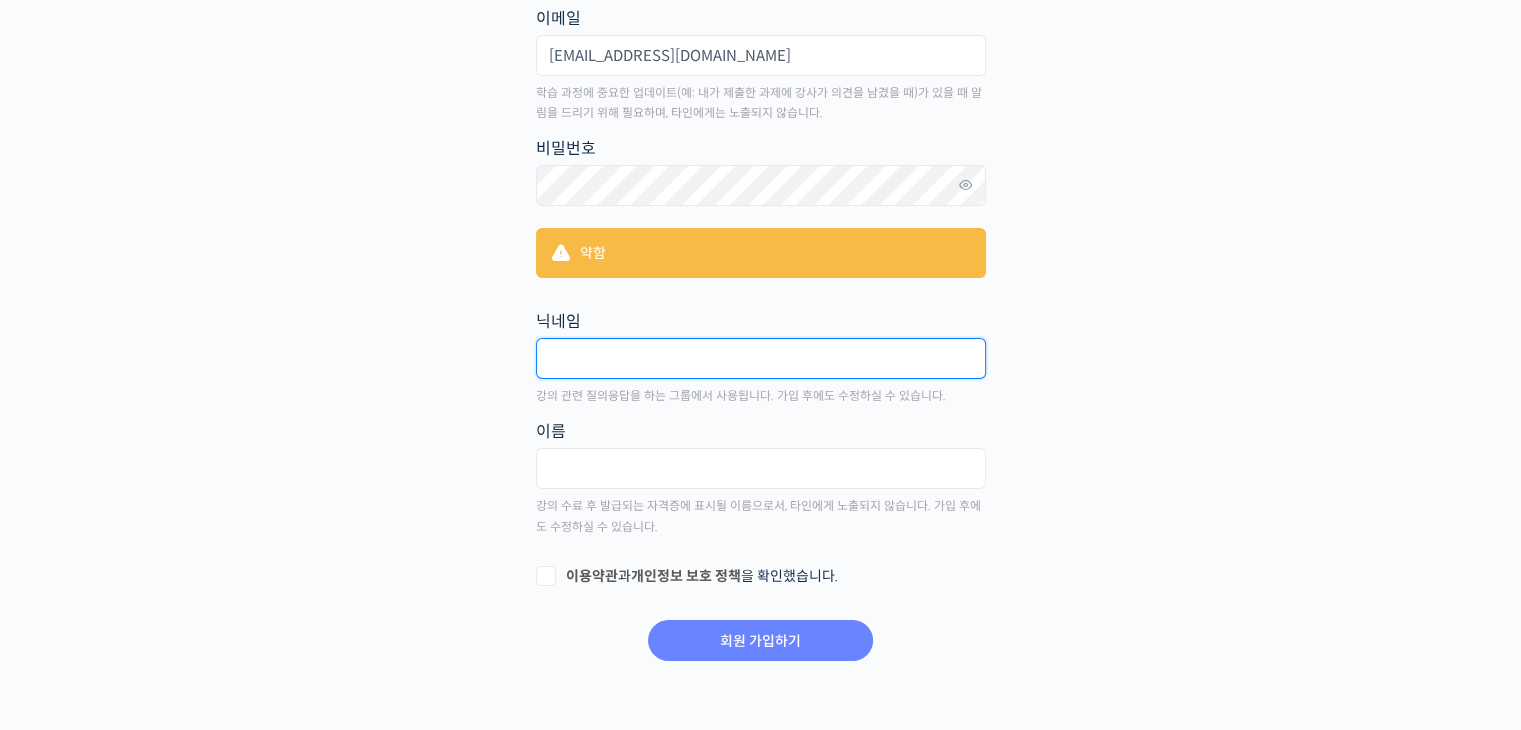 type on "a" 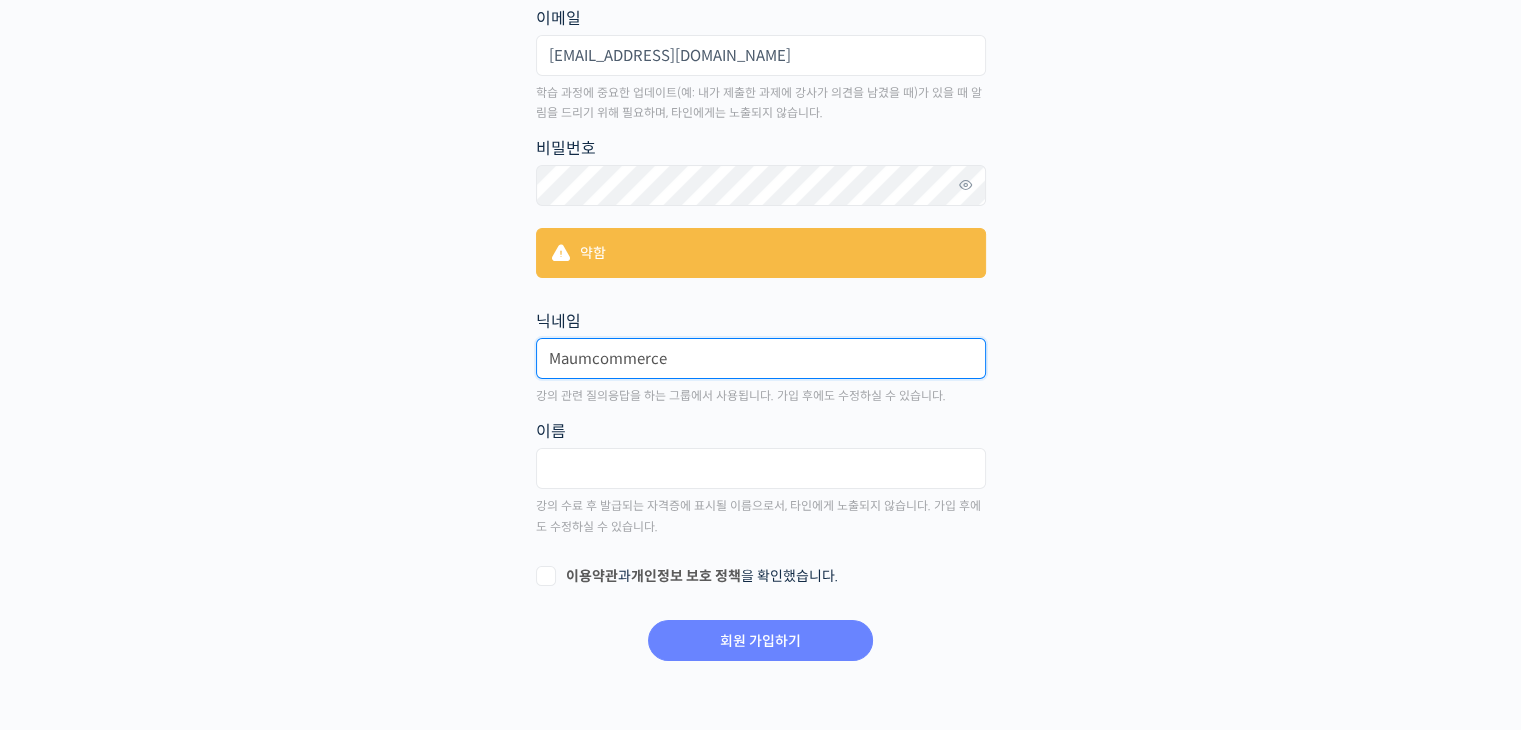 type on "Maumcommerce" 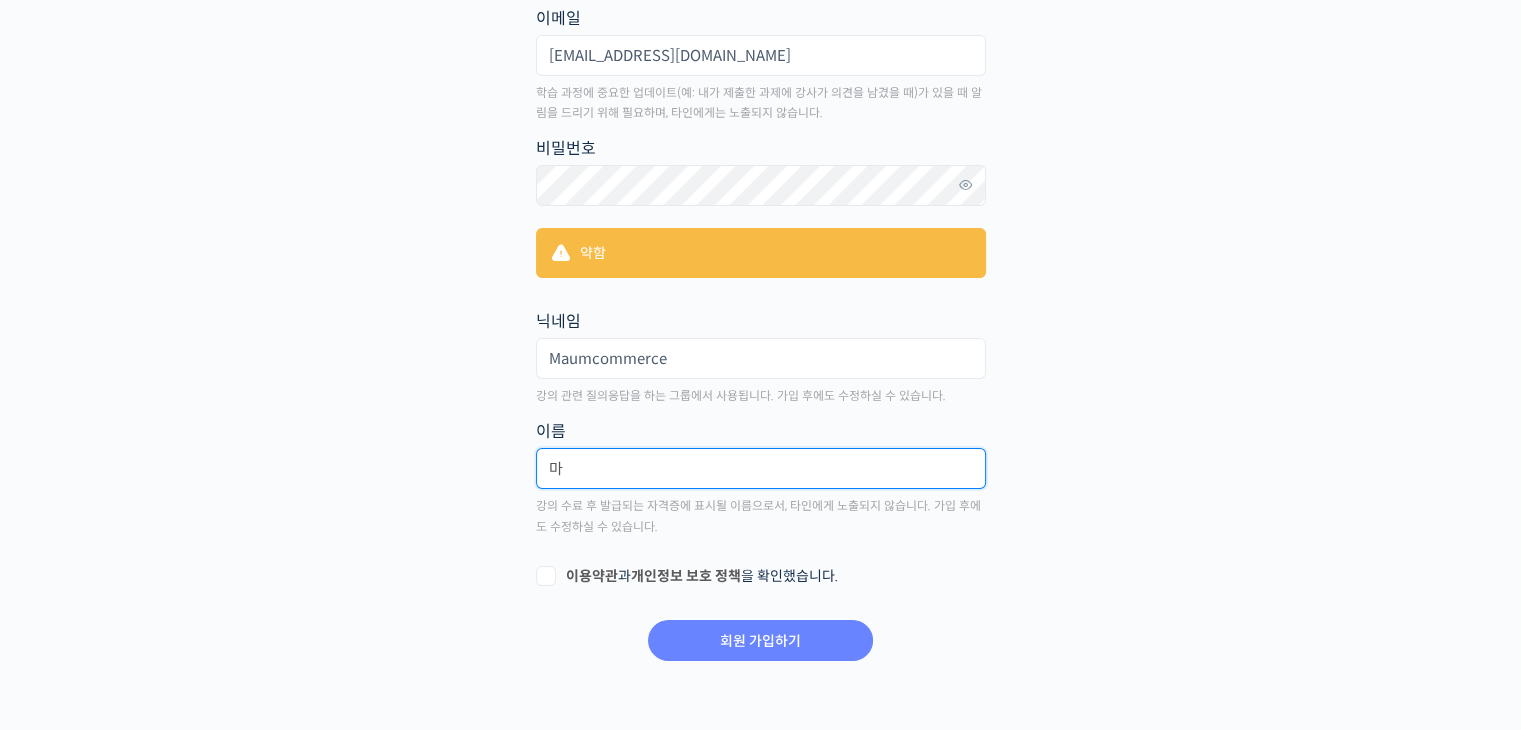 type on "ㅁ" 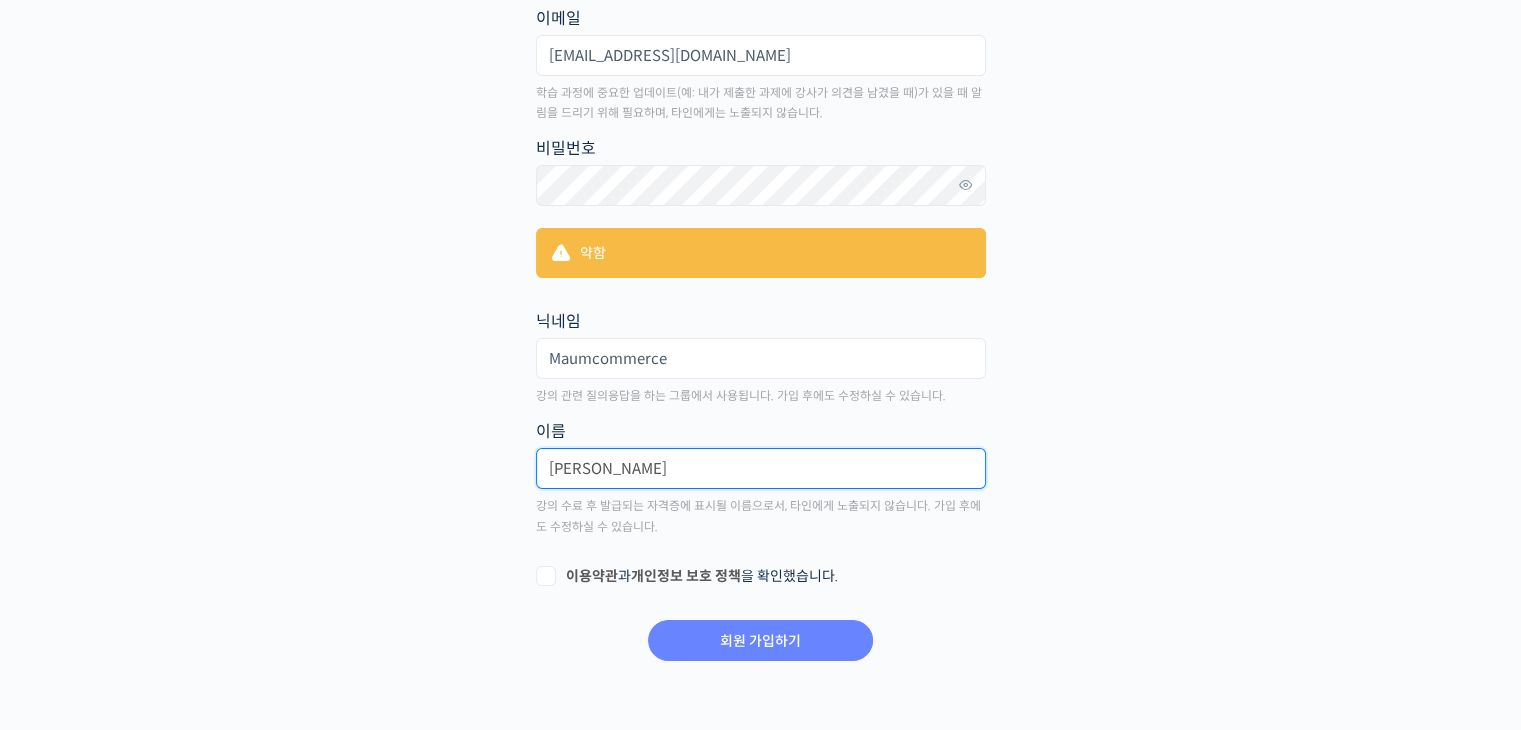 type on "오현아" 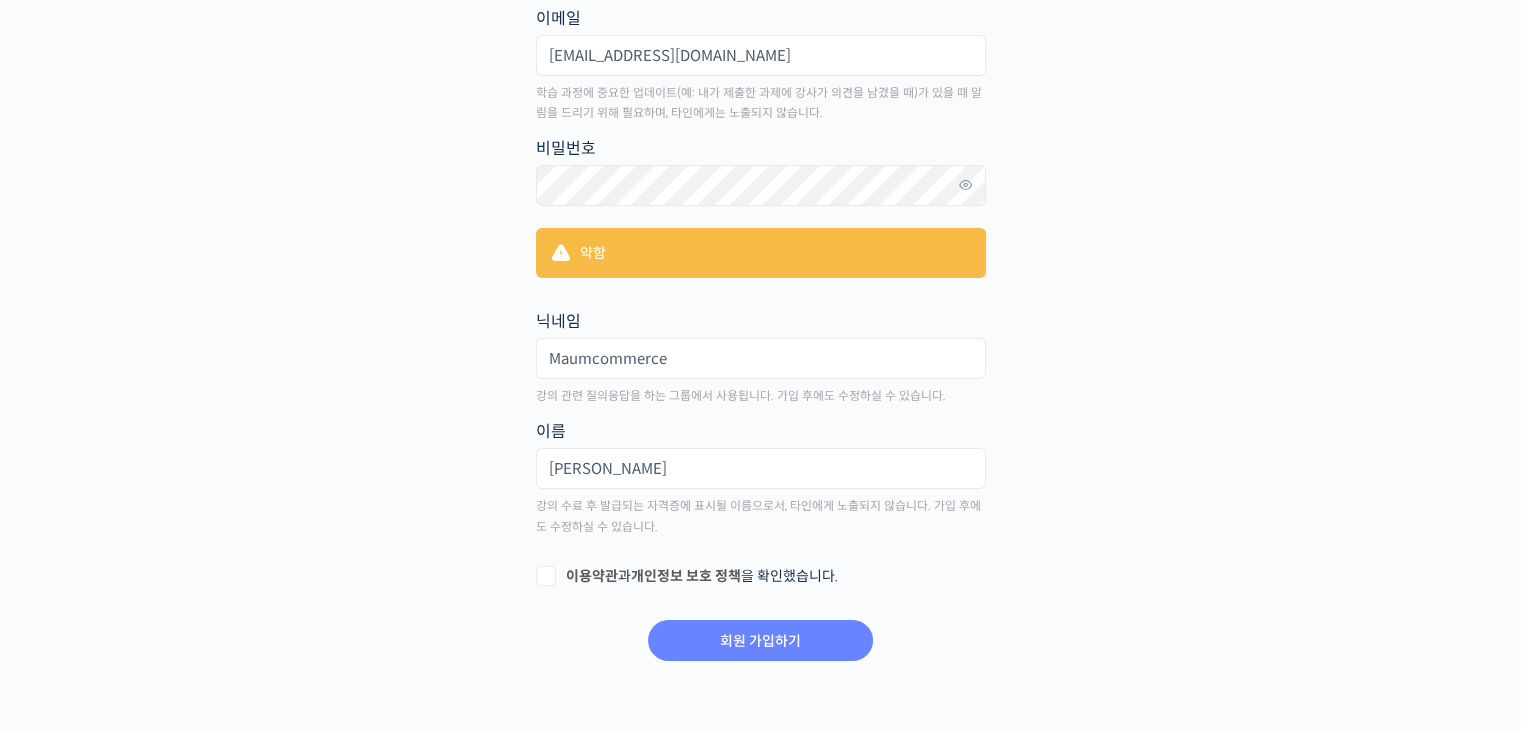 click on "이용약관 과  개인정보 보호 정책 을 확인했습니다." at bounding box center [761, 577] 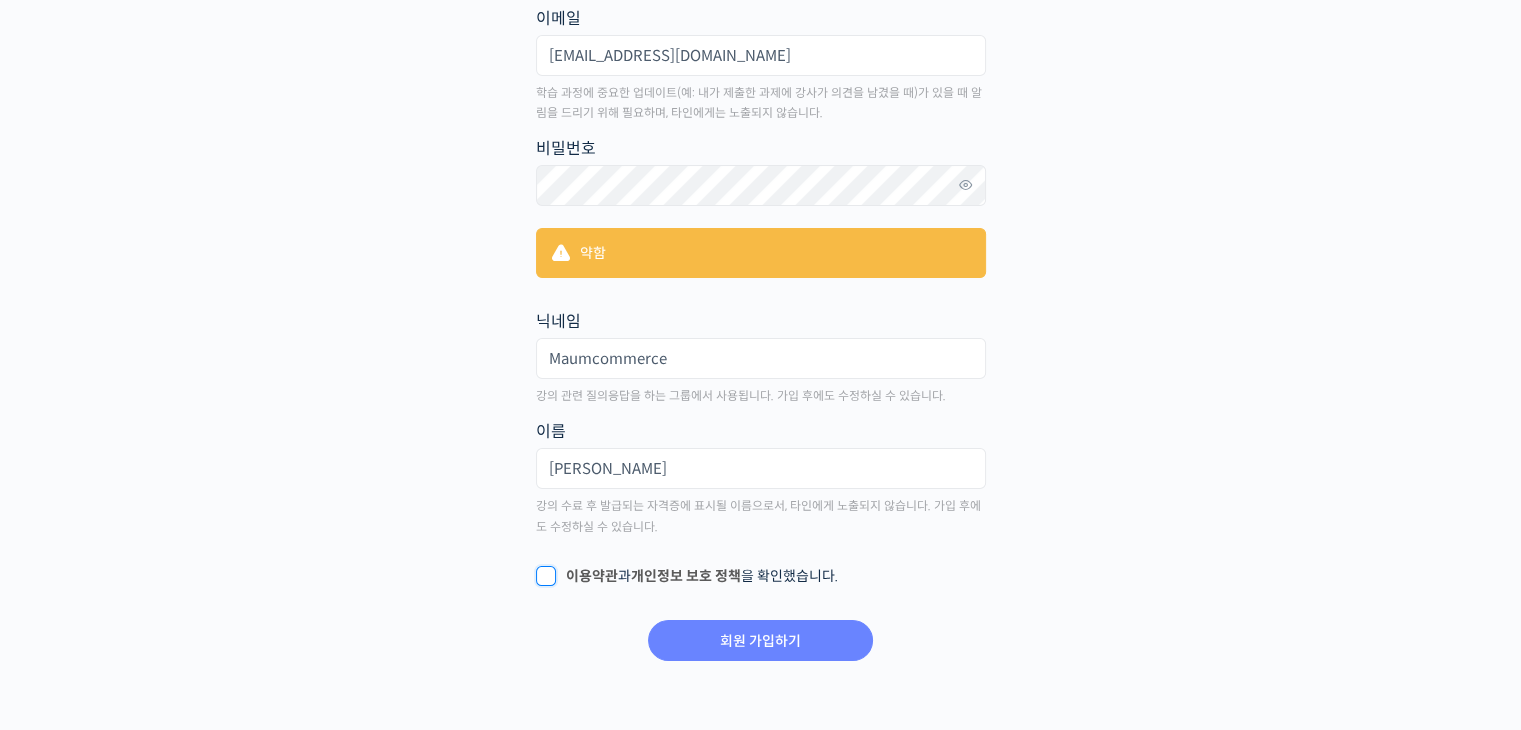 click on "이용약관 과  개인정보 보호 정책 을 확인했습니다." at bounding box center (542, 573) 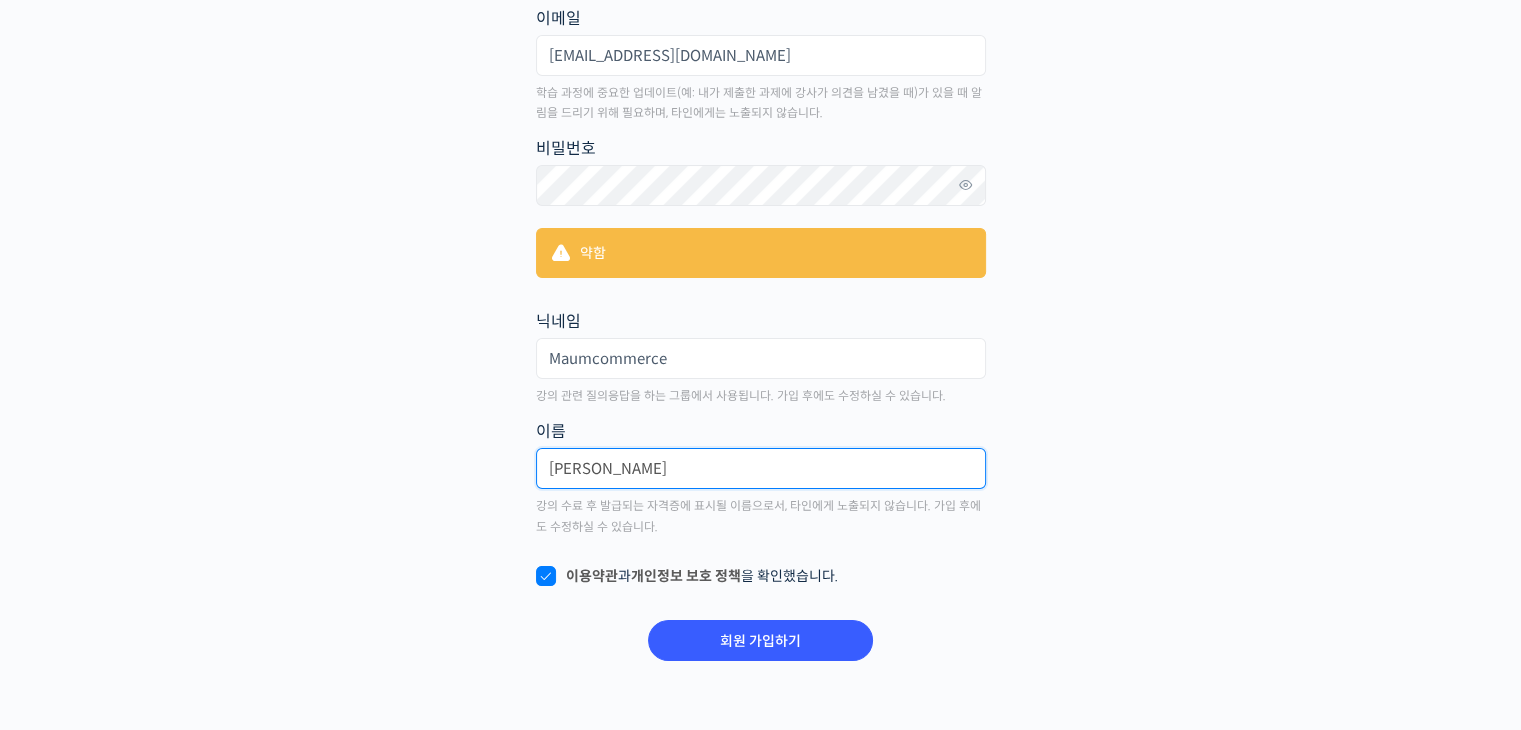 click on "오현아" at bounding box center [761, 468] 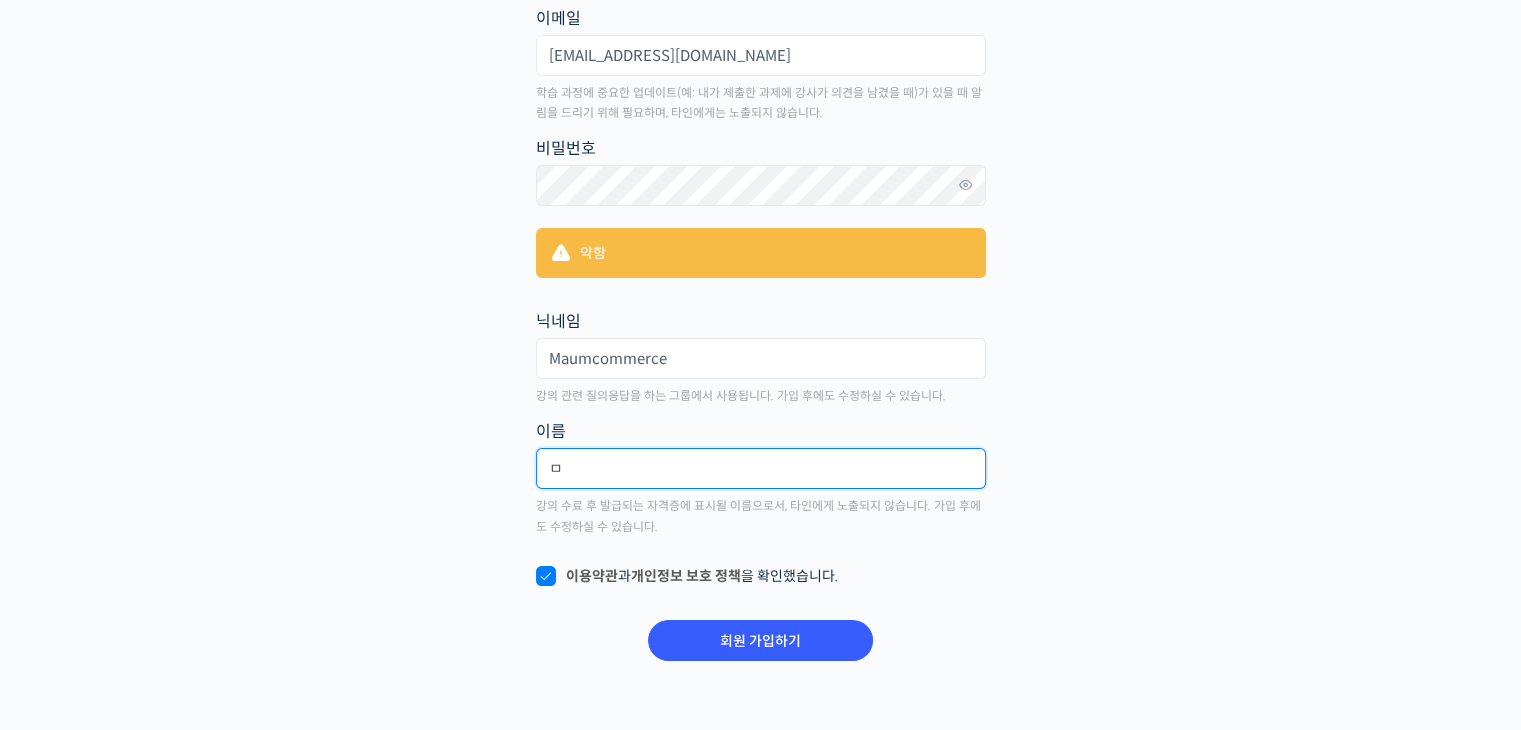 click on "ㅁ" at bounding box center (761, 468) 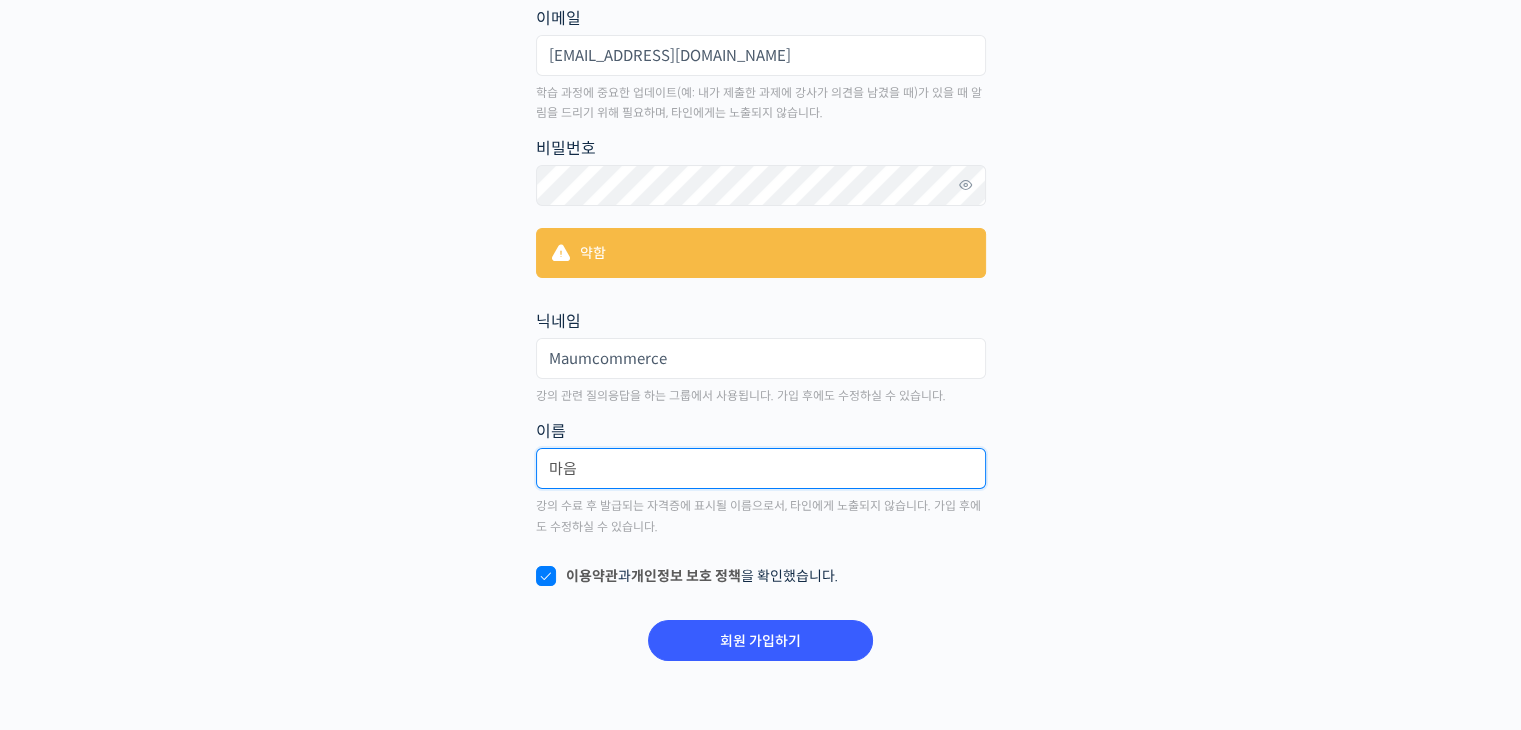 type on "마" 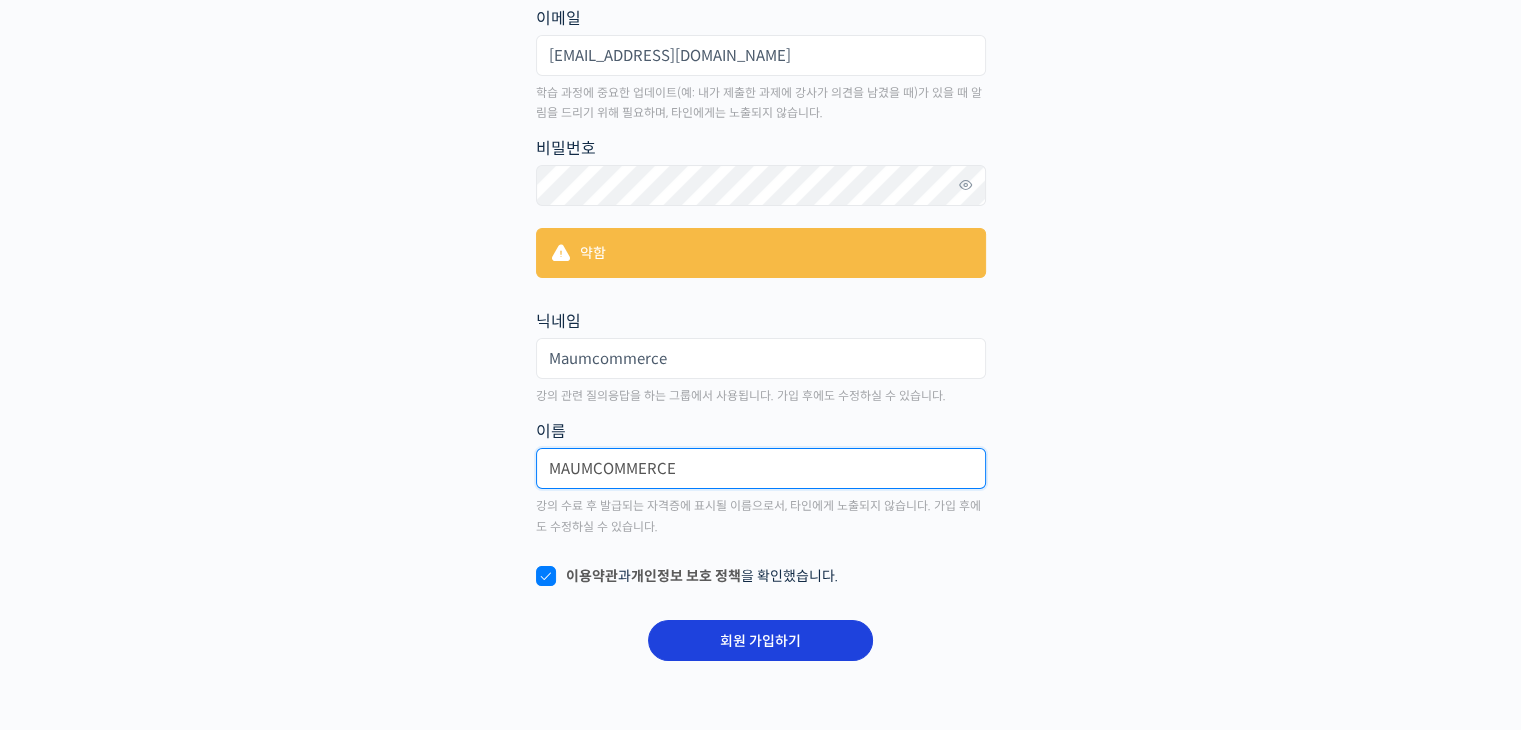type on "MAUMCOMMERCE" 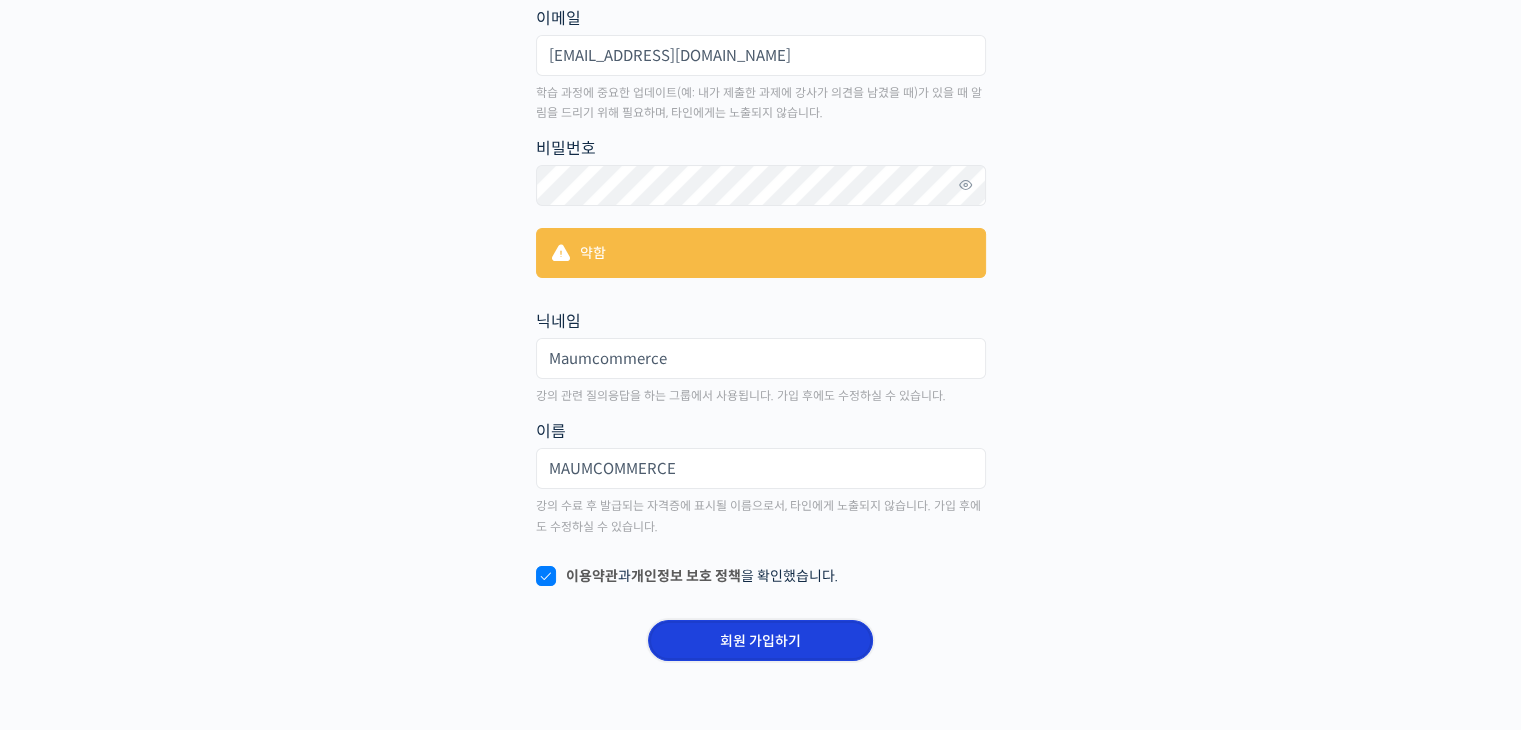 click on "회원 가입하기" at bounding box center [760, 640] 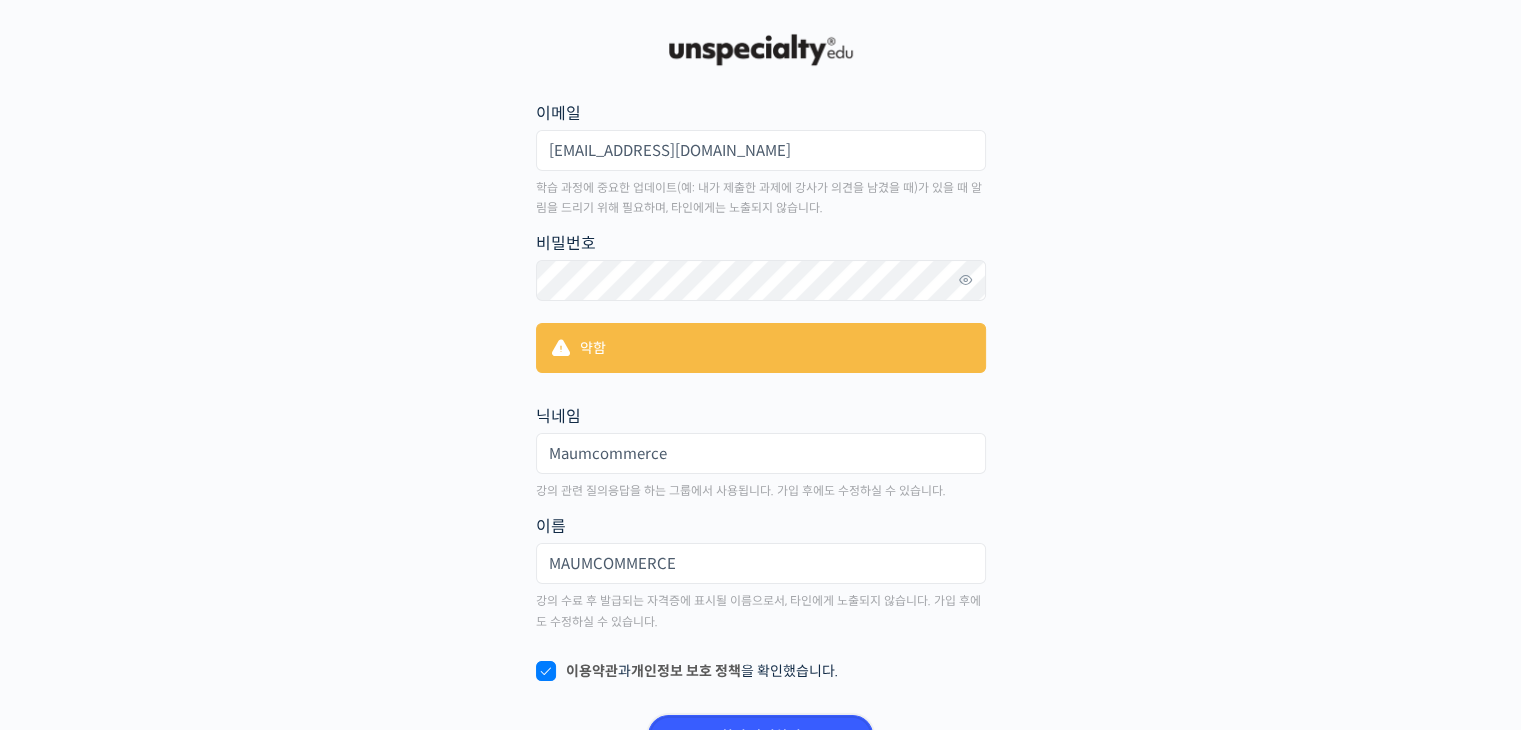 scroll, scrollTop: 95, scrollLeft: 0, axis: vertical 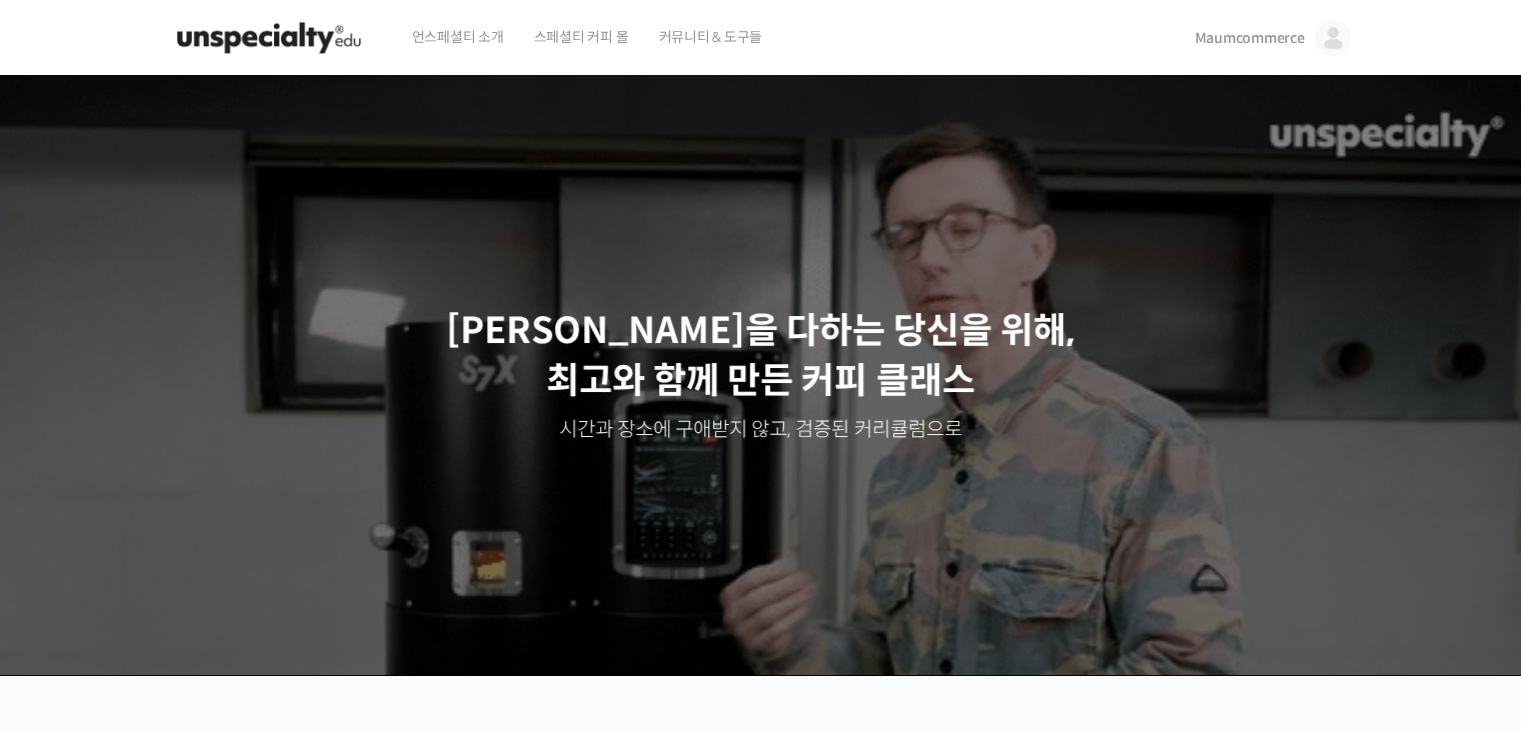 click on "스페셜티 커피 몰" at bounding box center (581, 37) 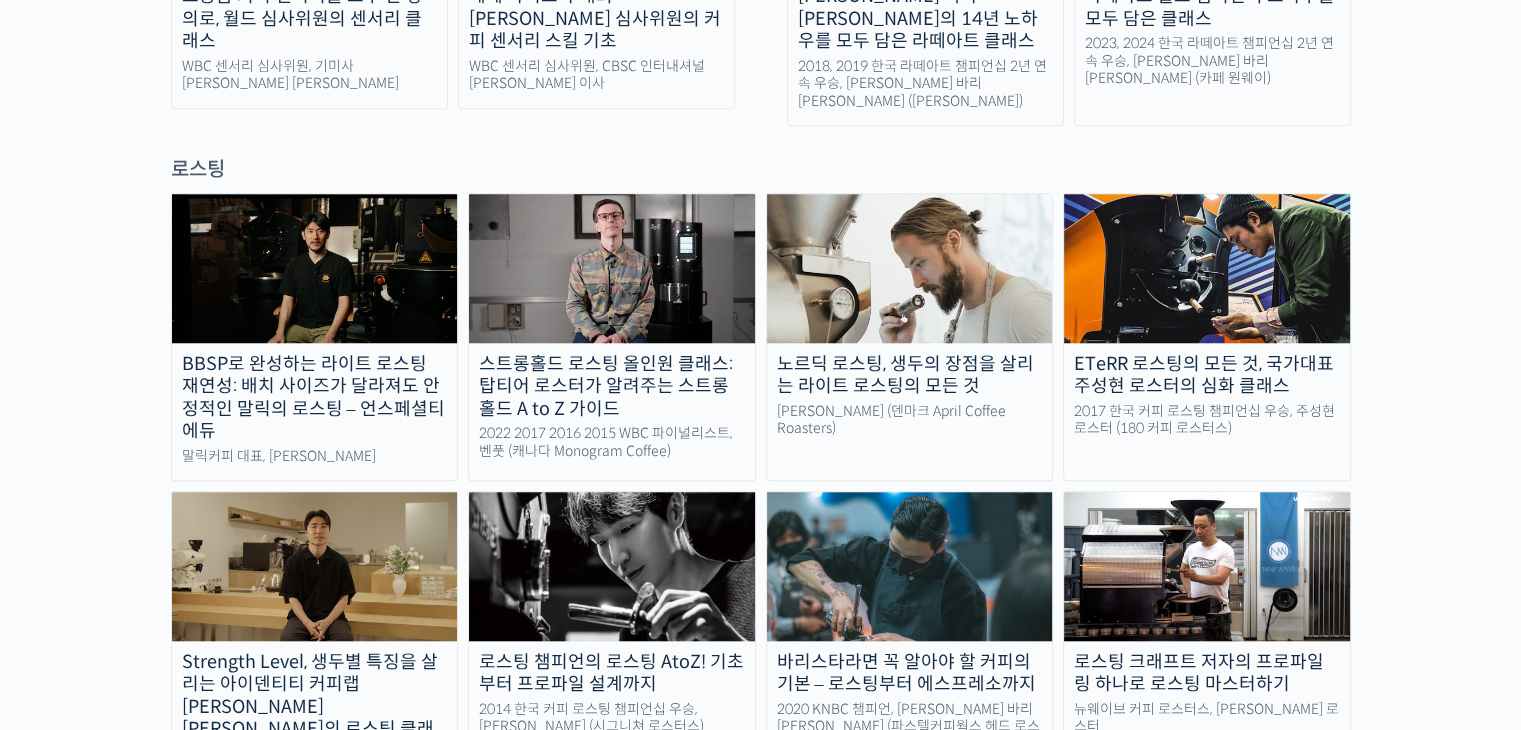 scroll, scrollTop: 1638, scrollLeft: 0, axis: vertical 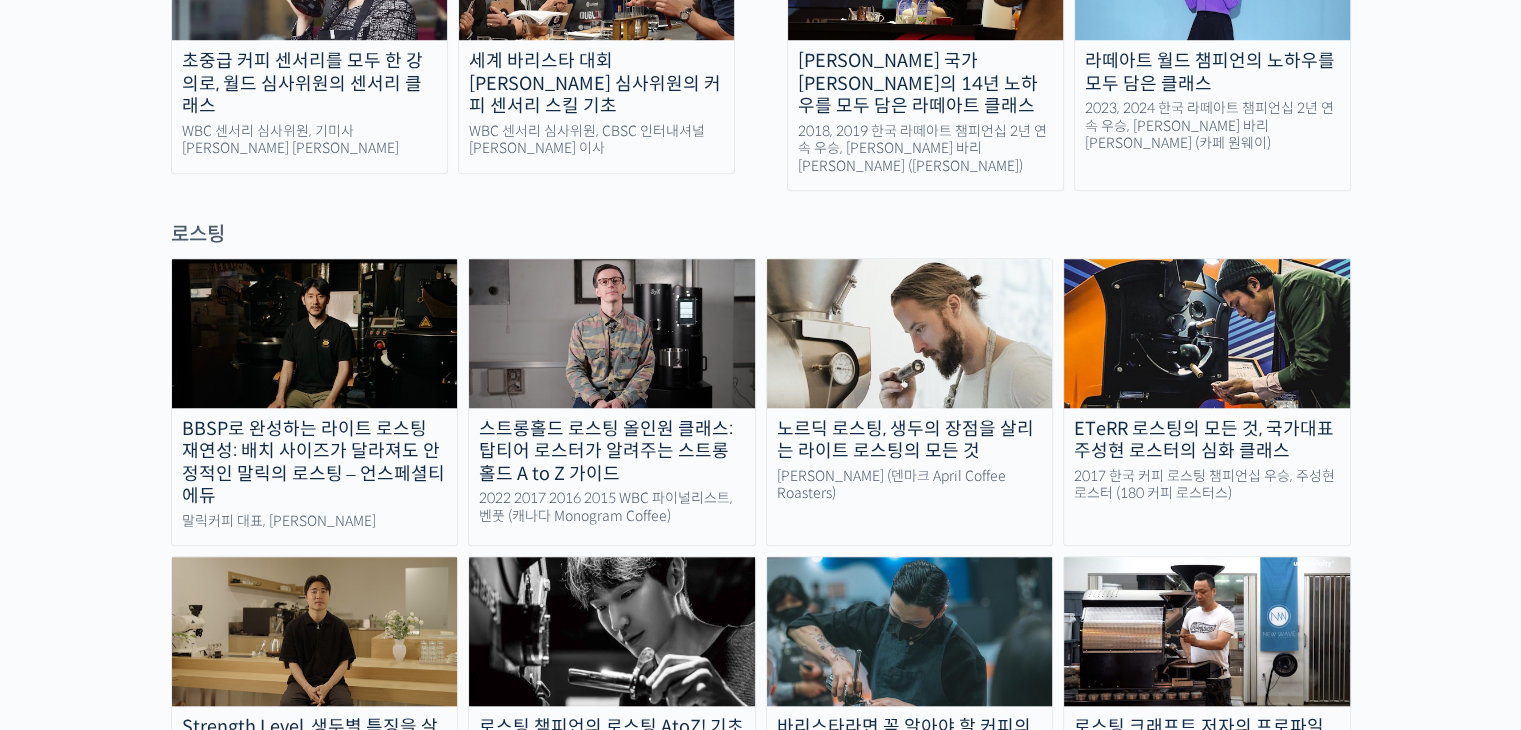 click on "스트롱홀드 로스팅 올인원 클래스: 탑티어 로스터가 알려주는 스트롱홀드 A to Z 가이드" at bounding box center (612, 452) 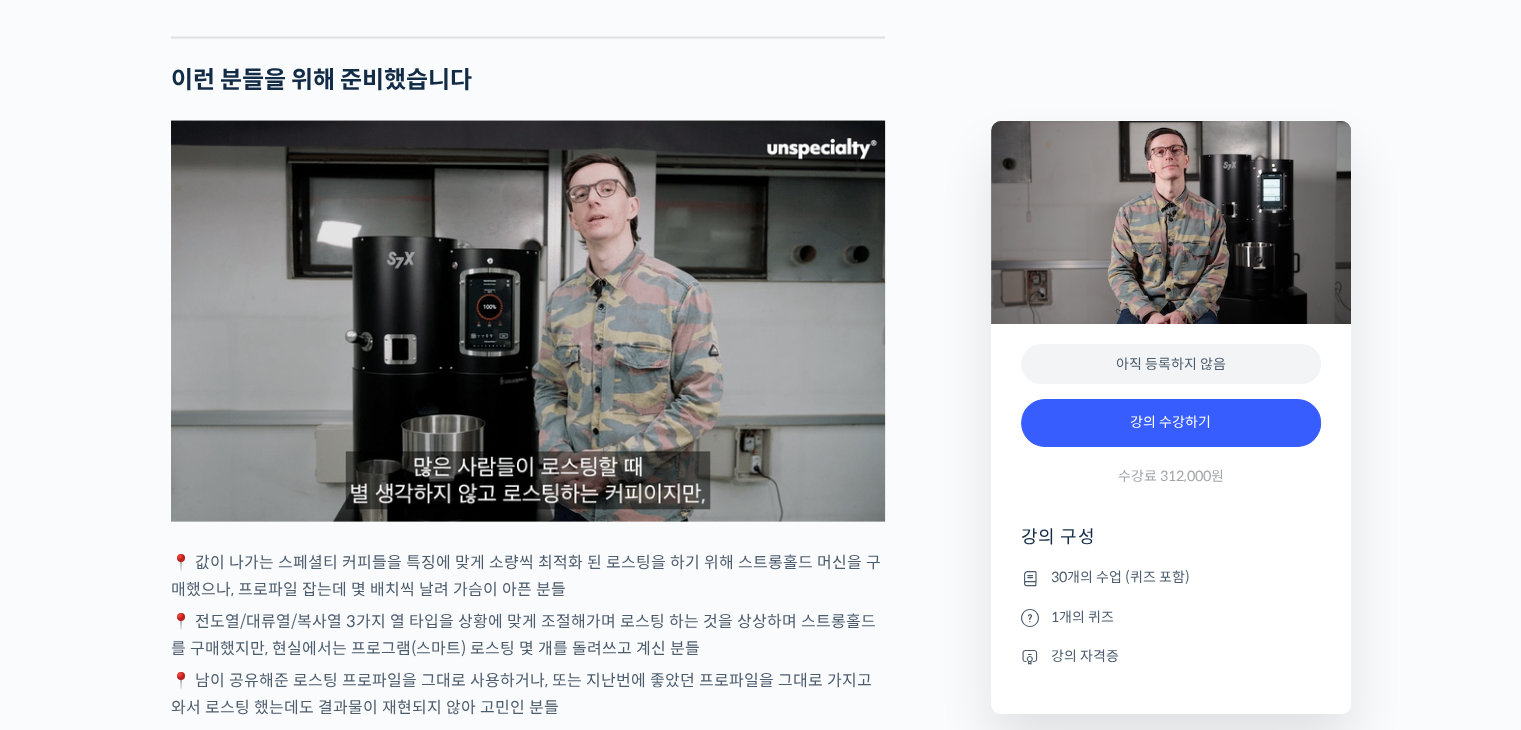scroll, scrollTop: 4184, scrollLeft: 0, axis: vertical 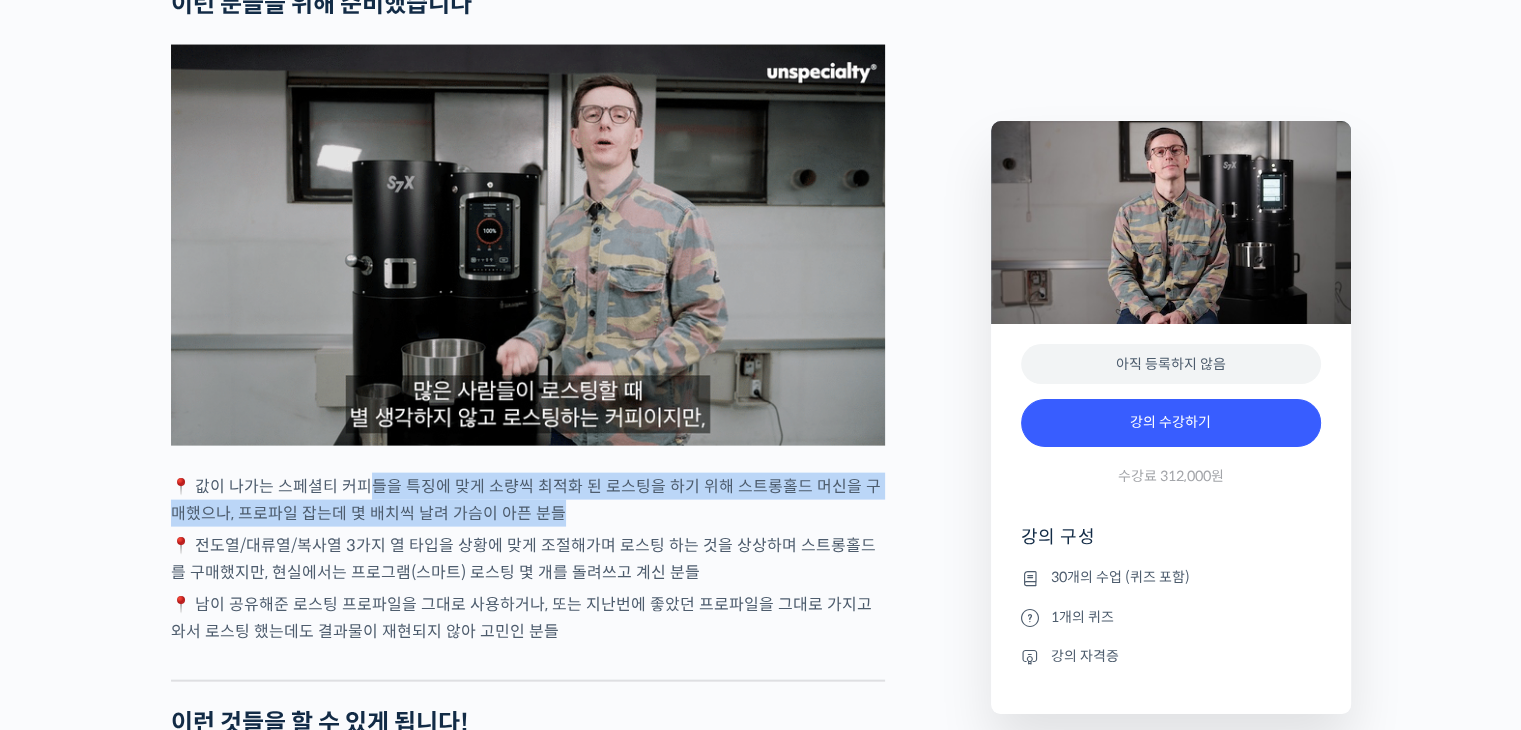 drag, startPoint x: 600, startPoint y: 549, endPoint x: 352, endPoint y: 516, distance: 250.18593 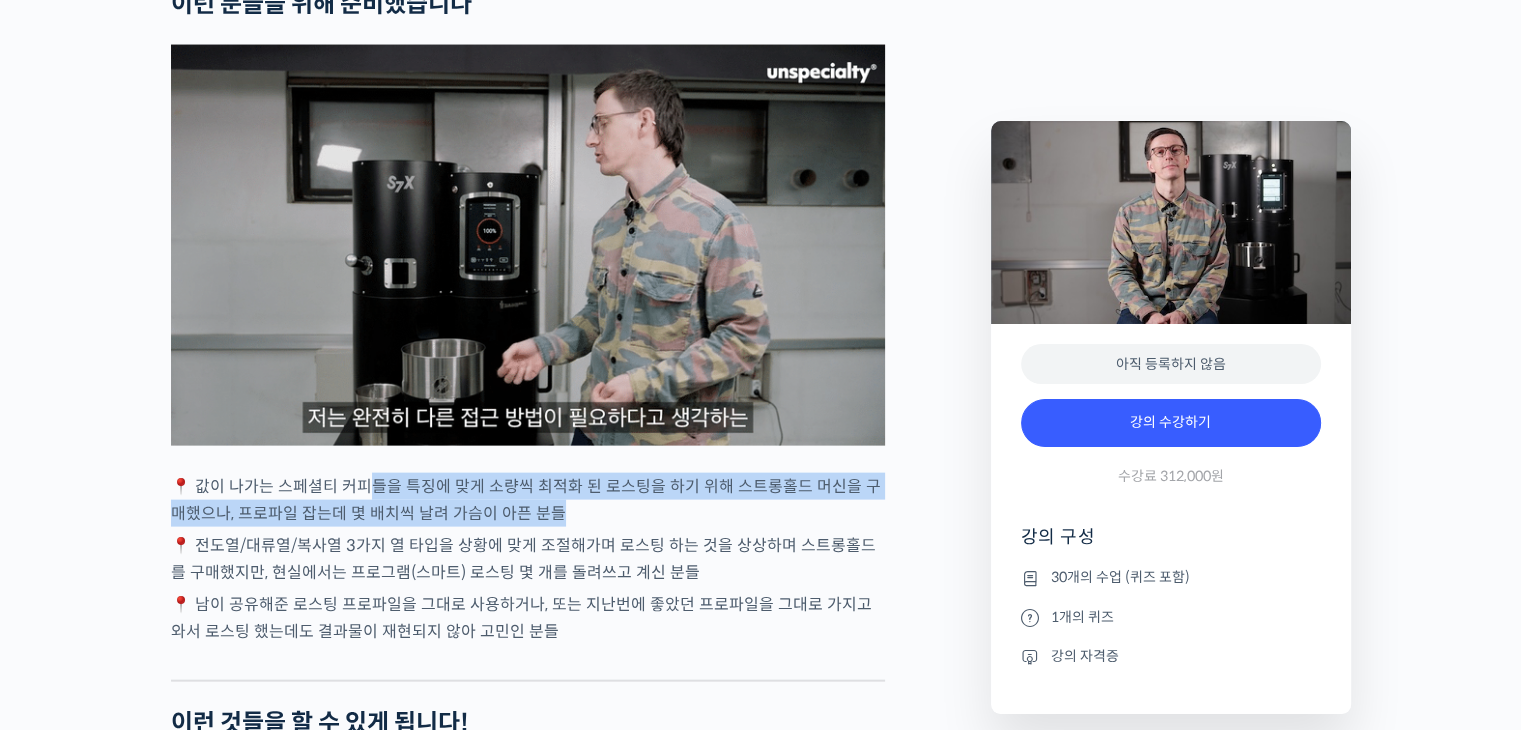 click on "벤풋을 소개합니다!
캐나다 <Monogram Coffee> 공동창업자
스트롱홀드 앰버서더  (2023년~)
캐나다 바리스타 챔피언십 (Canadian National Barista Championship)  2023년, 2022년, 2017년, 2016년, 2015년, 2014년, 2013년 총 7회 우승 🏆 2022년에는 브루어스 컵 동시 우승
월드 바리스타 챔피언십  (World Barista Championship) 2022년 5위, 2017년 4위, 2016년 3위, 2015년 3위, 총 4번의 결선 진출 2020년 캐나다 국가대표 코칭 2019년 2018년 스위스 국가대표 코칭 (6위, 3위)
벤풋은 한번 하기도 어려운 바리스타 국가대표 선발전 우승을 7번씩이나, 그리고 나간 세계대회에서 결선에 무려 4번이나 오른 실력자입니다. 그가 대회에서 선보인 동결건조 우유 사용, 이산화탄소 제거 에스프레소 등은 많은 바리스타들에게 영감을 주었습니다." at bounding box center [528, 1054] 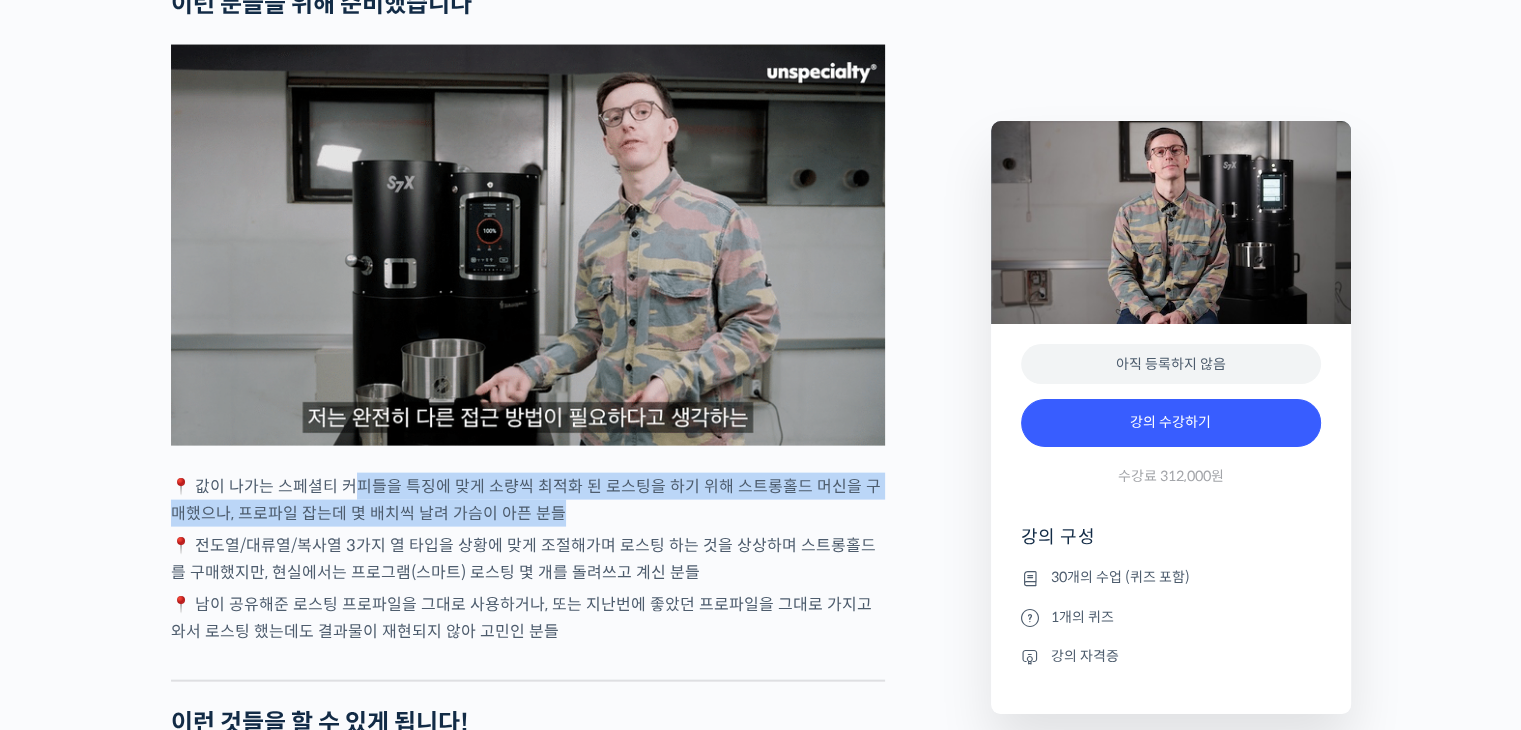 click on "벤풋을 소개합니다!
캐나다 <Monogram Coffee> 공동창업자
스트롱홀드 앰버서더  (2023년~)
캐나다 바리스타 챔피언십 (Canadian National Barista Championship)  2023년, 2022년, 2017년, 2016년, 2015년, 2014년, 2013년 총 7회 우승 🏆 2022년에는 브루어스 컵 동시 우승
월드 바리스타 챔피언십  (World Barista Championship) 2022년 5위, 2017년 4위, 2016년 3위, 2015년 3위, 총 4번의 결선 진출 2020년 캐나다 국가대표 코칭 2019년 2018년 스위스 국가대표 코칭 (6위, 3위)
벤풋은 한번 하기도 어려운 바리스타 국가대표 선발전 우승을 7번씩이나, 그리고 나간 세계대회에서 결선에 무려 4번이나 오른 실력자입니다. 그가 대회에서 선보인 동결건조 우유 사용, 이산화탄소 제거 에스프레소 등은 많은 바리스타들에게 영감을 주었습니다." at bounding box center [528, 1054] 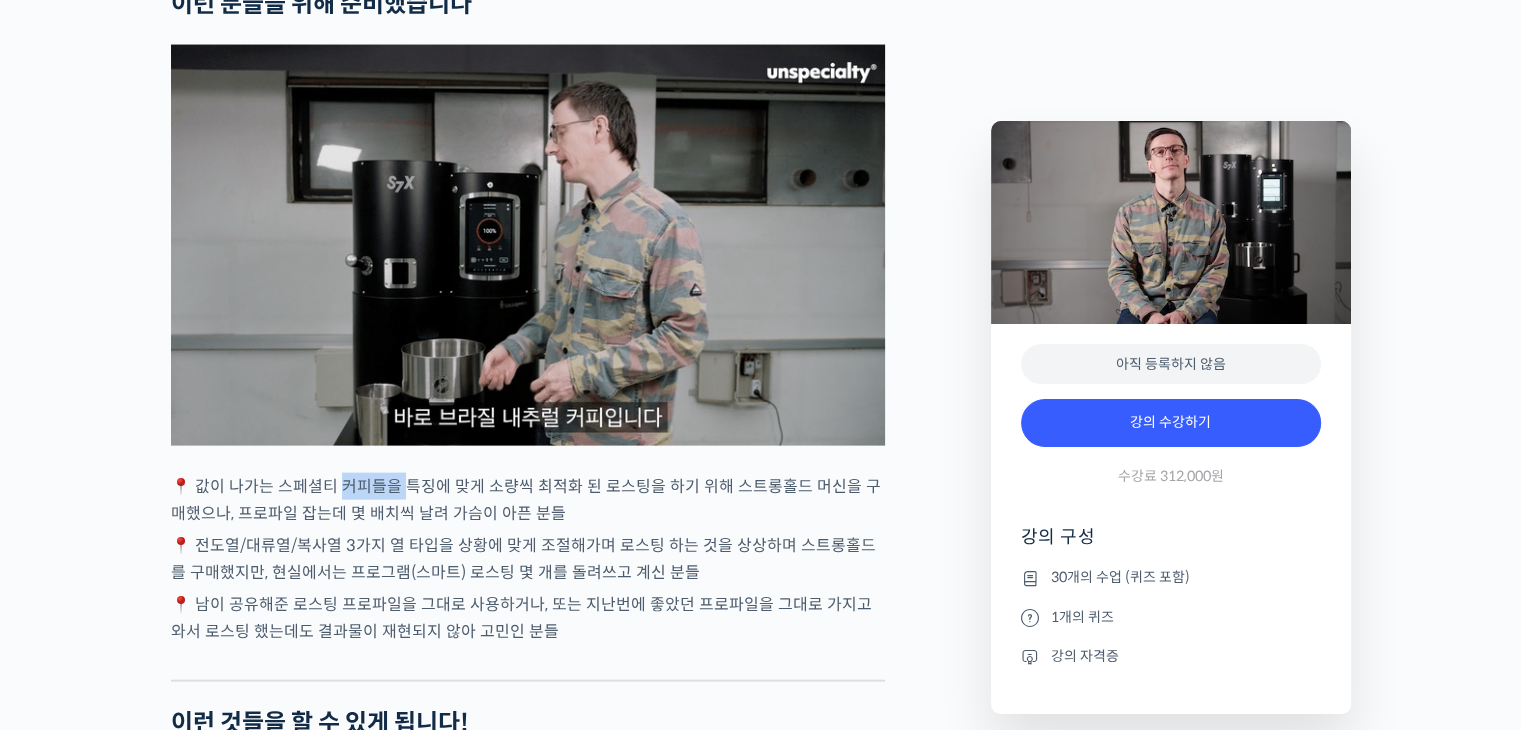 click on "벤풋을 소개합니다!
캐나다 <Monogram Coffee> 공동창업자
스트롱홀드 앰버서더  (2023년~)
캐나다 바리스타 챔피언십 (Canadian National Barista Championship)  2023년, 2022년, 2017년, 2016년, 2015년, 2014년, 2013년 총 7회 우승 🏆 2022년에는 브루어스 컵 동시 우승
월드 바리스타 챔피언십  (World Barista Championship) 2022년 5위, 2017년 4위, 2016년 3위, 2015년 3위, 총 4번의 결선 진출 2020년 캐나다 국가대표 코칭 2019년 2018년 스위스 국가대표 코칭 (6위, 3위)
벤풋은 한번 하기도 어려운 바리스타 국가대표 선발전 우승을 7번씩이나, 그리고 나간 세계대회에서 결선에 무려 4번이나 오른 실력자입니다. 그가 대회에서 선보인 동결건조 우유 사용, 이산화탄소 제거 에스프레소 등은 많은 바리스타들에게 영감을 주었습니다." at bounding box center [528, 1054] 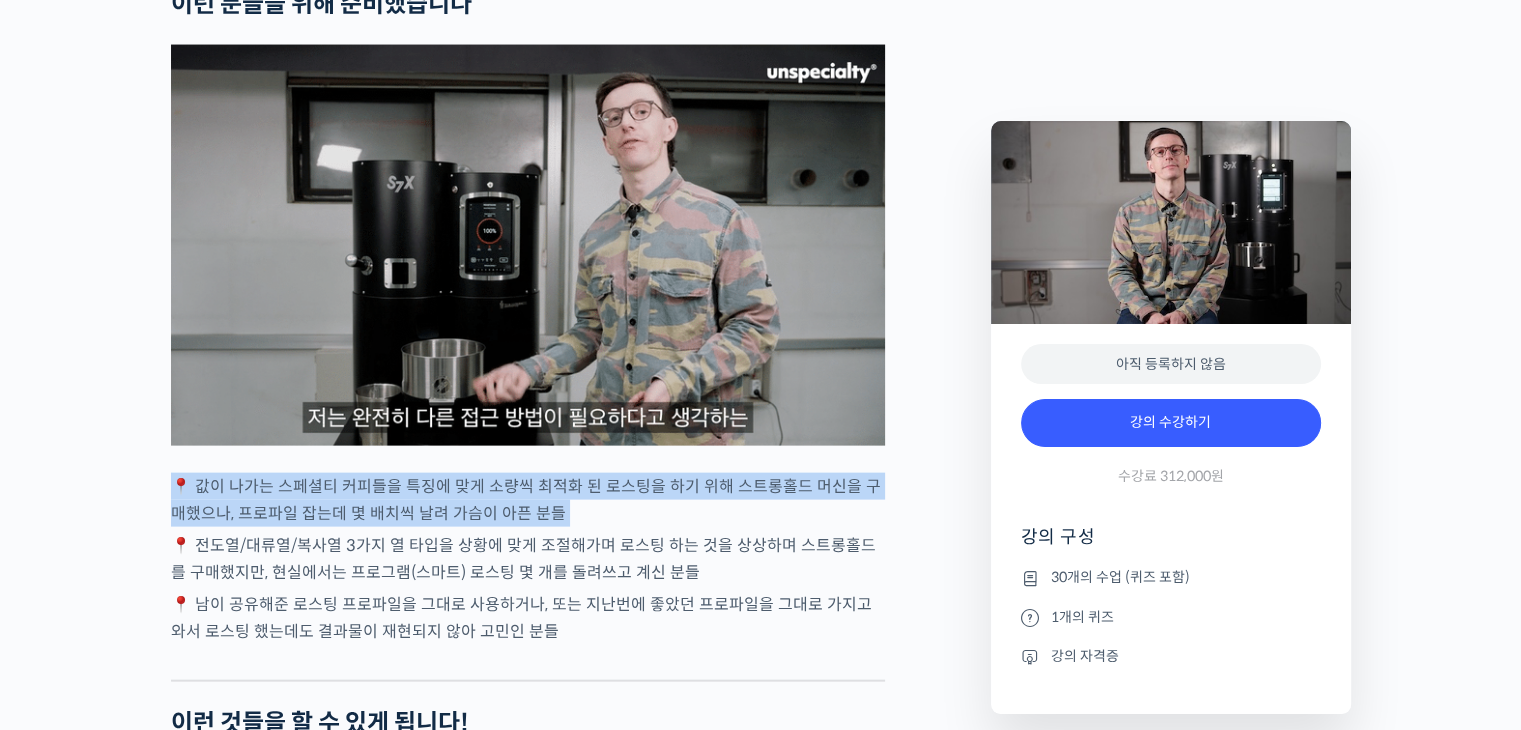 click on "벤풋을 소개합니다!
캐나다 <Monogram Coffee> 공동창업자
스트롱홀드 앰버서더  (2023년~)
캐나다 바리스타 챔피언십 (Canadian National Barista Championship)  2023년, 2022년, 2017년, 2016년, 2015년, 2014년, 2013년 총 7회 우승 🏆 2022년에는 브루어스 컵 동시 우승
월드 바리스타 챔피언십  (World Barista Championship) 2022년 5위, 2017년 4위, 2016년 3위, 2015년 3위, 총 4번의 결선 진출 2020년 캐나다 국가대표 코칭 2019년 2018년 스위스 국가대표 코칭 (6위, 3위)
벤풋은 한번 하기도 어려운 바리스타 국가대표 선발전 우승을 7번씩이나, 그리고 나간 세계대회에서 결선에 무려 4번이나 오른 실력자입니다. 그가 대회에서 선보인 동결건조 우유 사용, 이산화탄소 제거 에스프레소 등은 많은 바리스타들에게 영감을 주었습니다." at bounding box center (528, 1054) 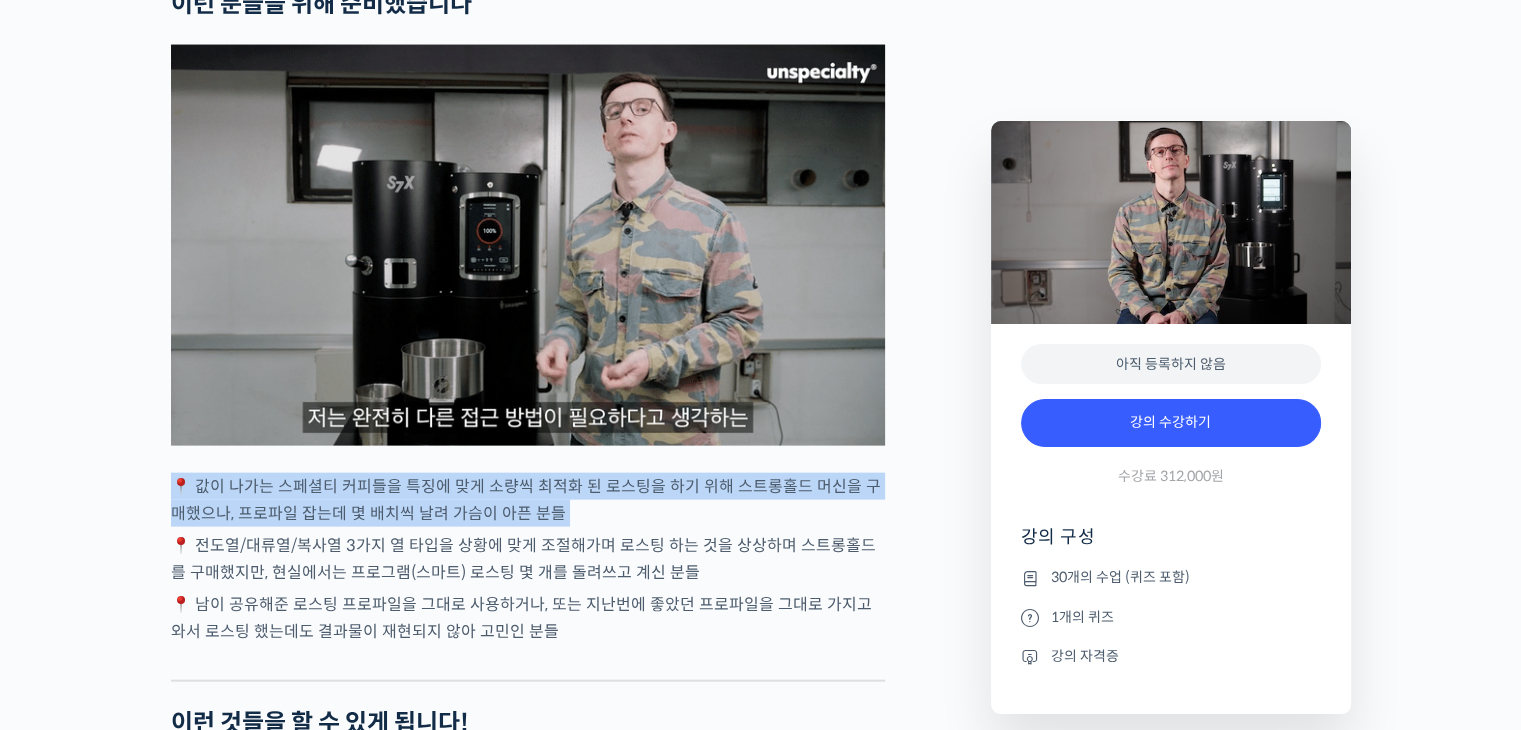 click on "📍 값이 나가는 스페셜티 커피들을 특징에 맞게 소량씩 최적화 된 로스팅을 하기 위해 스트롱홀드 머신을 구매했으나, 프로파일 잡는데 몇 배치씩 날려 가슴이 아픈 분들" at bounding box center (528, 500) 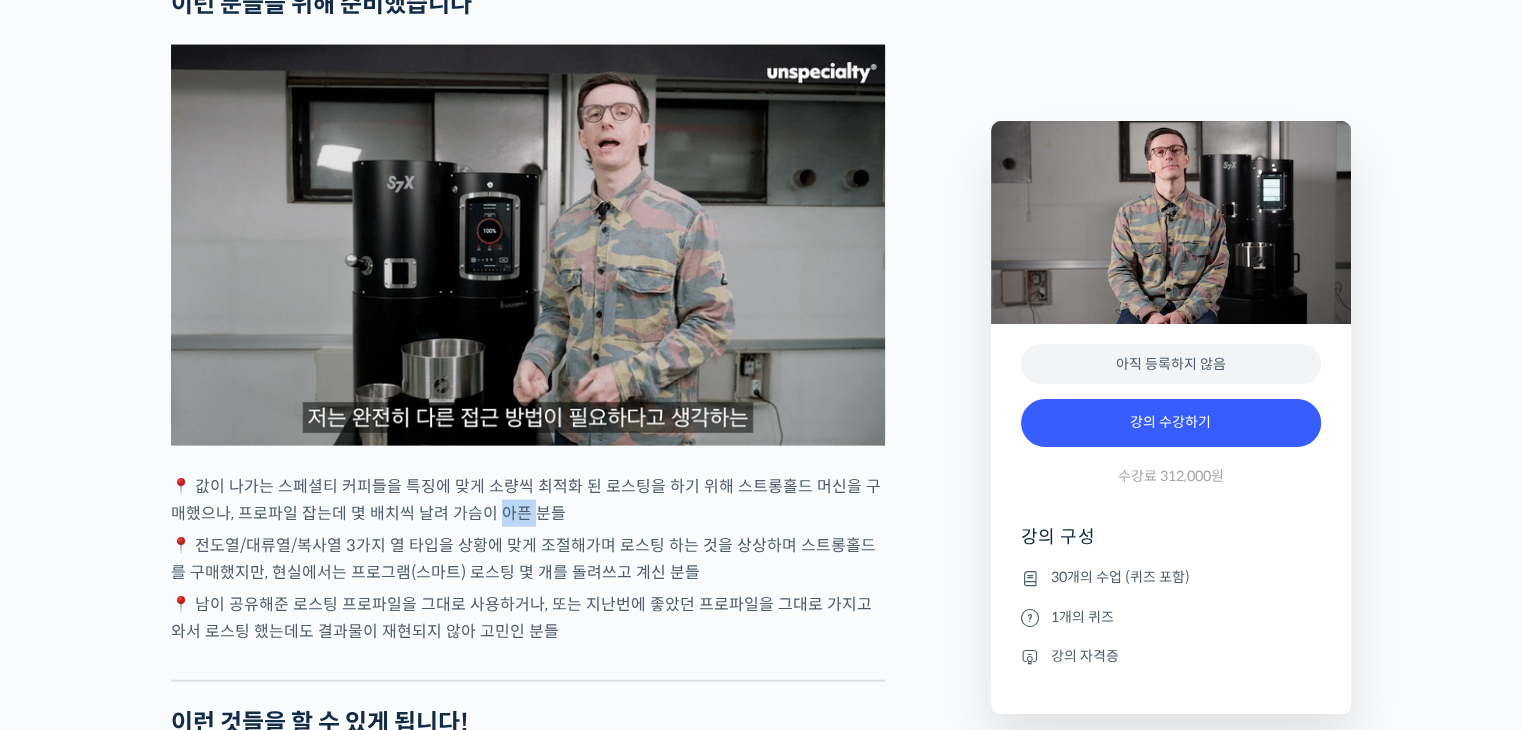 click on "📍 값이 나가는 스페셜티 커피들을 특징에 맞게 소량씩 최적화 된 로스팅을 하기 위해 스트롱홀드 머신을 구매했으나, 프로파일 잡는데 몇 배치씩 날려 가슴이 아픈 분들" at bounding box center (528, 500) 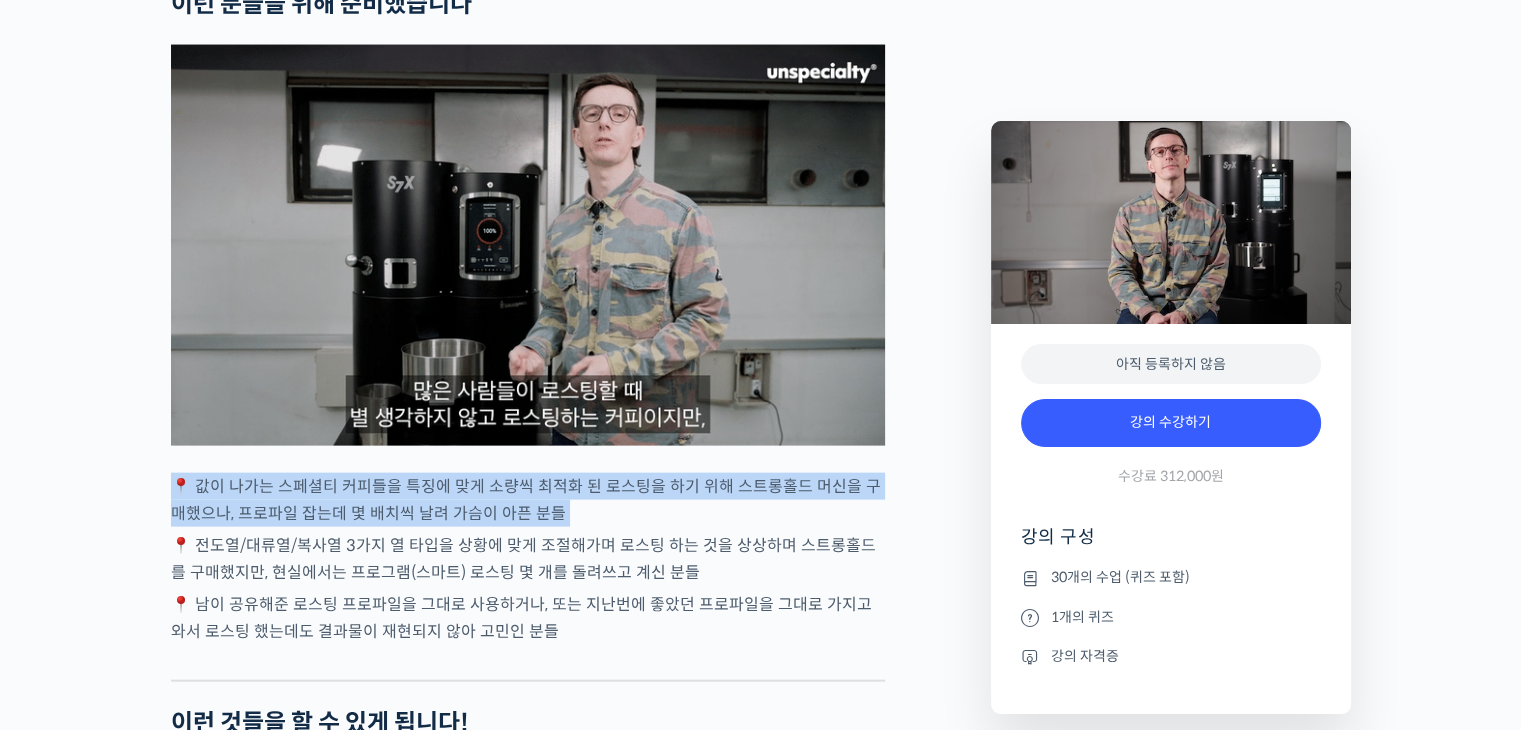 click on "📍 값이 나가는 스페셜티 커피들을 특징에 맞게 소량씩 최적화 된 로스팅을 하기 위해 스트롱홀드 머신을 구매했으나, 프로파일 잡는데 몇 배치씩 날려 가슴이 아픈 분들" at bounding box center [528, 500] 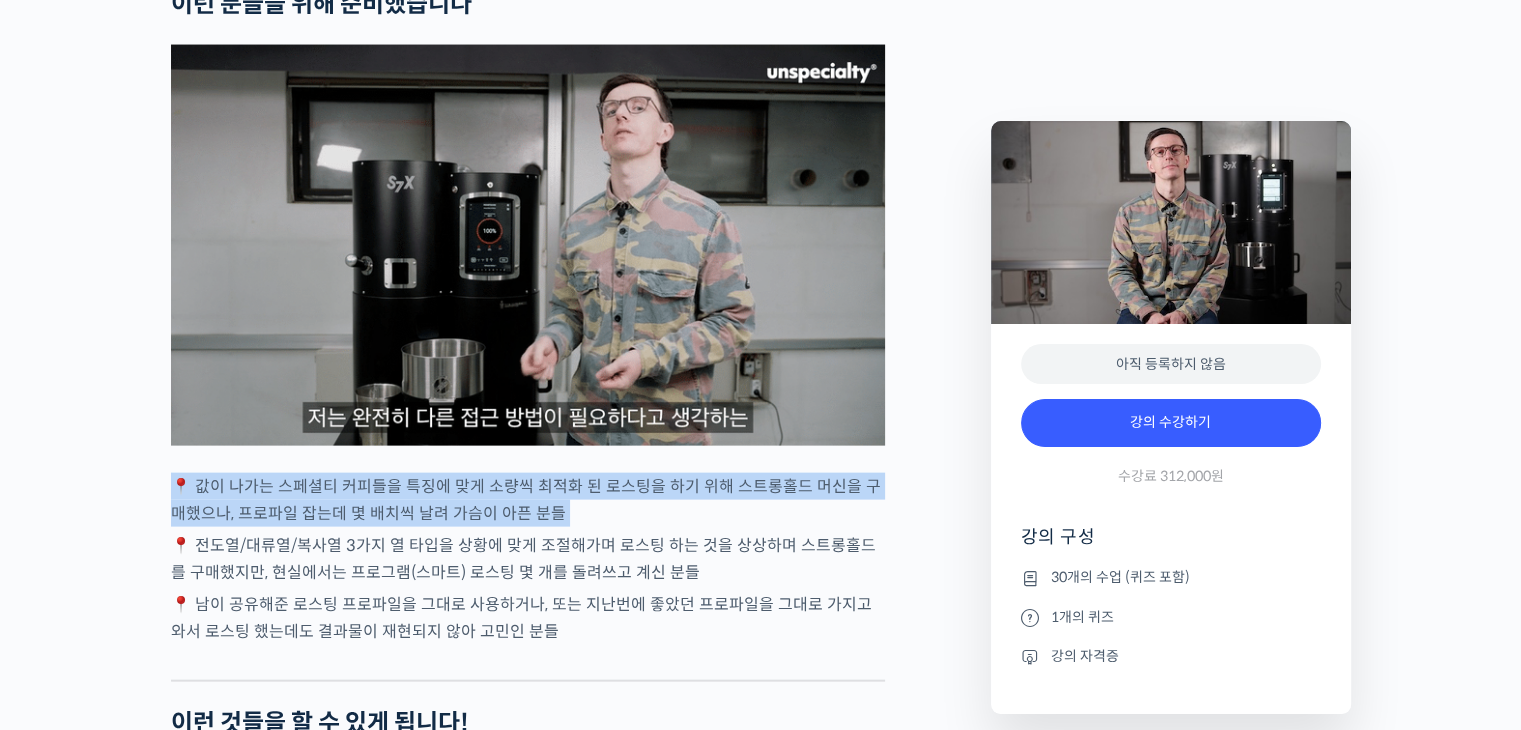 click on "📍 값이 나가는 스페셜티 커피들을 특징에 맞게 소량씩 최적화 된 로스팅을 하기 위해 스트롱홀드 머신을 구매했으나, 프로파일 잡는데 몇 배치씩 날려 가슴이 아픈 분들" at bounding box center [528, 500] 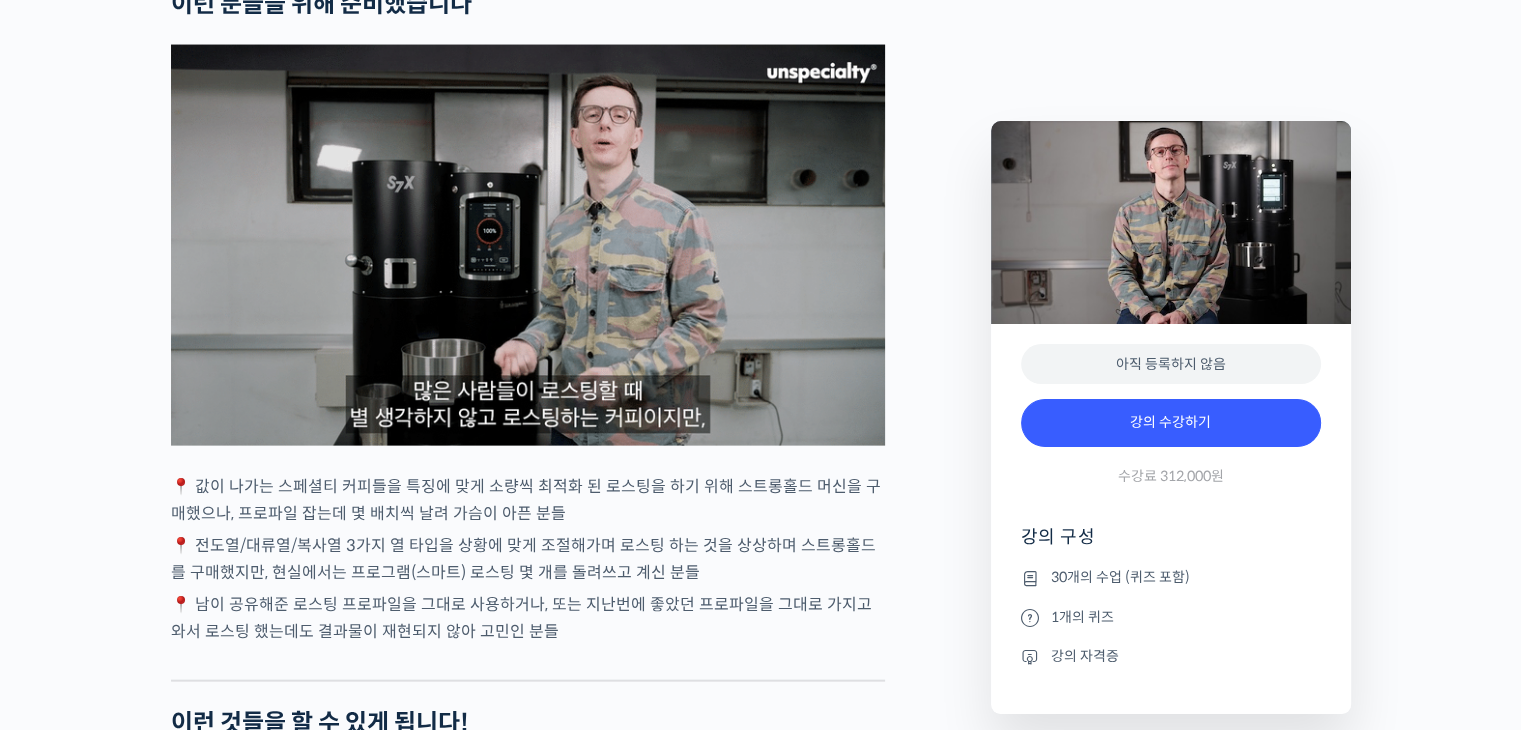 click on "📍 값이 나가는 스페셜티 커피들을 특징에 맞게 소량씩 최적화 된 로스팅을 하기 위해 스트롱홀드 머신을 구매했으나, 프로파일 잡는데 몇 배치씩 날려 가슴이 아픈 분들" at bounding box center (528, 500) 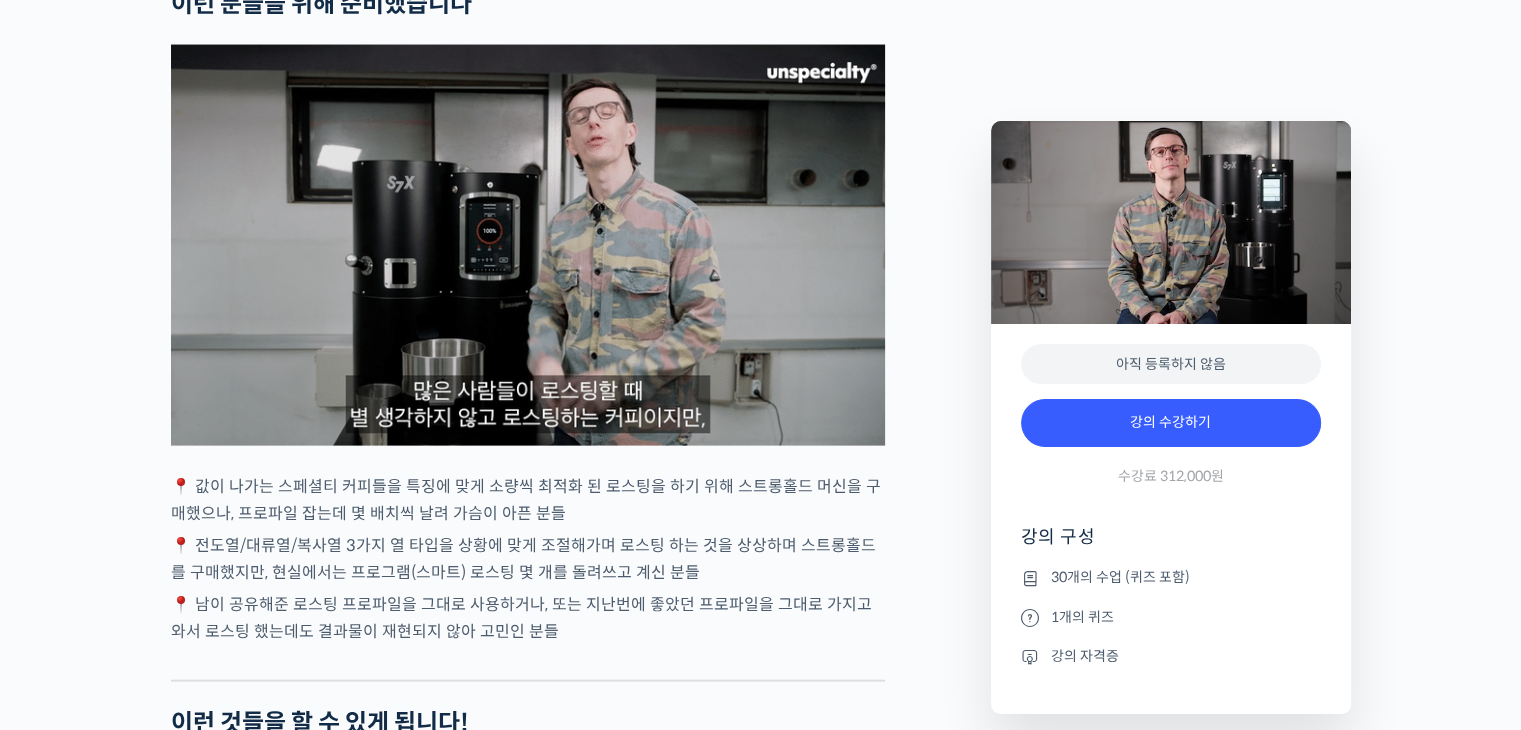click on "📍 값이 나가는 스페셜티 커피들을 특징에 맞게 소량씩 최적화 된 로스팅을 하기 위해 스트롱홀드 머신을 구매했으나, 프로파일 잡는데 몇 배치씩 날려 가슴이 아픈 분들" at bounding box center (528, 500) 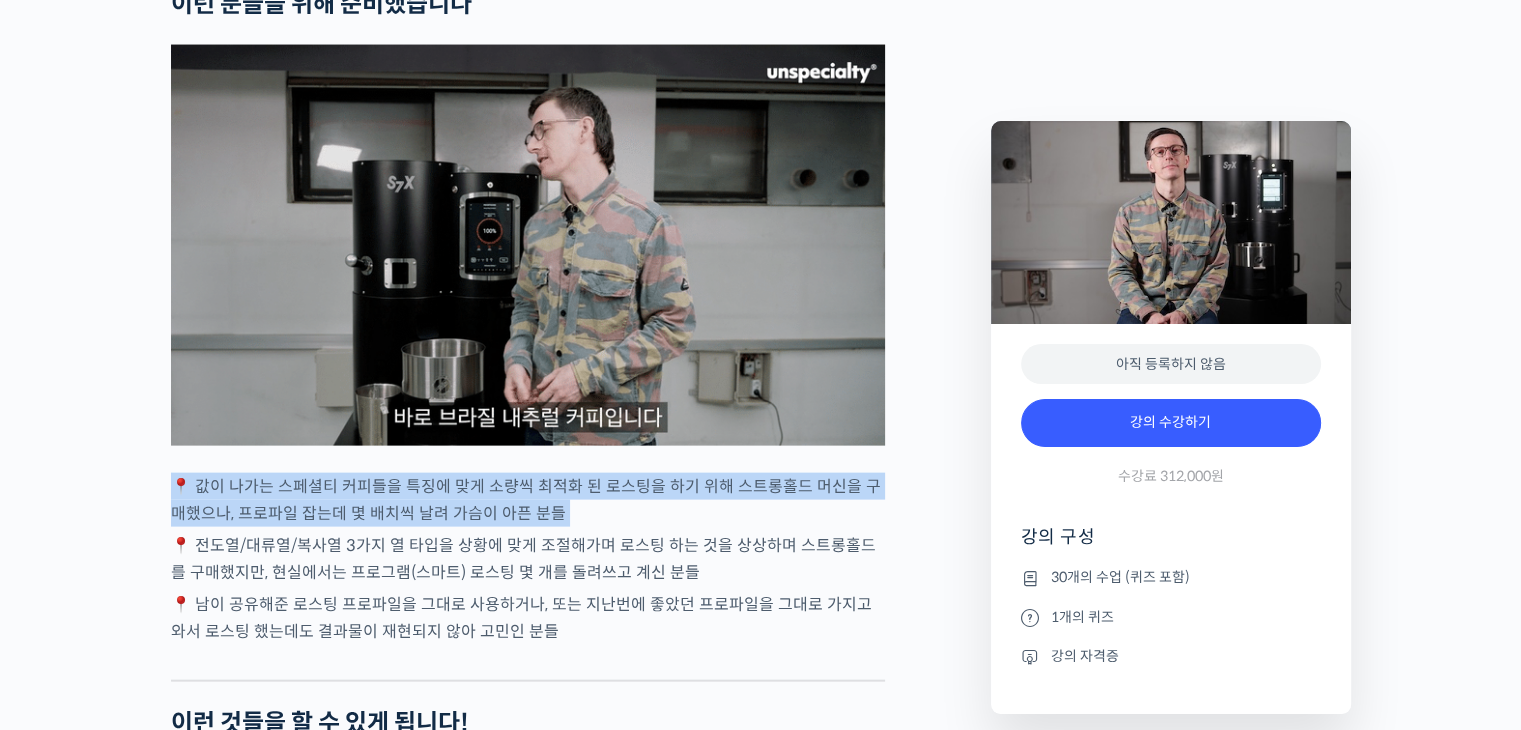 click on "📍 값이 나가는 스페셜티 커피들을 특징에 맞게 소량씩 최적화 된 로스팅을 하기 위해 스트롱홀드 머신을 구매했으나, 프로파일 잡는데 몇 배치씩 날려 가슴이 아픈 분들" at bounding box center [528, 500] 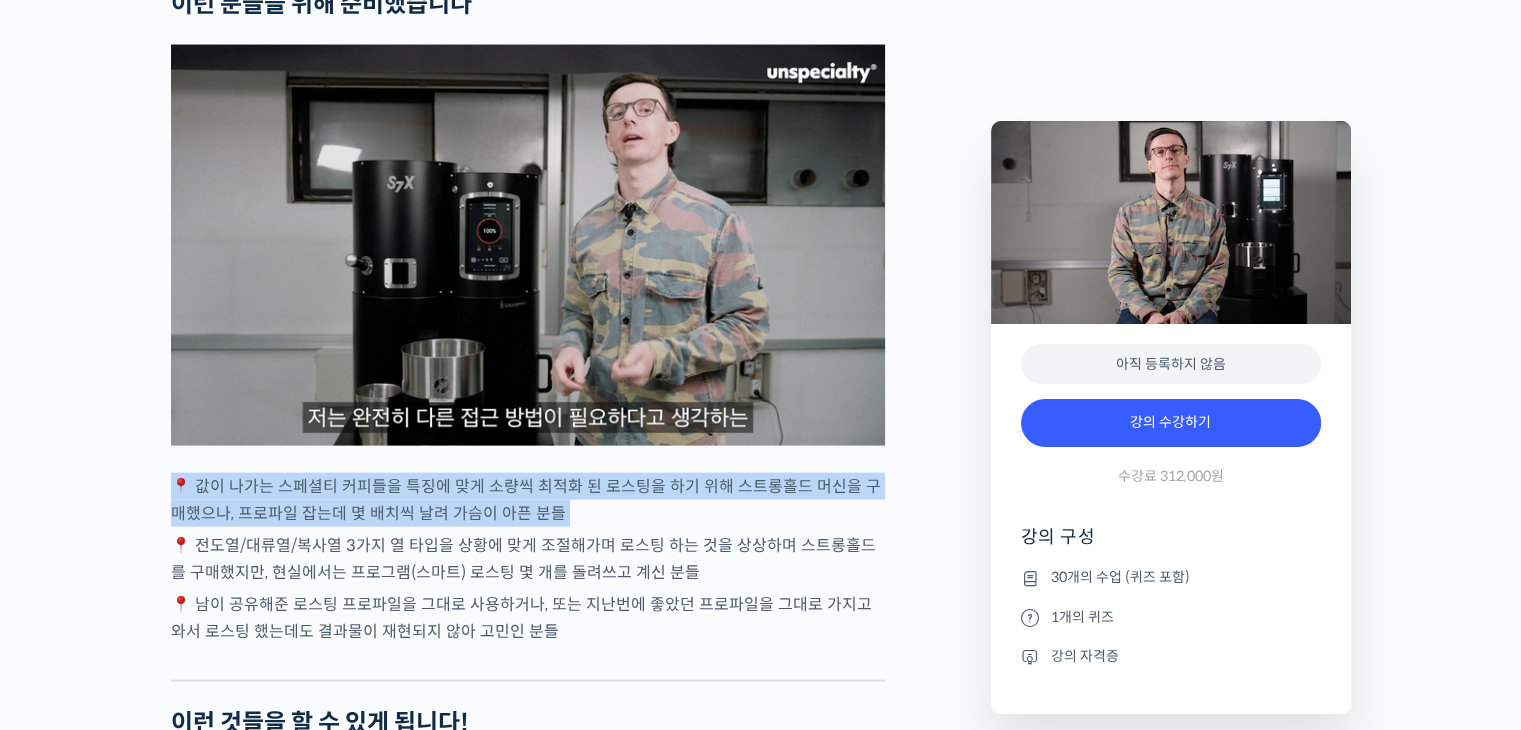 click on "📍 값이 나가는 스페셜티 커피들을 특징에 맞게 소량씩 최적화 된 로스팅을 하기 위해 스트롱홀드 머신을 구매했으나, 프로파일 잡는데 몇 배치씩 날려 가슴이 아픈 분들" at bounding box center [528, 500] 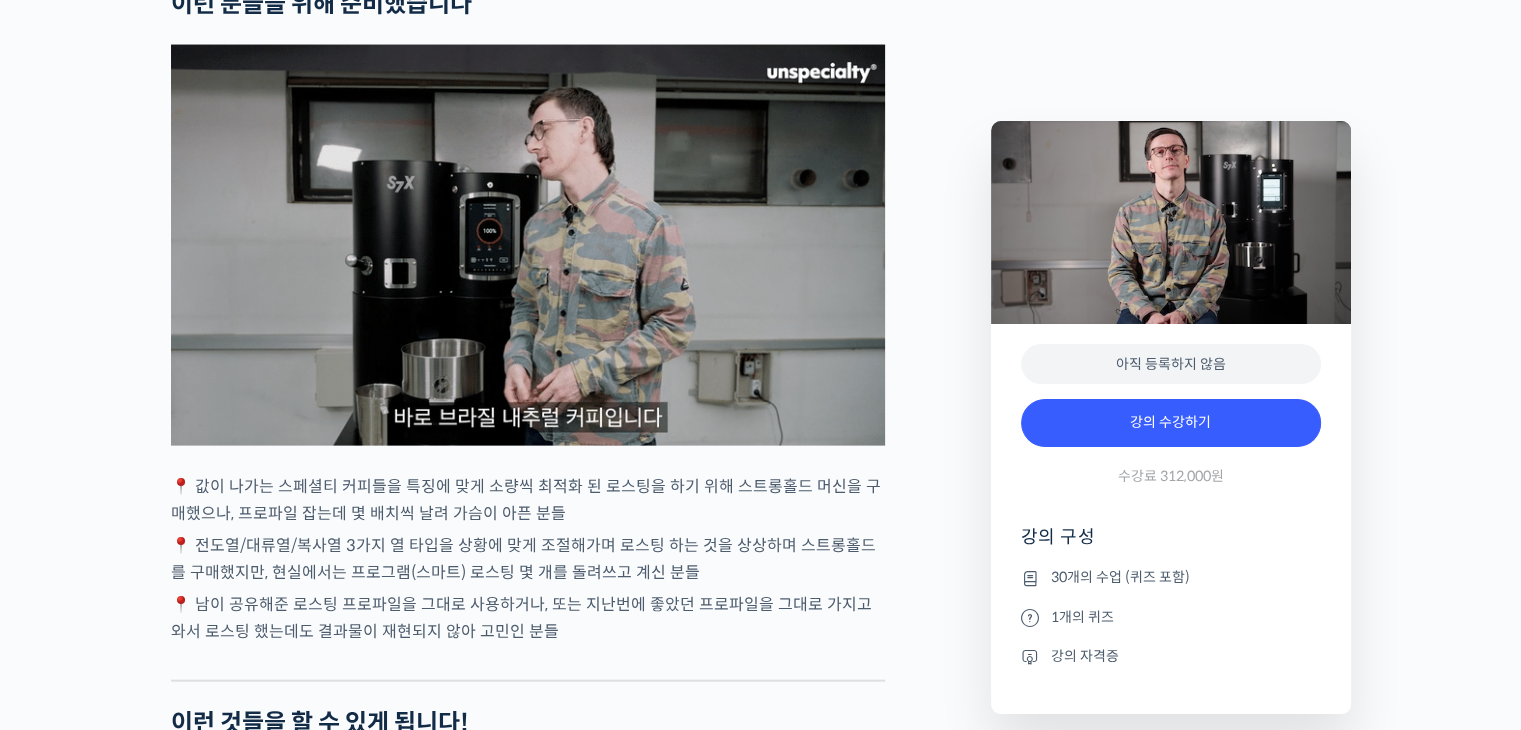 scroll, scrollTop: 4220, scrollLeft: 0, axis: vertical 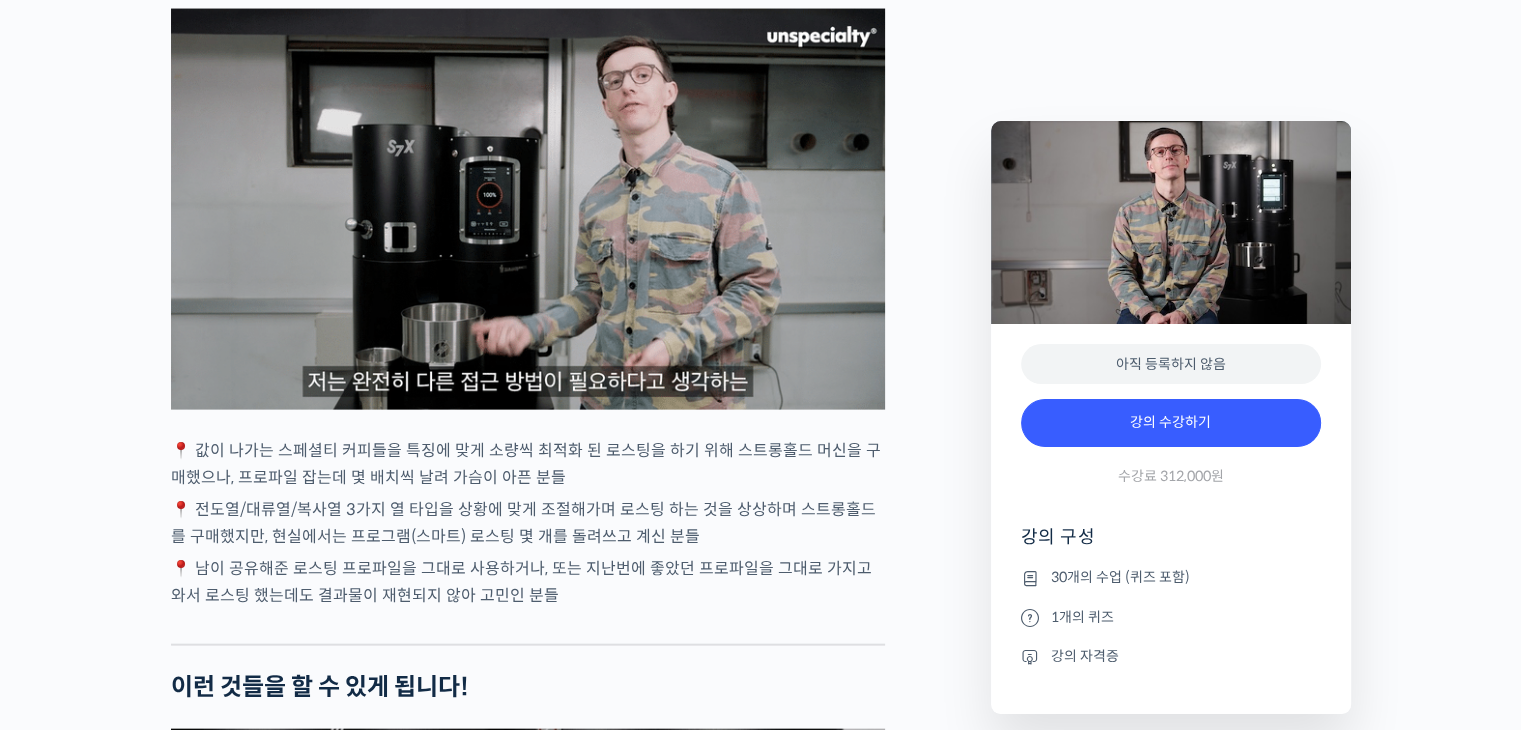 click on "📍 전도열/대류열/복사열 3가지 열 타입을 상황에 맞게 조절해가며 로스팅 하는 것을 상상하며 스트롱홀드를 구매했지만, 현실에서는 프로그램(스마트) 로스팅 몇 개를 돌려쓰고 계신 분들" at bounding box center [528, 523] 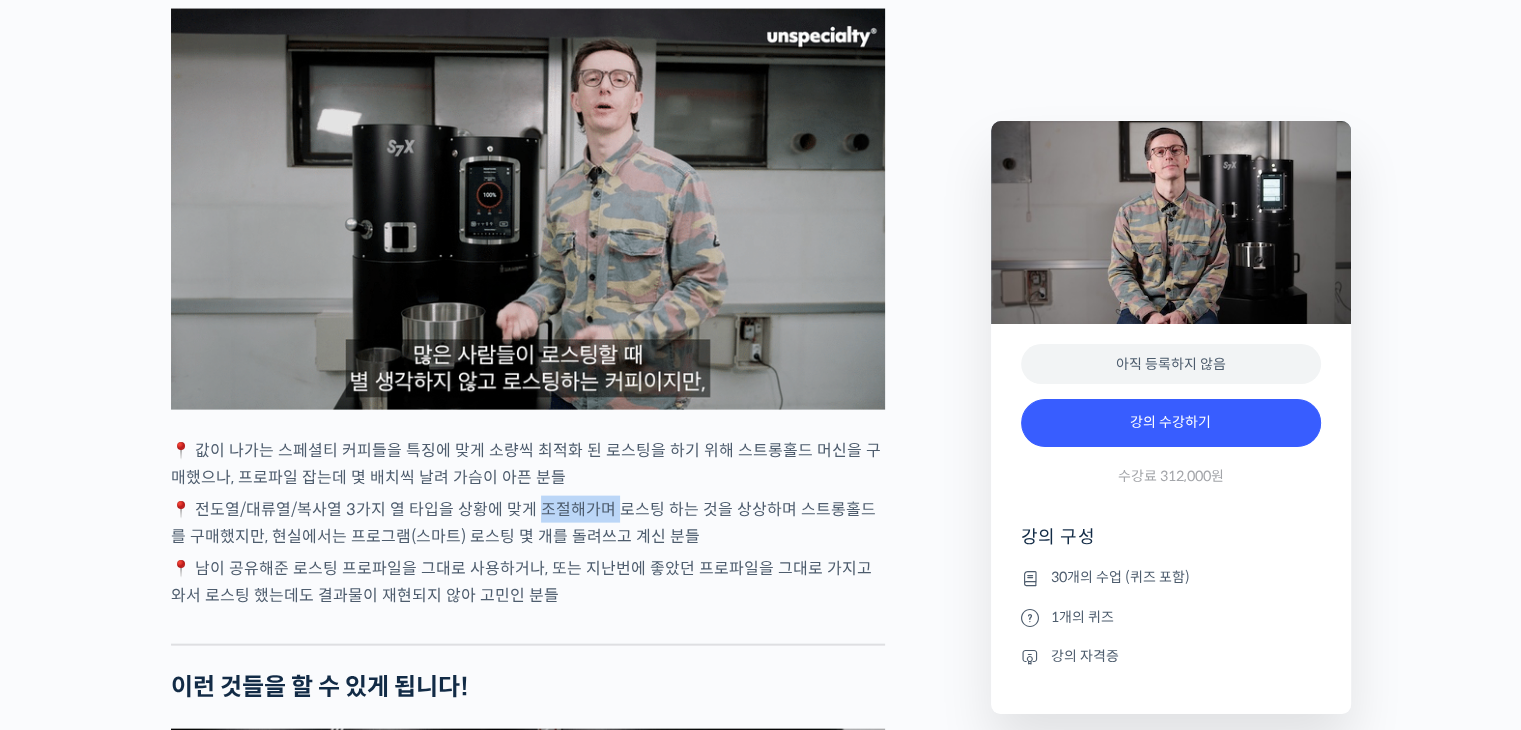click on "📍 전도열/대류열/복사열 3가지 열 타입을 상황에 맞게 조절해가며 로스팅 하는 것을 상상하며 스트롱홀드를 구매했지만, 현실에서는 프로그램(스마트) 로스팅 몇 개를 돌려쓰고 계신 분들" at bounding box center [528, 523] 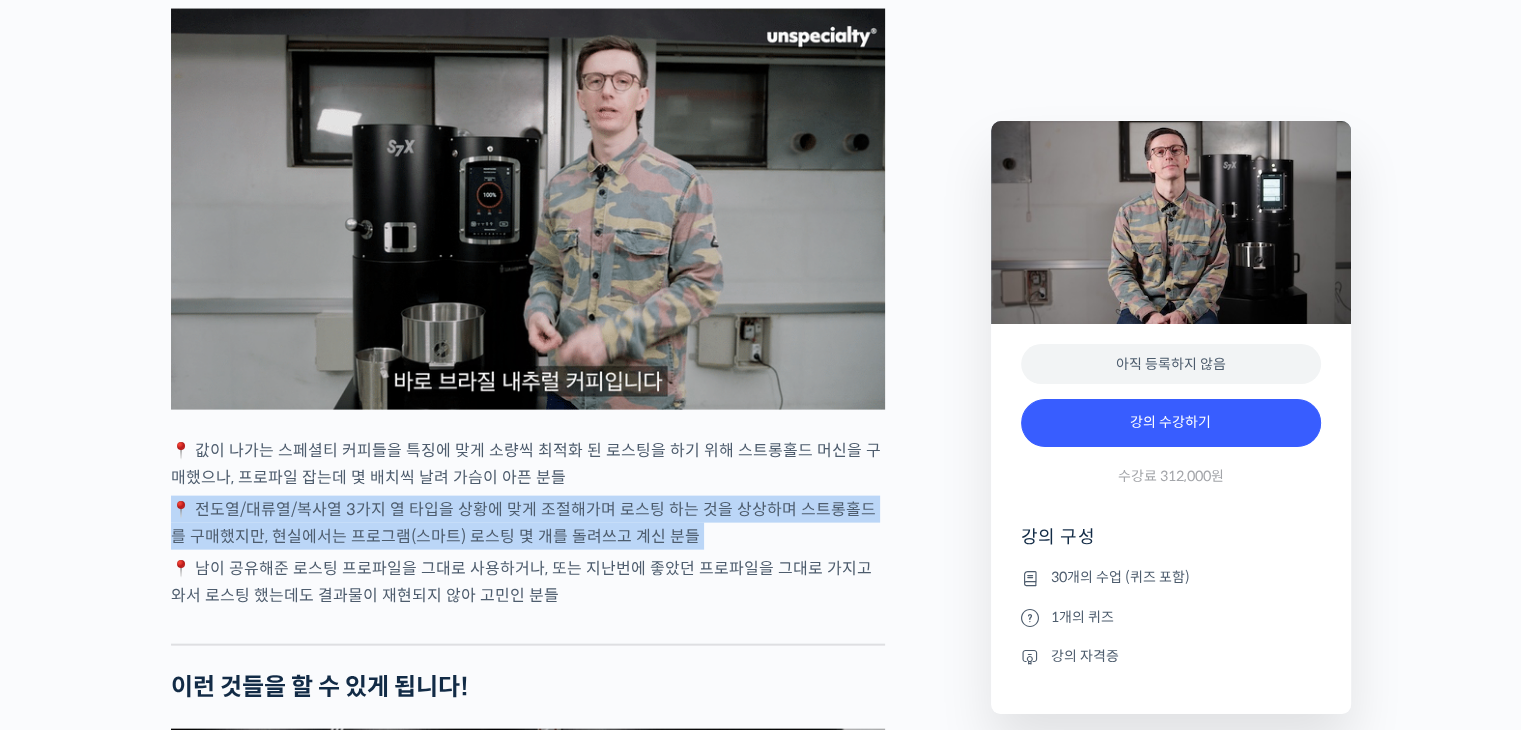 click on "📍 전도열/대류열/복사열 3가지 열 타입을 상황에 맞게 조절해가며 로스팅 하는 것을 상상하며 스트롱홀드를 구매했지만, 현실에서는 프로그램(스마트) 로스팅 몇 개를 돌려쓰고 계신 분들" at bounding box center [528, 523] 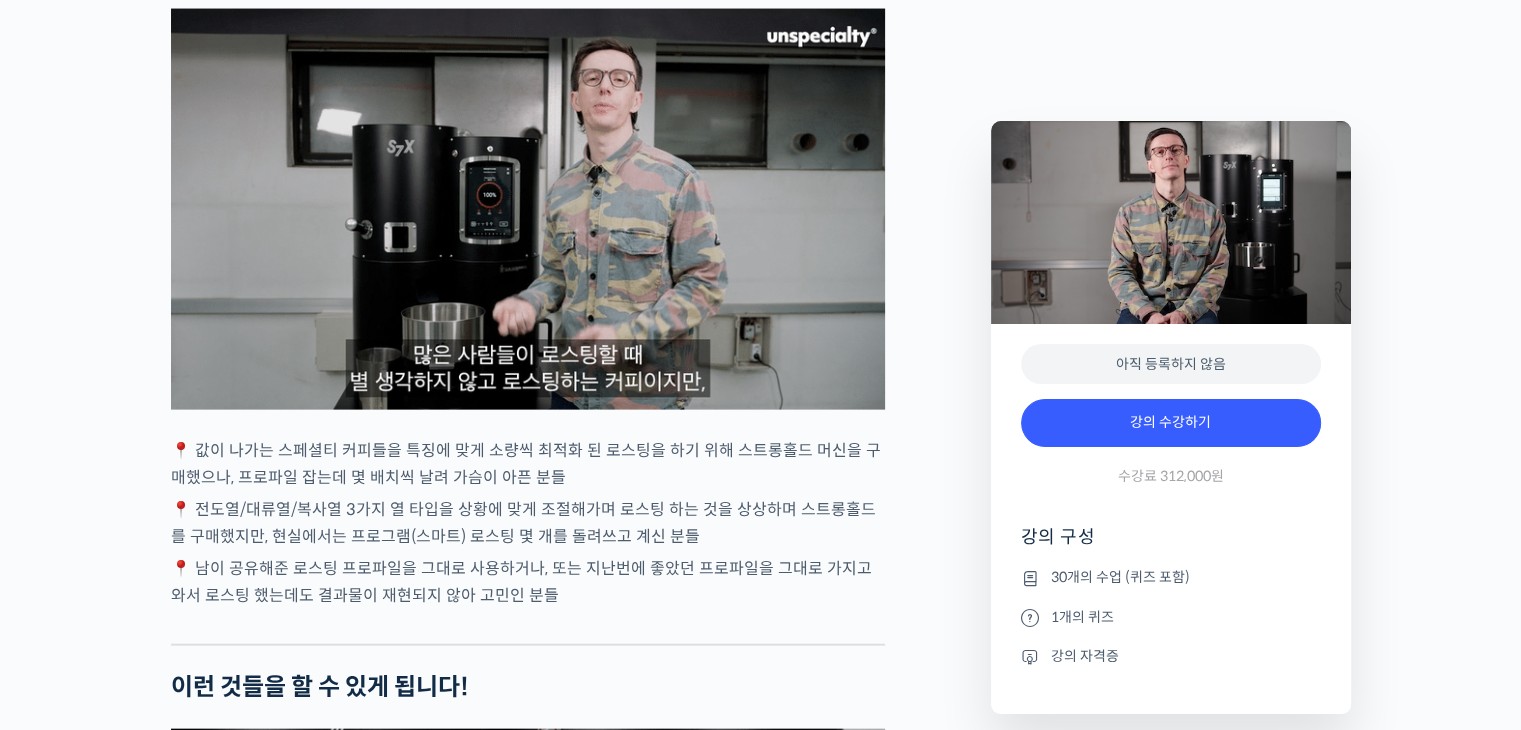 click on "📍 남이 공유해준 로스팅 프로파일을 그대로 사용하거나, 또는 지난번에 좋았던 프로파일을 그대로 가지고 와서 로스팅 했는데도 결과물이 재현되지 않아 고민인 분들" at bounding box center (528, 582) 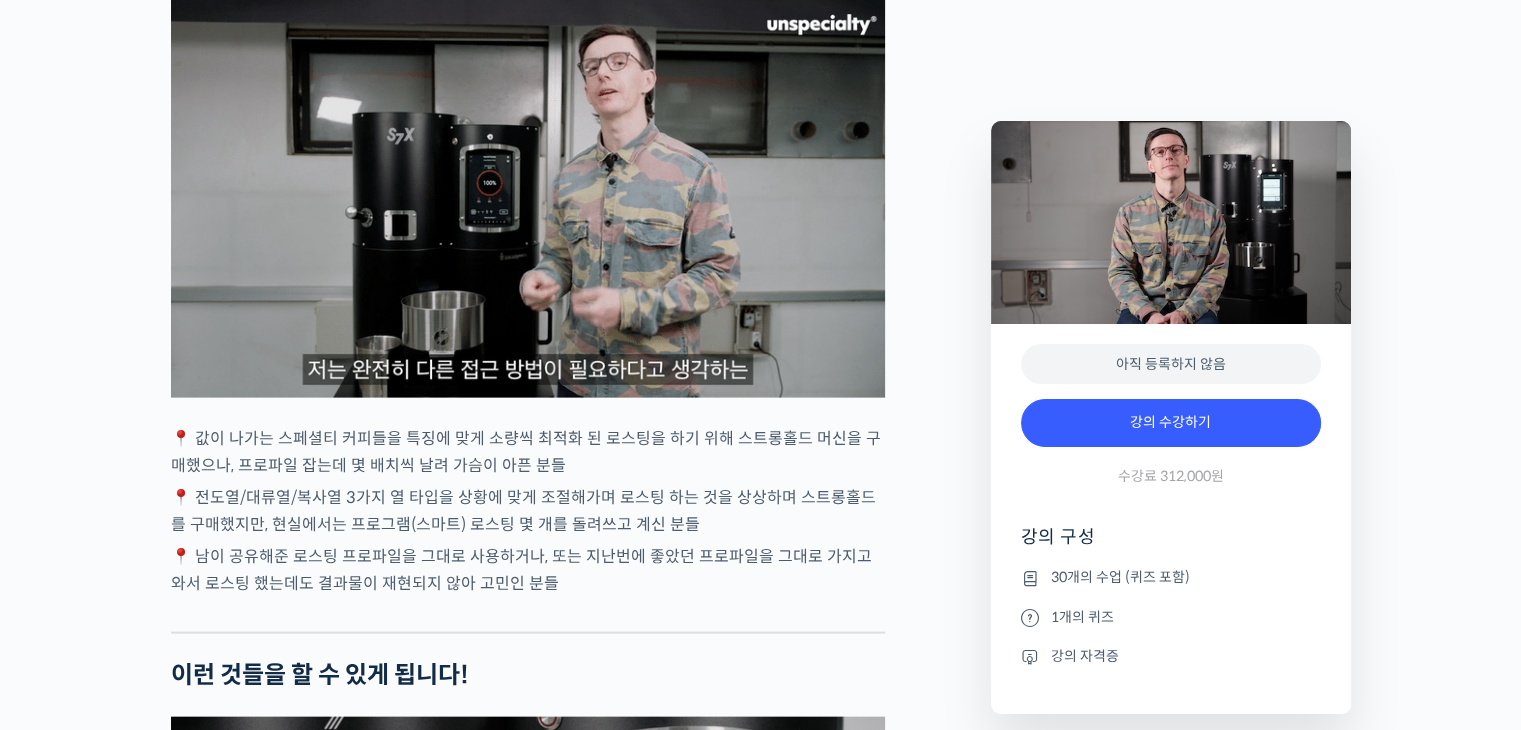 scroll, scrollTop: 4236, scrollLeft: 0, axis: vertical 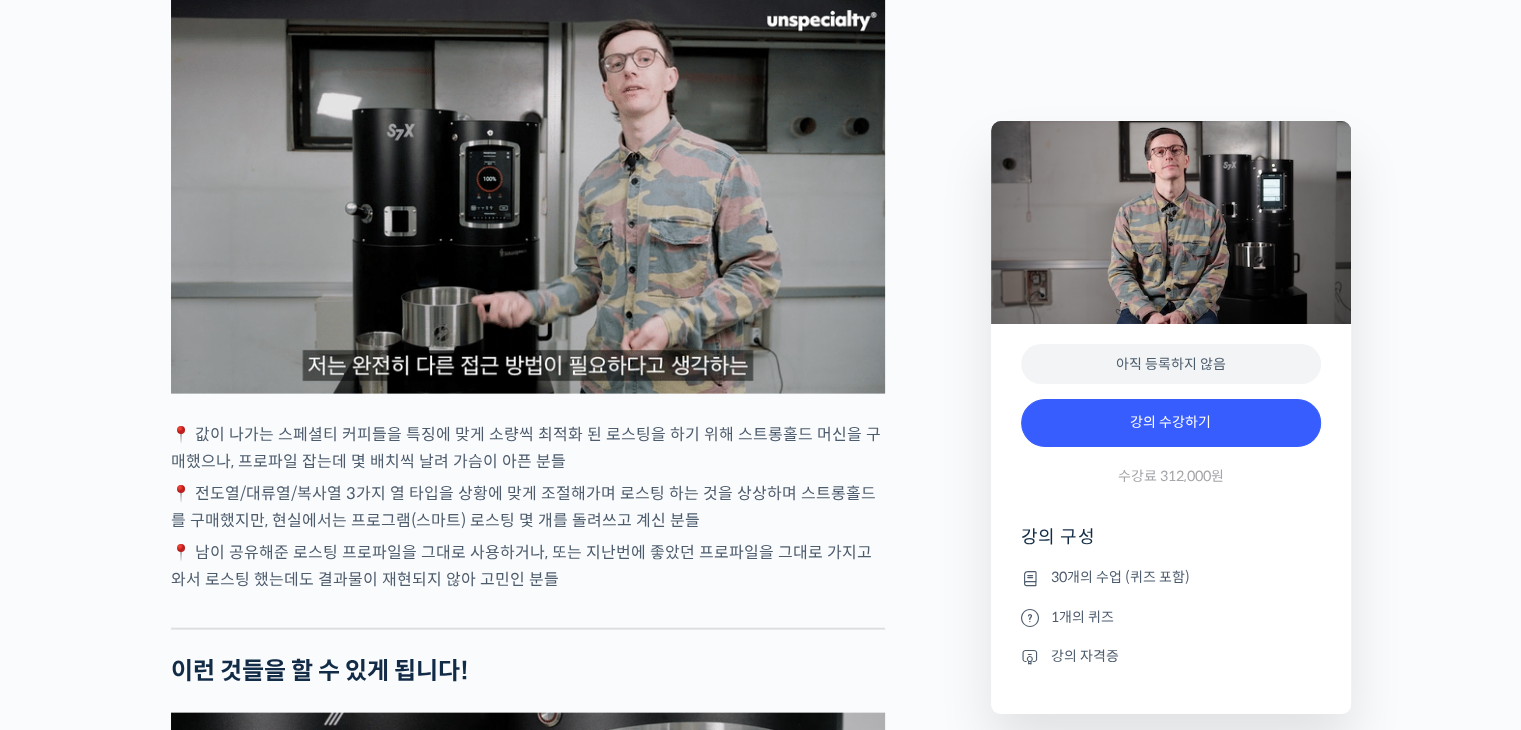 click on "📍 전도열/대류열/복사열 3가지 열 타입을 상황에 맞게 조절해가며 로스팅 하는 것을 상상하며 스트롱홀드를 구매했지만, 현실에서는 프로그램(스마트) 로스팅 몇 개를 돌려쓰고 계신 분들" at bounding box center (528, 507) 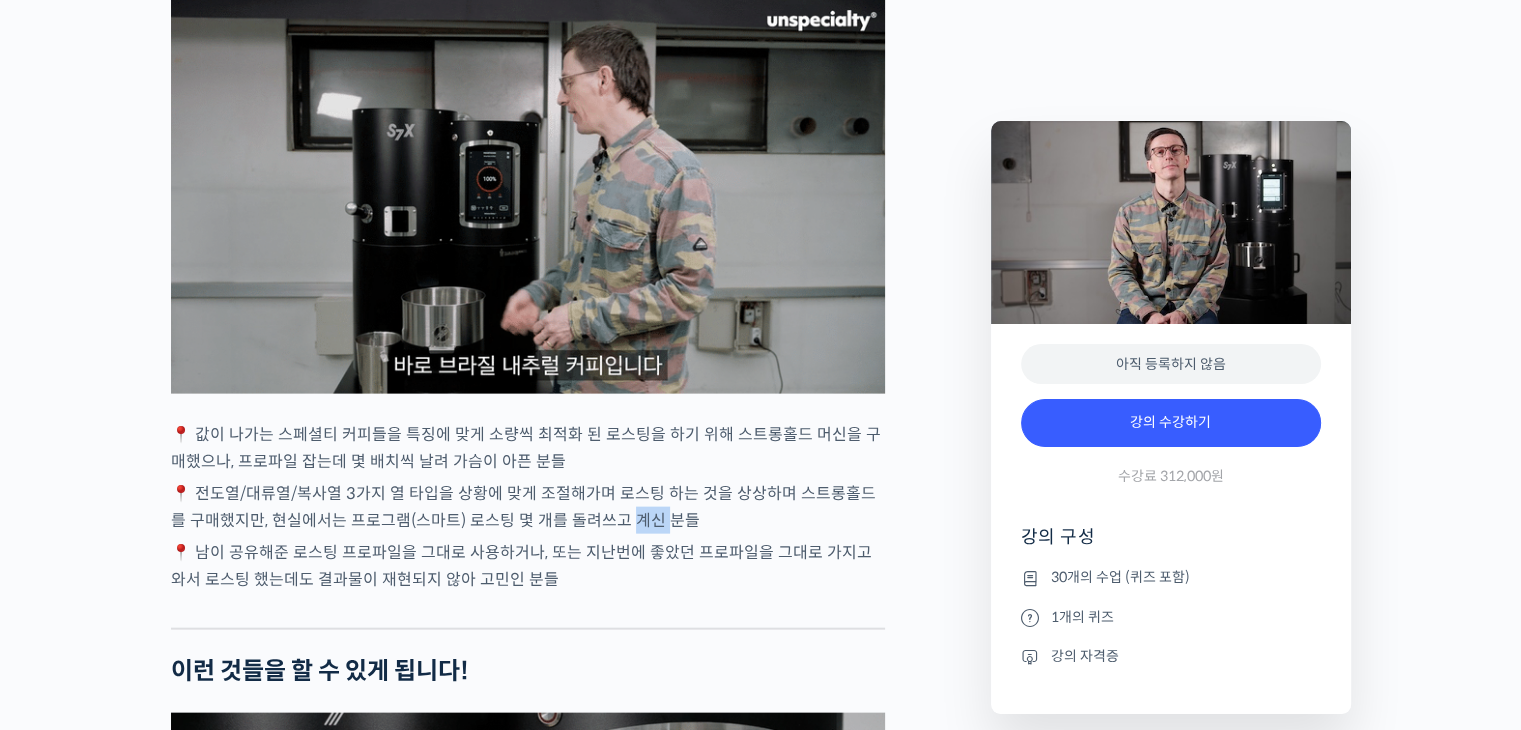 click on "📍 전도열/대류열/복사열 3가지 열 타입을 상황에 맞게 조절해가며 로스팅 하는 것을 상상하며 스트롱홀드를 구매했지만, 현실에서는 프로그램(스마트) 로스팅 몇 개를 돌려쓰고 계신 분들" at bounding box center (528, 507) 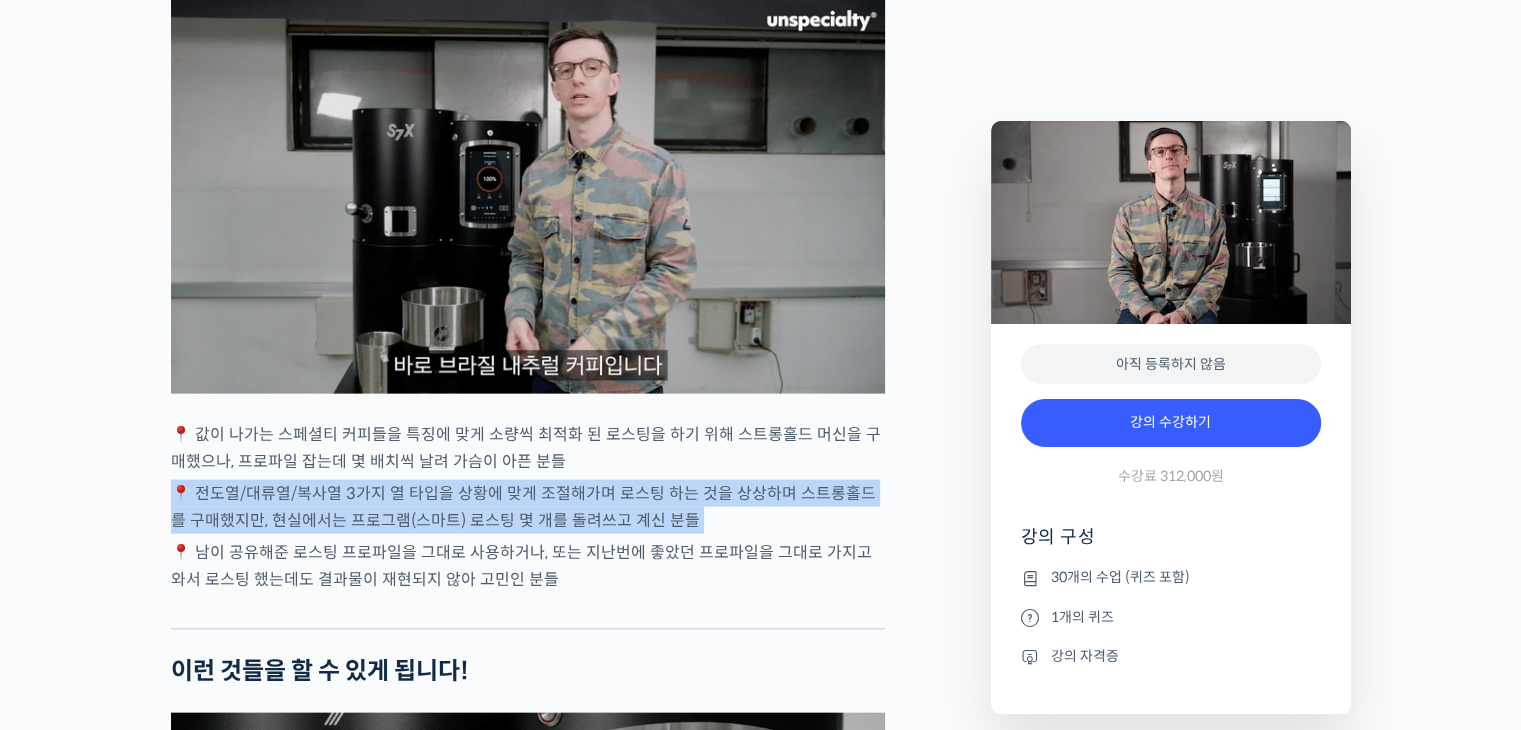 click on "📍 전도열/대류열/복사열 3가지 열 타입을 상황에 맞게 조절해가며 로스팅 하는 것을 상상하며 스트롱홀드를 구매했지만, 현실에서는 프로그램(스마트) 로스팅 몇 개를 돌려쓰고 계신 분들" at bounding box center (528, 507) 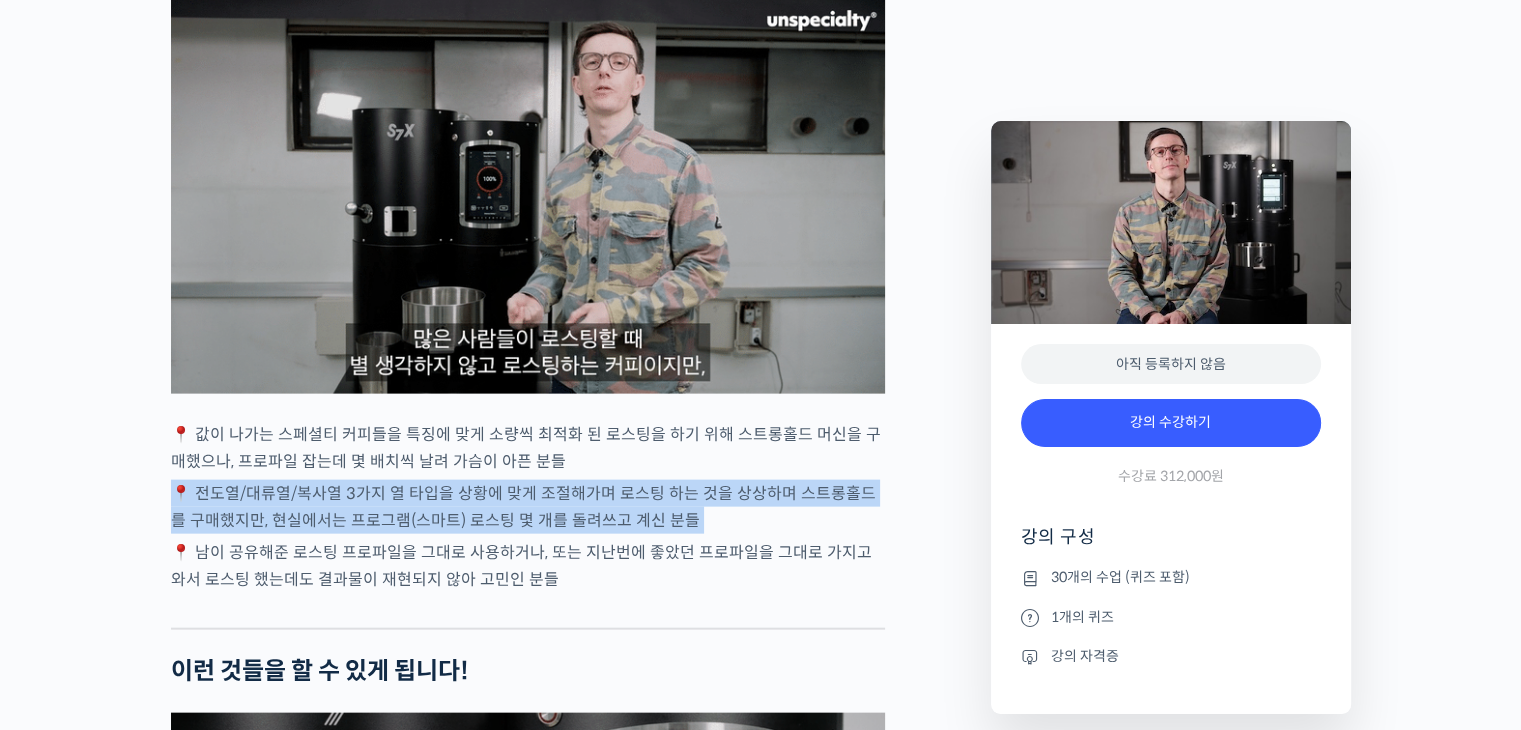 click on "📍 전도열/대류열/복사열 3가지 열 타입을 상황에 맞게 조절해가며 로스팅 하는 것을 상상하며 스트롱홀드를 구매했지만, 현실에서는 프로그램(스마트) 로스팅 몇 개를 돌려쓰고 계신 분들" at bounding box center [528, 507] 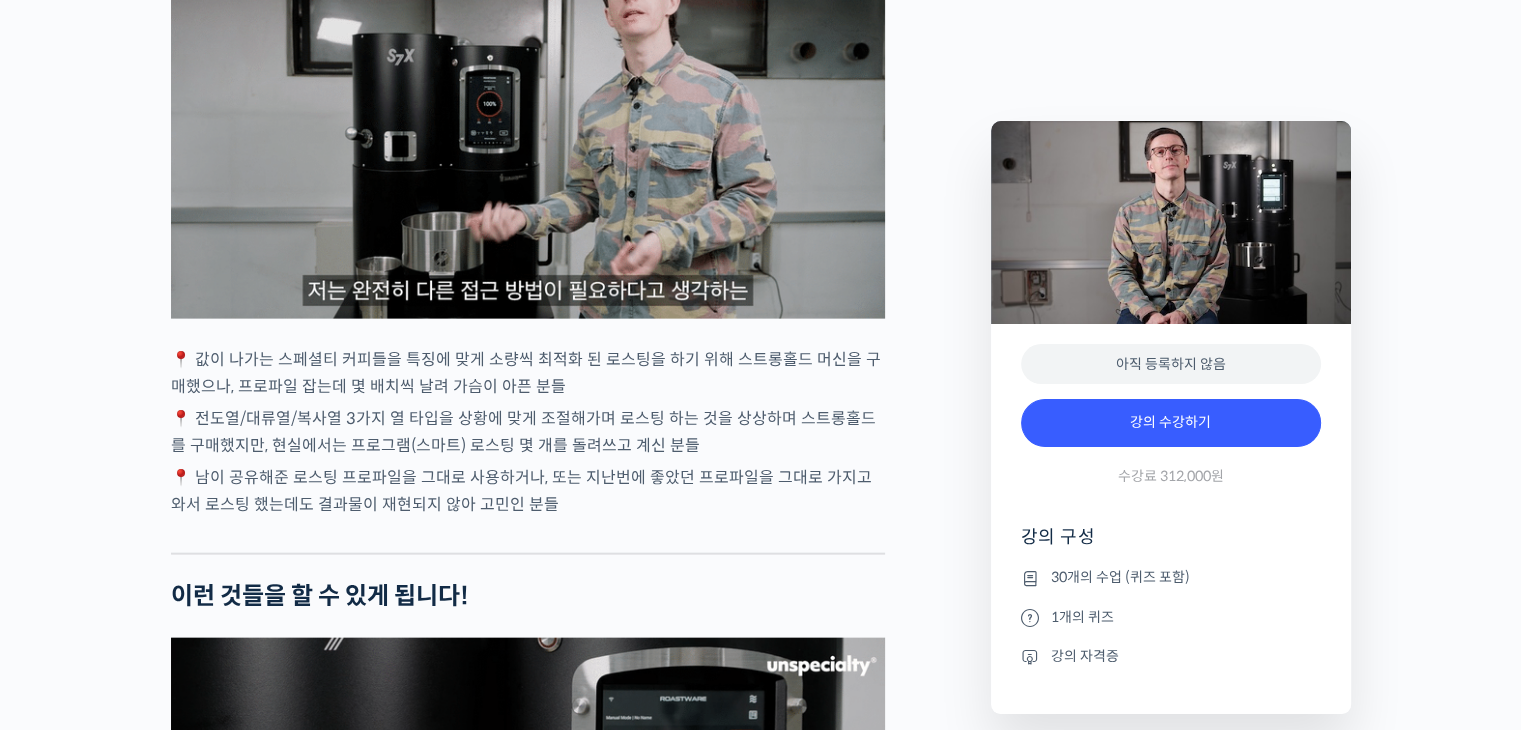 scroll, scrollTop: 4315, scrollLeft: 0, axis: vertical 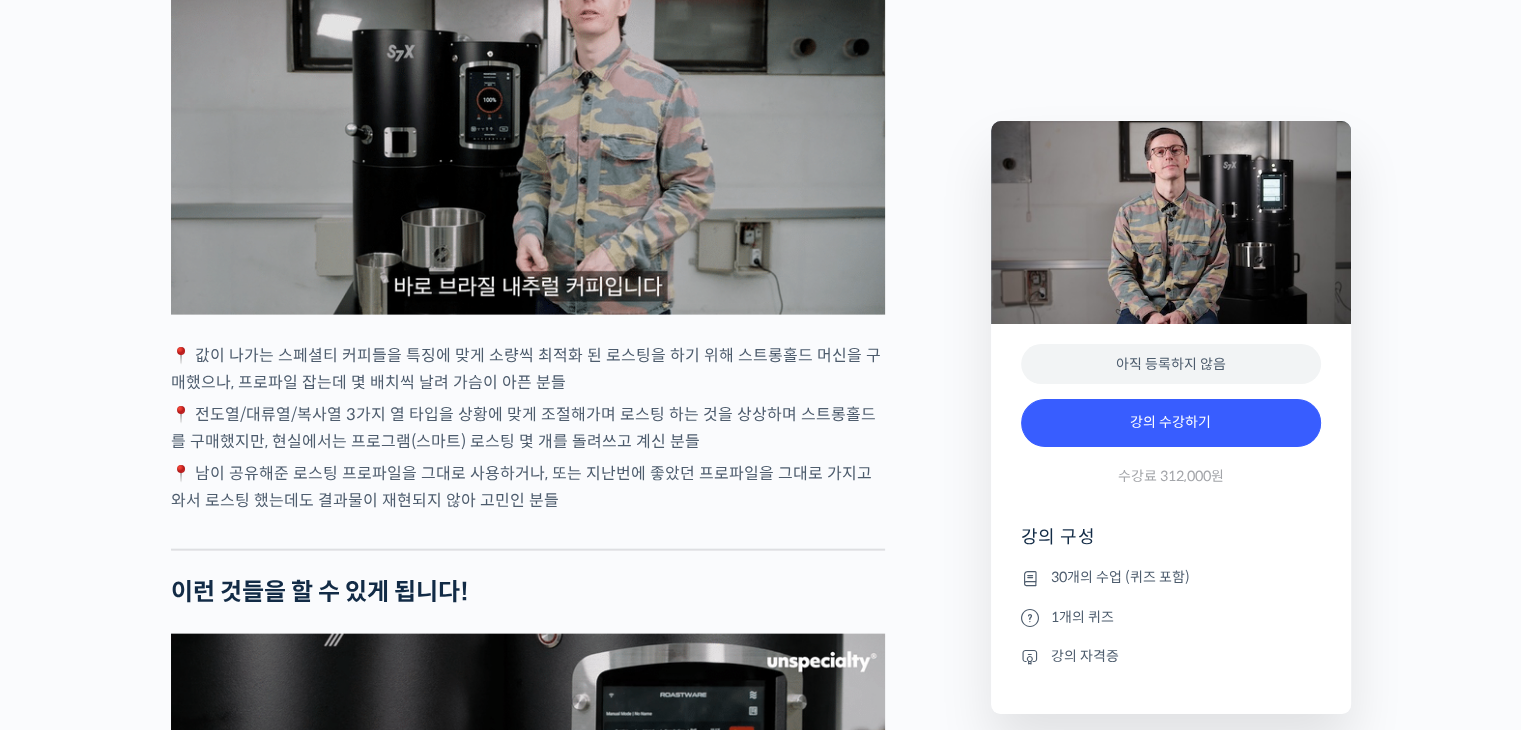 click on "📍 남이 공유해준 로스팅 프로파일을 그대로 사용하거나, 또는 지난번에 좋았던 프로파일을 그대로 가지고 와서 로스팅 했는데도 결과물이 재현되지 않아 고민인 분들" at bounding box center (528, 487) 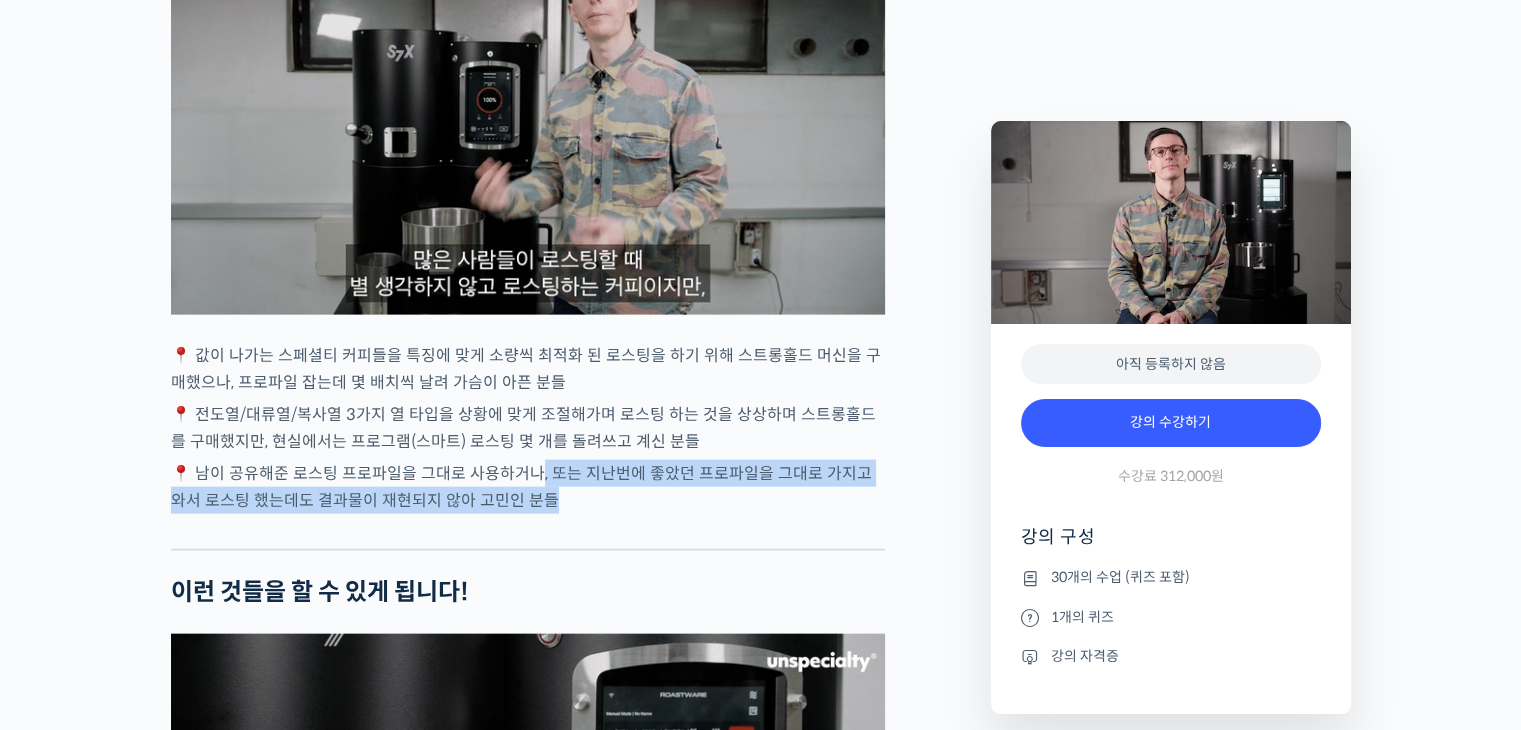drag, startPoint x: 592, startPoint y: 546, endPoint x: 522, endPoint y: 499, distance: 84.31489 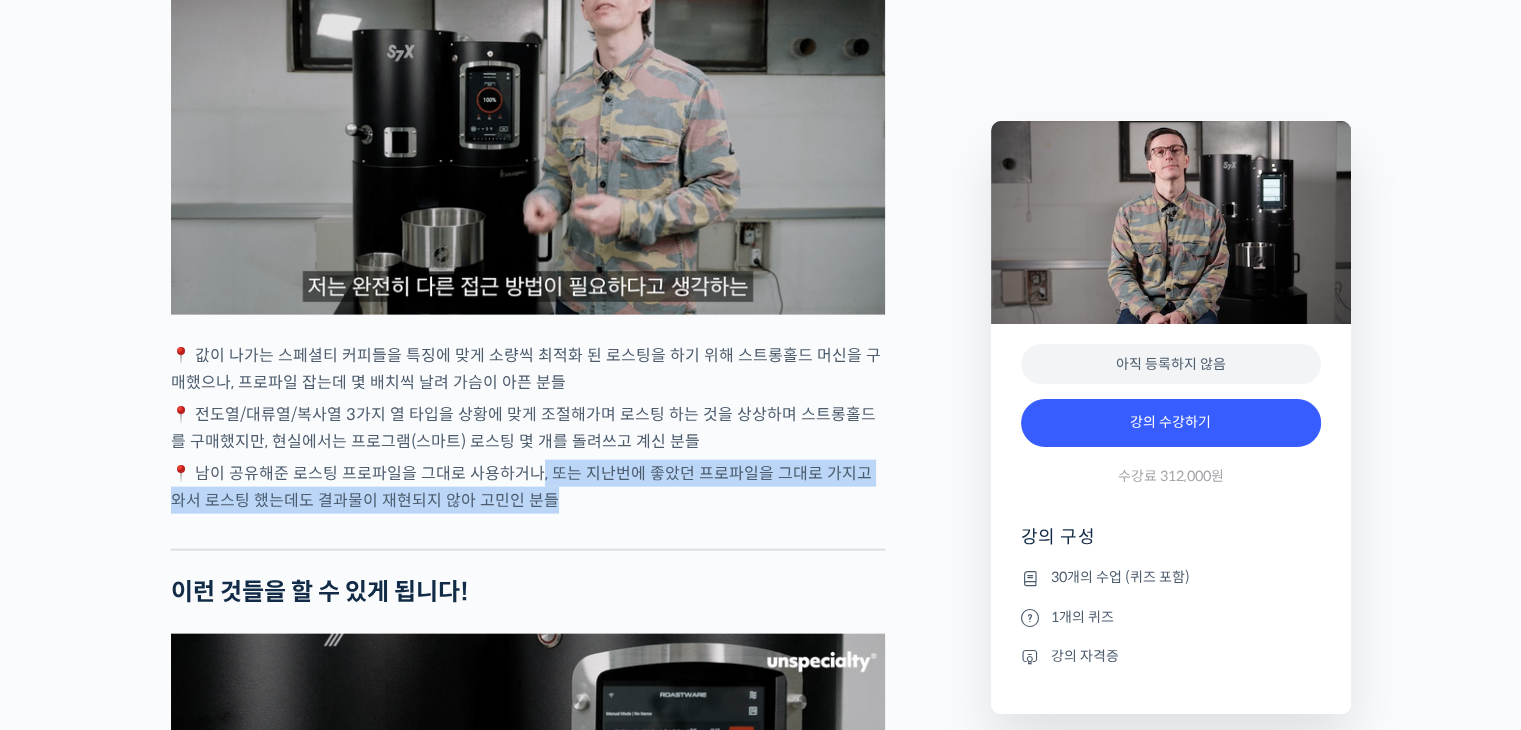 click on "벤풋을 소개합니다!
캐나다 <Monogram Coffee> 공동창업자
스트롱홀드 앰버서더  (2023년~)
캐나다 바리스타 챔피언십 (Canadian National Barista Championship)  2023년, 2022년, 2017년, 2016년, 2015년, 2014년, 2013년 총 7회 우승 🏆 2022년에는 브루어스 컵 동시 우승
월드 바리스타 챔피언십  (World Barista Championship) 2022년 5위, 2017년 4위, 2016년 3위, 2015년 3위, 총 4번의 결선 진출 2020년 캐나다 국가대표 코칭 2019년 2018년 스위스 국가대표 코칭 (6위, 3위)
벤풋은 한번 하기도 어려운 바리스타 국가대표 선발전 우승을 7번씩이나, 그리고 나간 세계대회에서 결선에 무려 4번이나 오른 실력자입니다. 그가 대회에서 선보인 동결건조 우유 사용, 이산화탄소 제거 에스프레소 등은 많은 바리스타들에게 영감을 주었습니다." at bounding box center (528, 923) 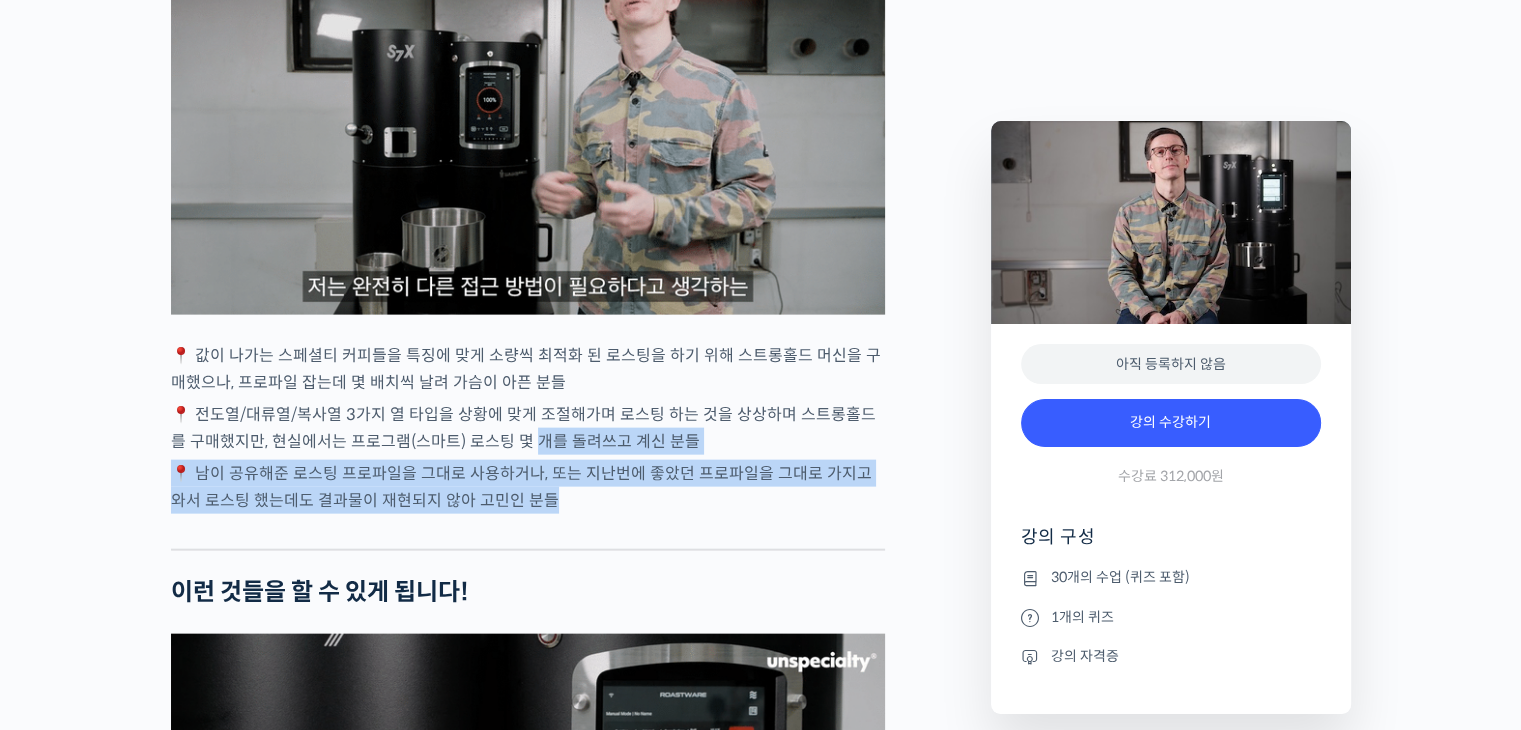 click on "📍 전도열/대류열/복사열 3가지 열 타입을 상황에 맞게 조절해가며 로스팅 하는 것을 상상하며 스트롱홀드를 구매했지만, 현실에서는 프로그램(스마트) 로스팅 몇 개를 돌려쓰고 계신 분들" at bounding box center (528, 428) 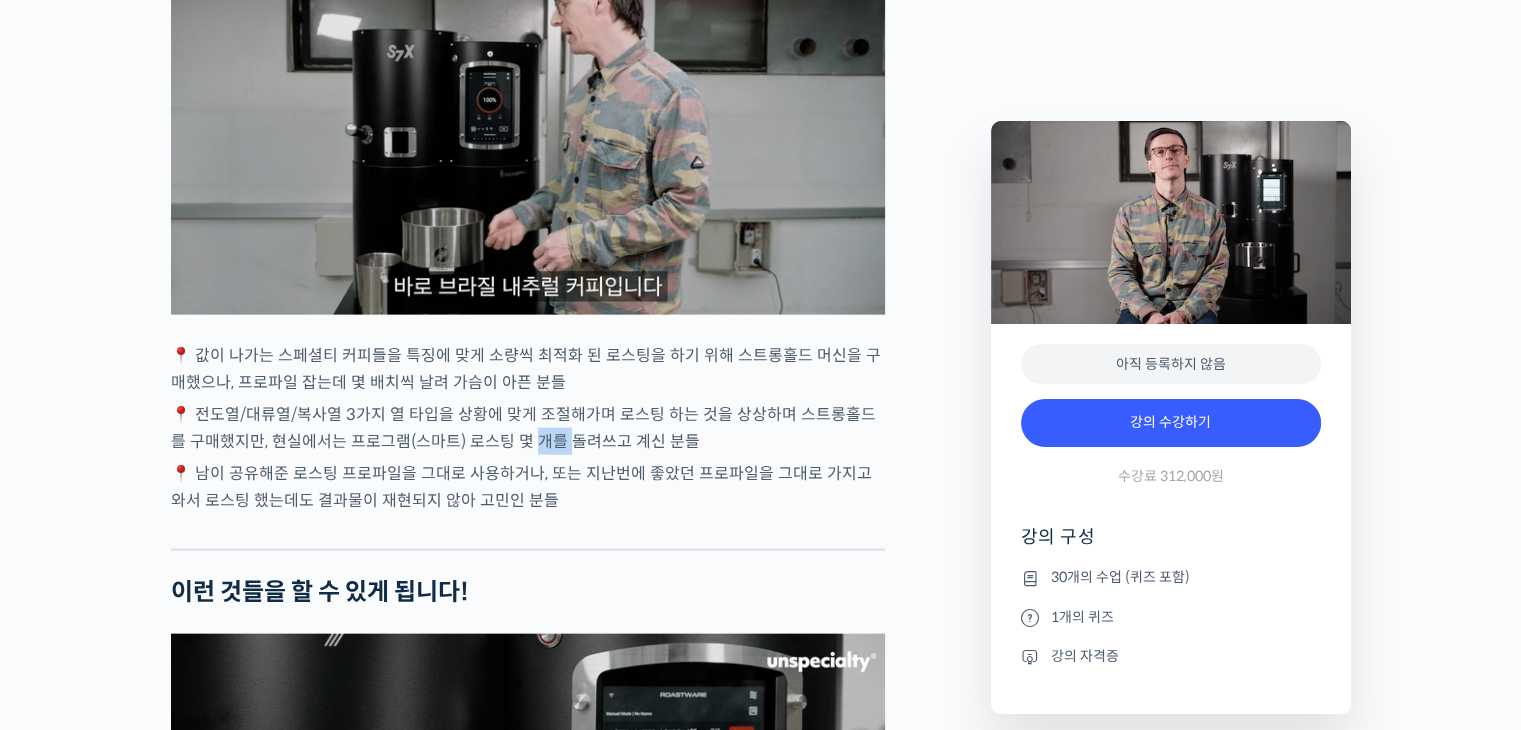 click on "📍 전도열/대류열/복사열 3가지 열 타입을 상황에 맞게 조절해가며 로스팅 하는 것을 상상하며 스트롱홀드를 구매했지만, 현실에서는 프로그램(스마트) 로스팅 몇 개를 돌려쓰고 계신 분들" at bounding box center [528, 428] 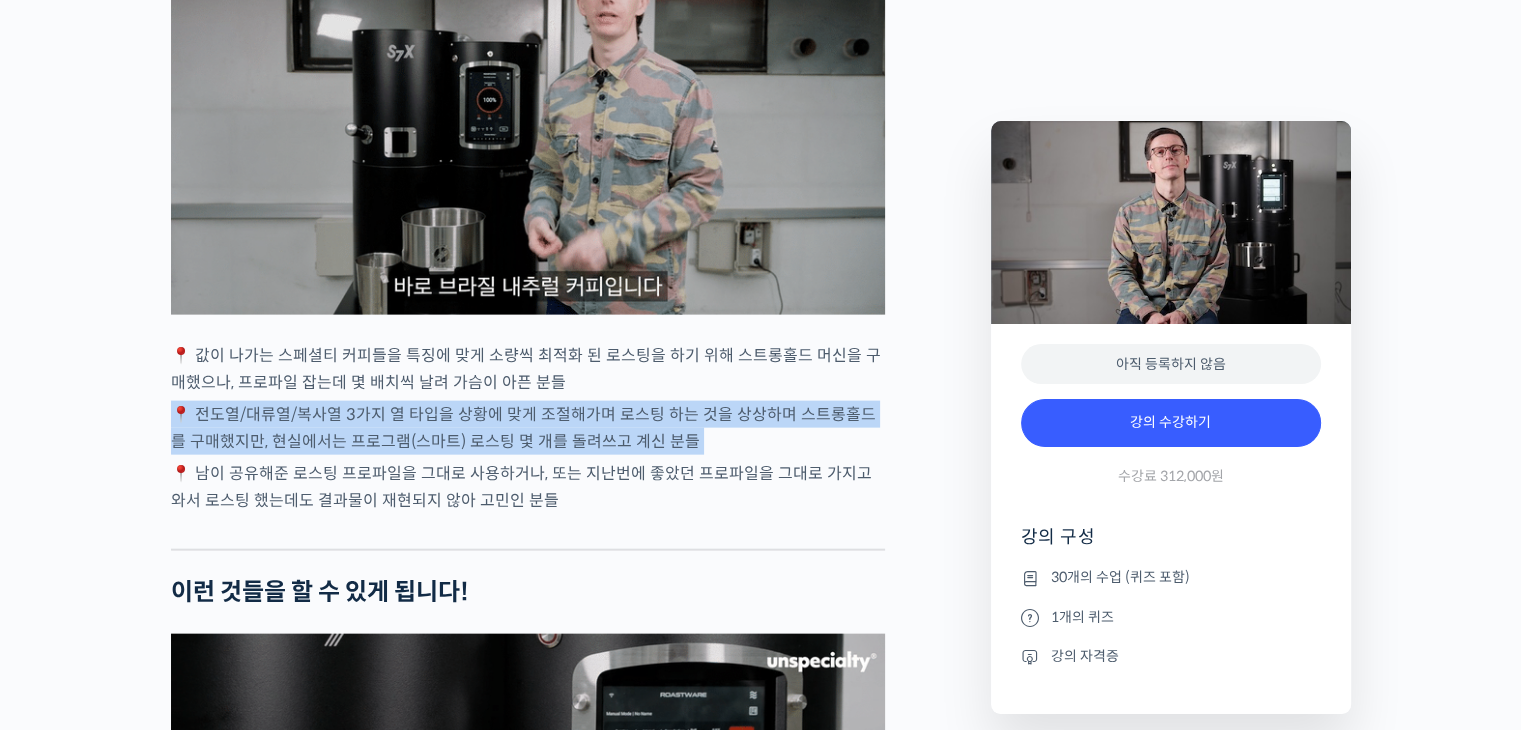 click on "📍 전도열/대류열/복사열 3가지 열 타입을 상황에 맞게 조절해가며 로스팅 하는 것을 상상하며 스트롱홀드를 구매했지만, 현실에서는 프로그램(스마트) 로스팅 몇 개를 돌려쓰고 계신 분들" at bounding box center (528, 428) 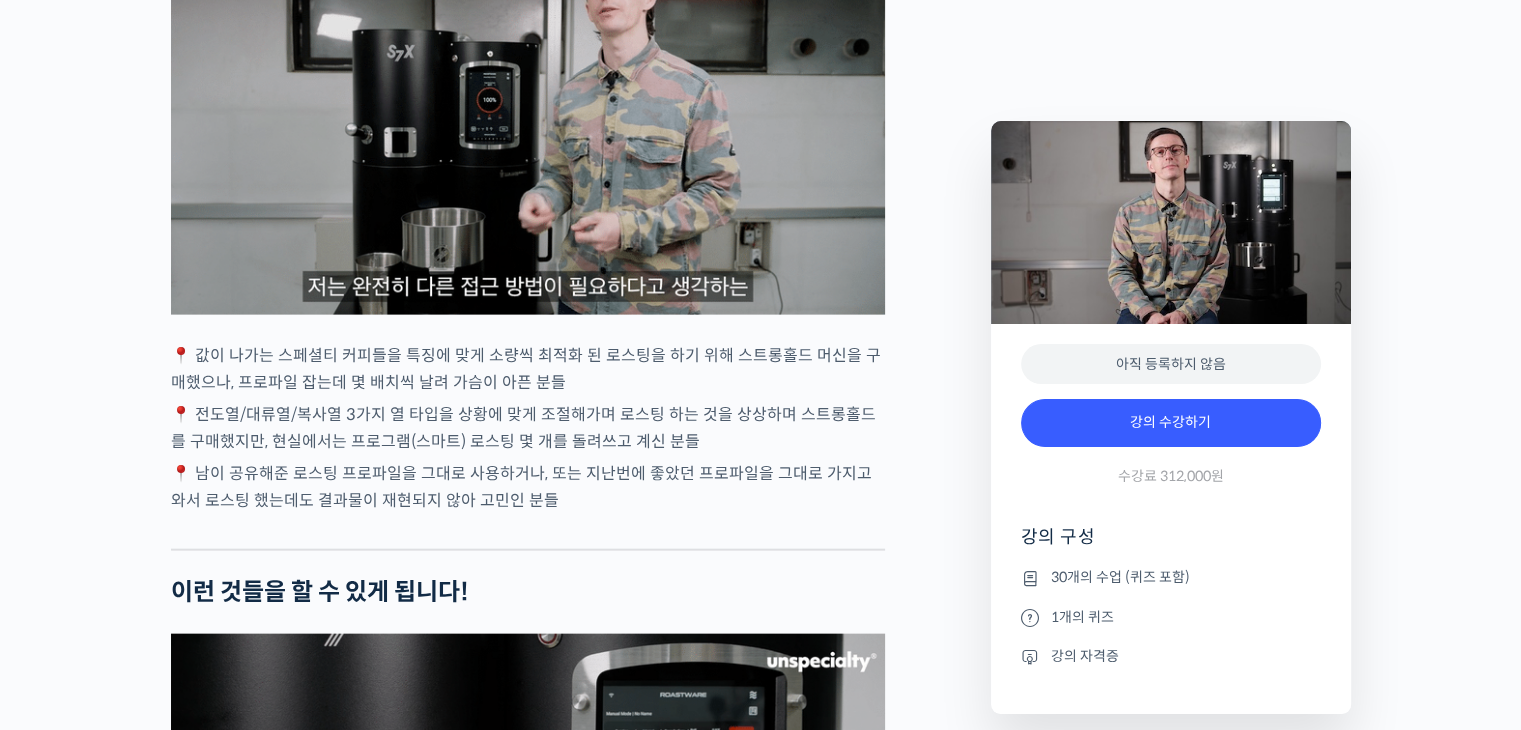click on "📍 남이 공유해준 로스팅 프로파일을 그대로 사용하거나, 또는 지난번에 좋았던 프로파일을 그대로 가지고 와서 로스팅 했는데도 결과물이 재현되지 않아 고민인 분들" at bounding box center (528, 487) 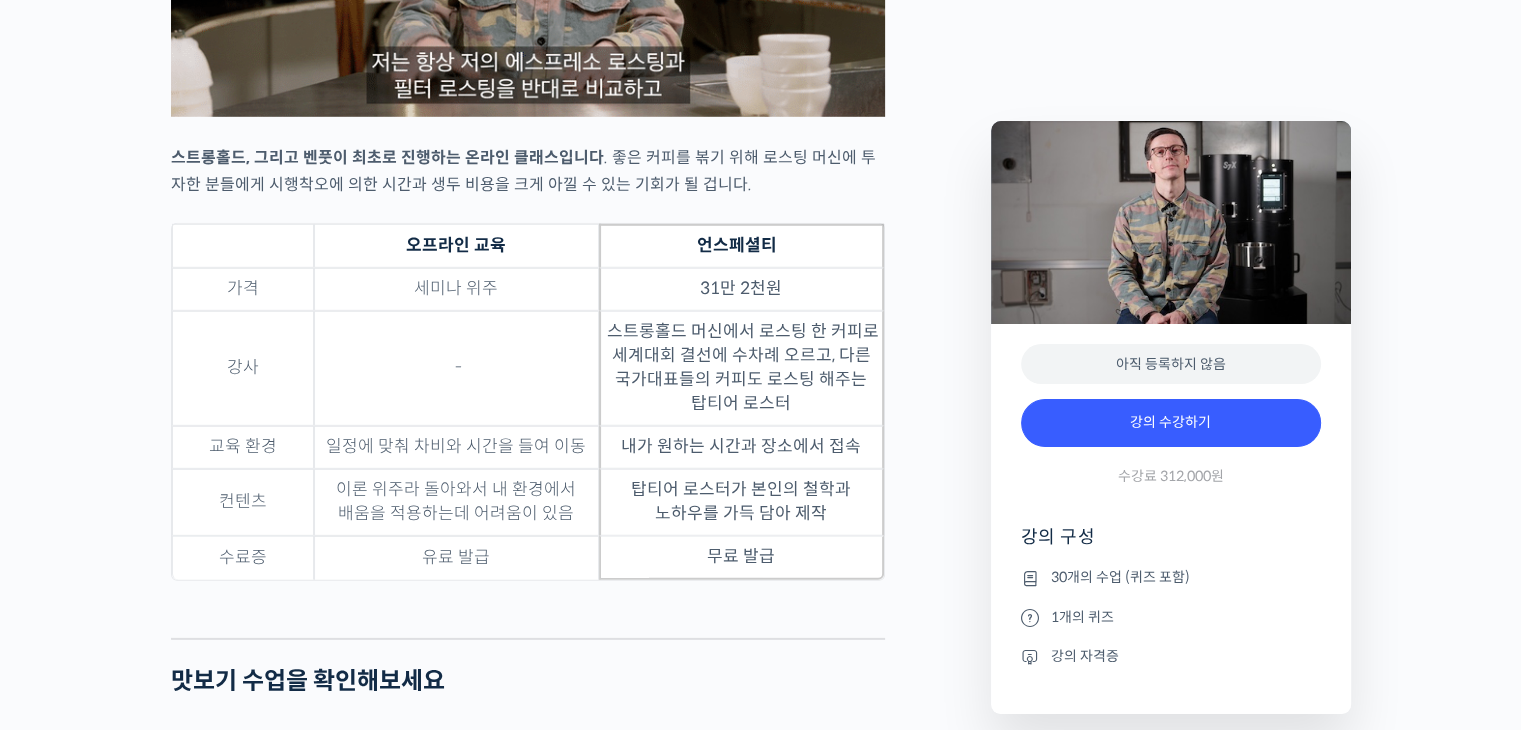 scroll, scrollTop: 5927, scrollLeft: 0, axis: vertical 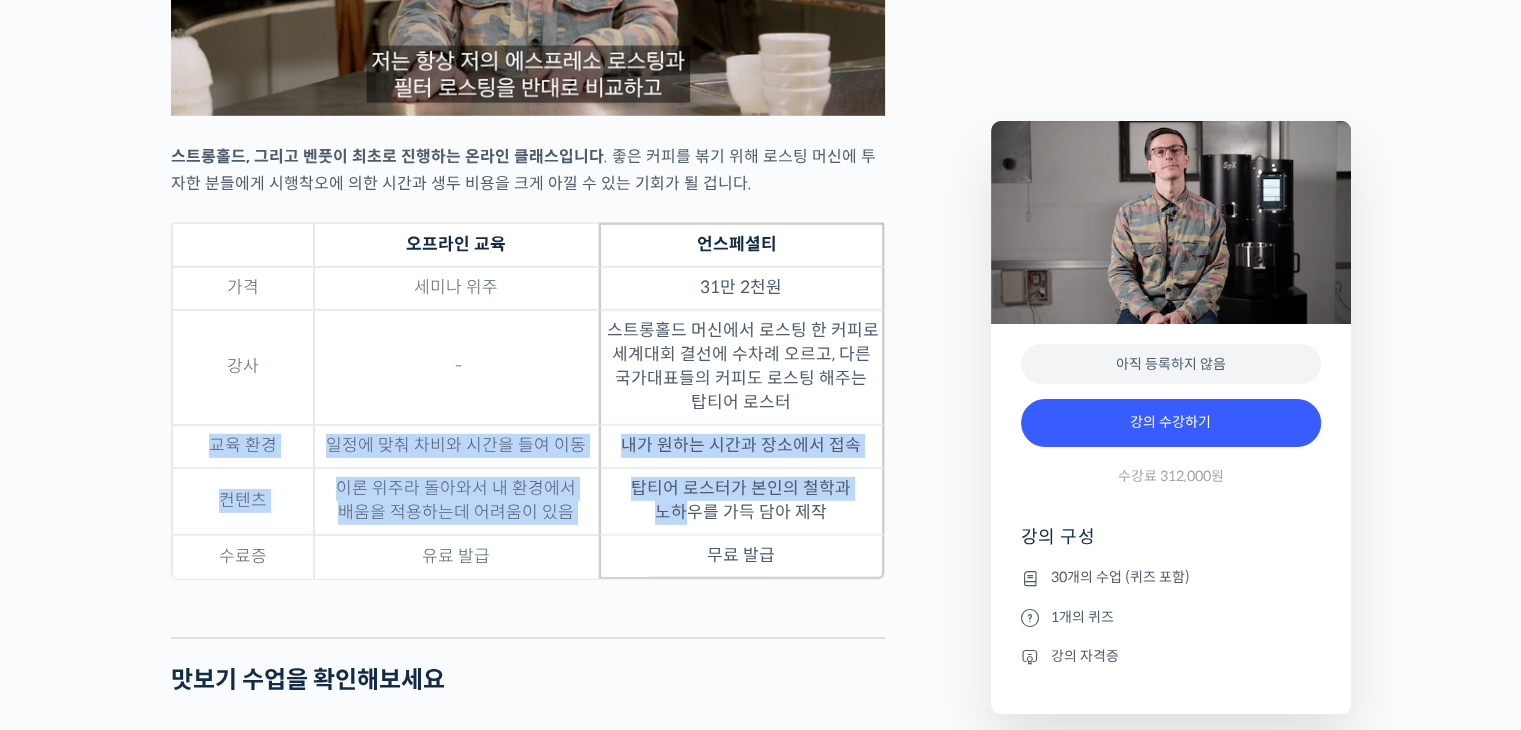 drag, startPoint x: 852, startPoint y: 511, endPoint x: 790, endPoint y: 446, distance: 89.827614 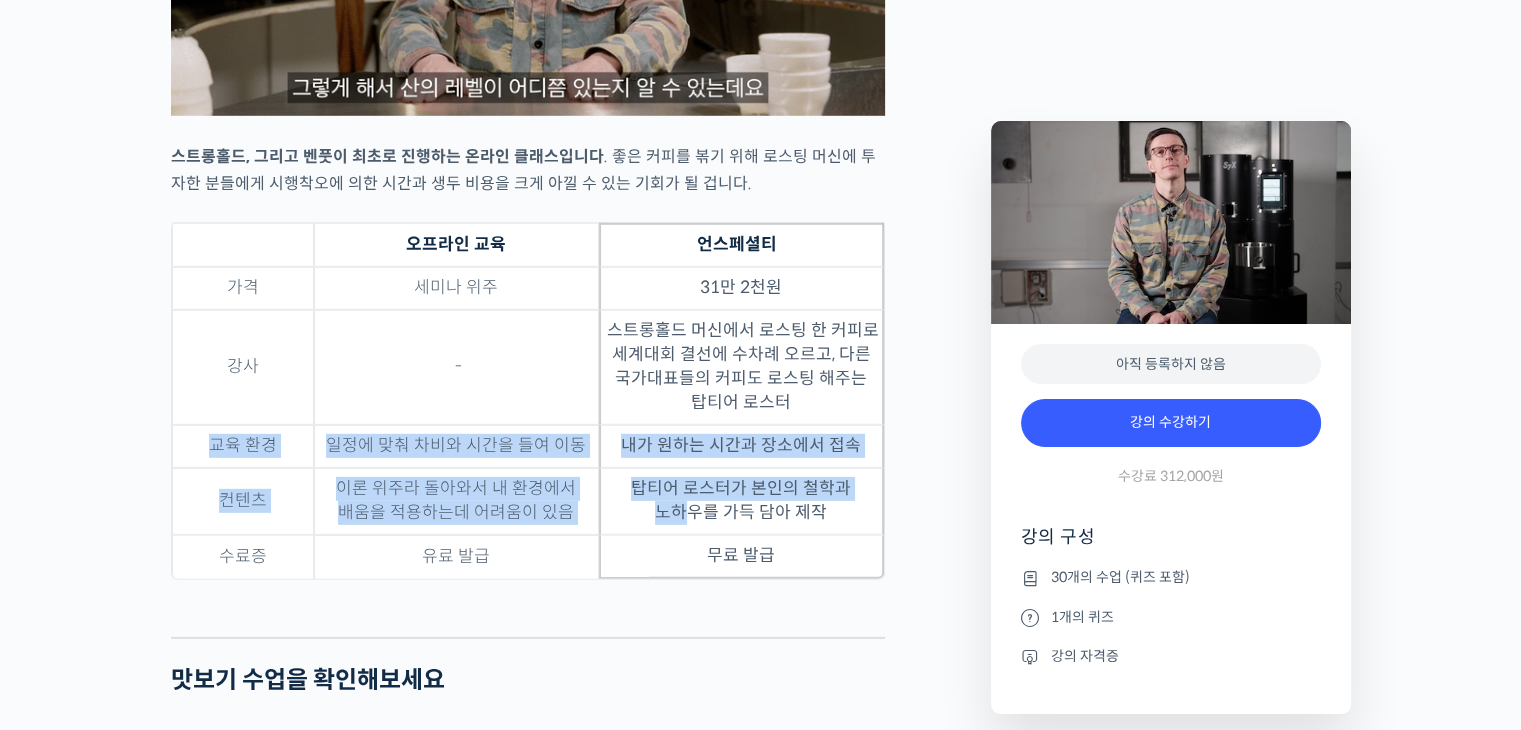 click on "가격 세미나 위주 31만 2천원 강사 - 스트롱홀드 머신에서 로스팅 한 커피로 세계대회 결선에 수차례 오르고, 다른 국가대표들의 커피도 로스팅 해주는 탑티어 로스터 교육 환경 일정에 맞춰 차비와 시간을 들여 이동 내가 원하는 시간과 장소에서 접속 컨텐츠 이론 위주라 돌아와서 내 환경에서 배움을 적용하는데 어려움이 있음 탑티어 로스터가 본인의 철학과 노하우를 가득 담아 제작 수료증 유료 발급 무료 발급" at bounding box center [528, 423] 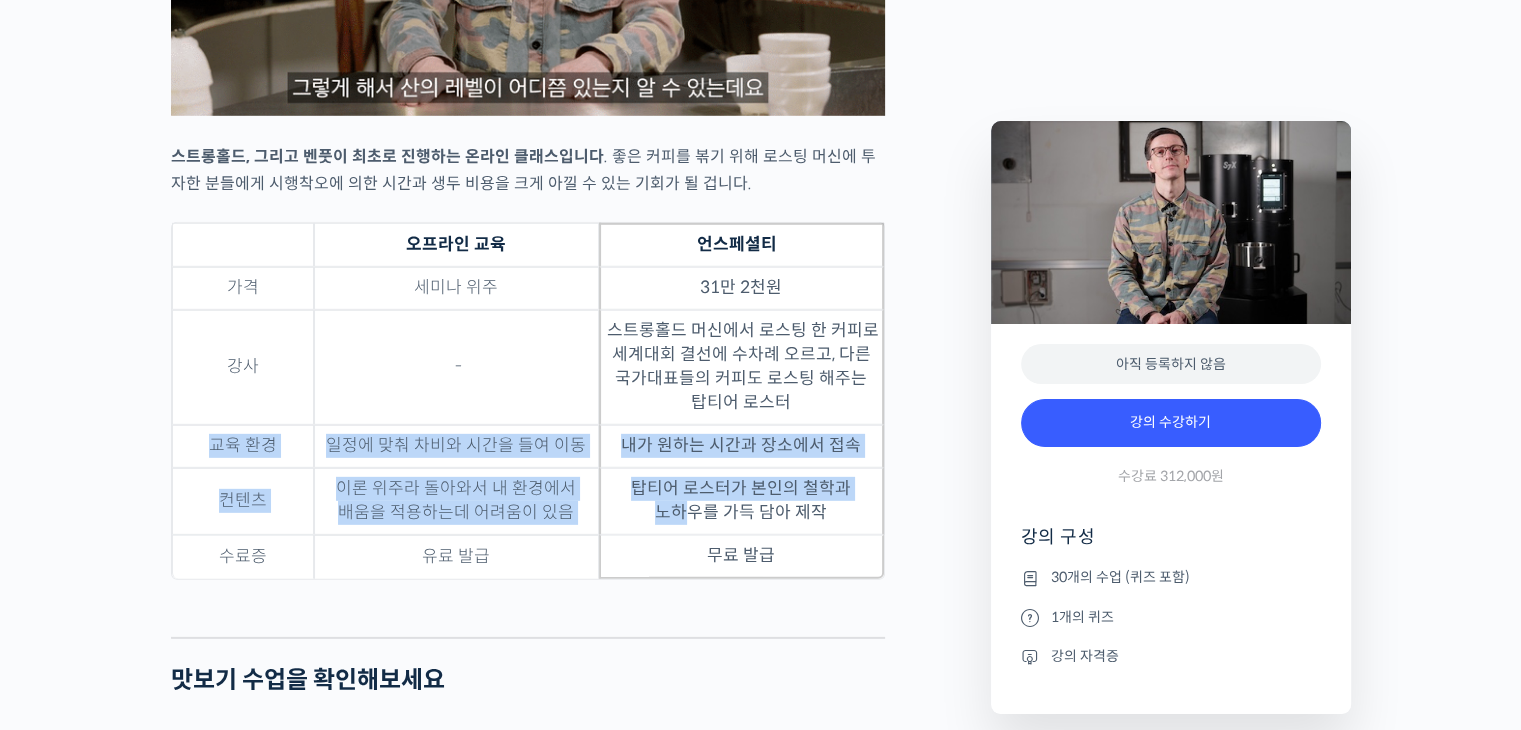 click on "스트롱홀드 머신에서 로스팅 한 커피로 세계대회 결선에 수차례 오르고, 다른 국가대표들의 커피도 로스팅 해주는 탑티어 로스터" at bounding box center (741, 367) 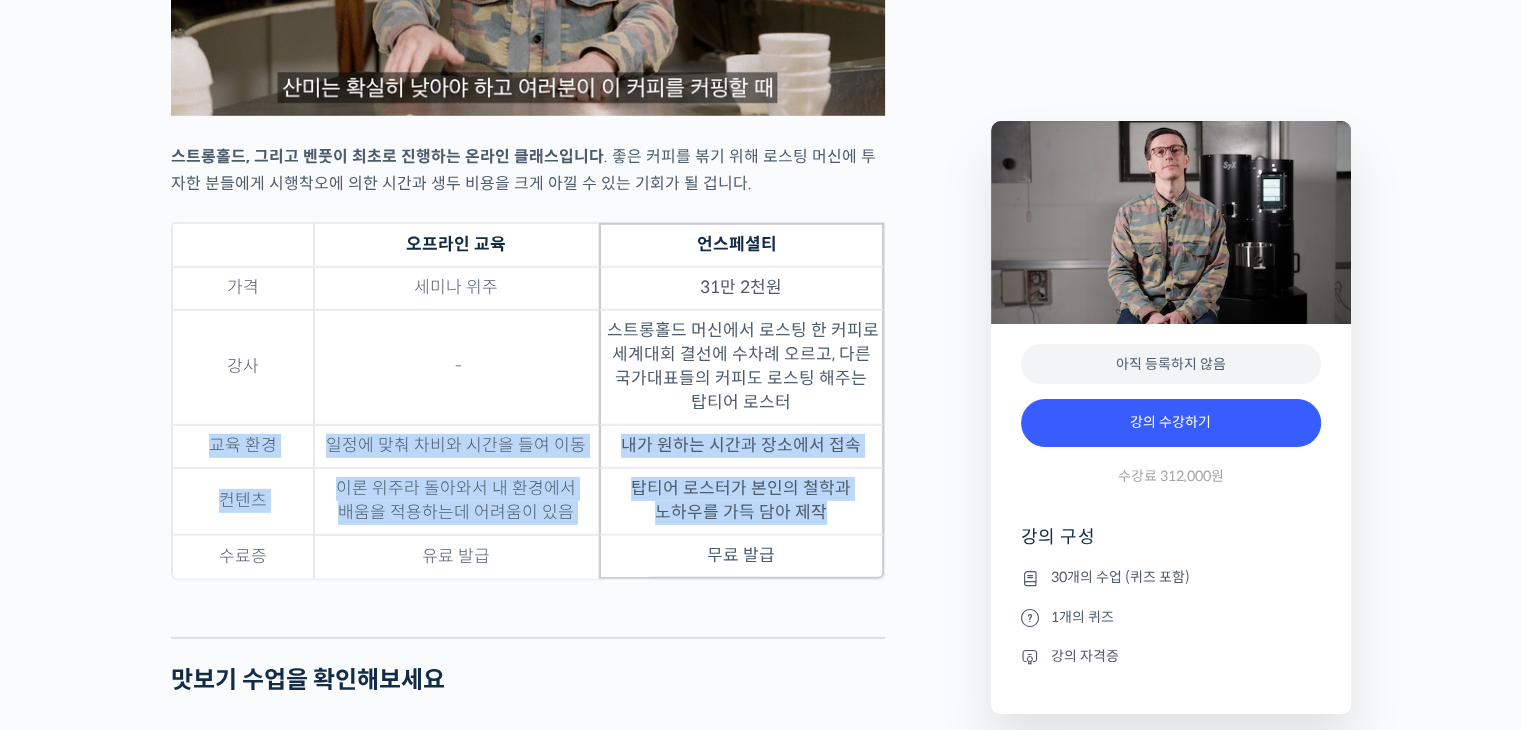 drag, startPoint x: 790, startPoint y: 446, endPoint x: 808, endPoint y: 590, distance: 145.12064 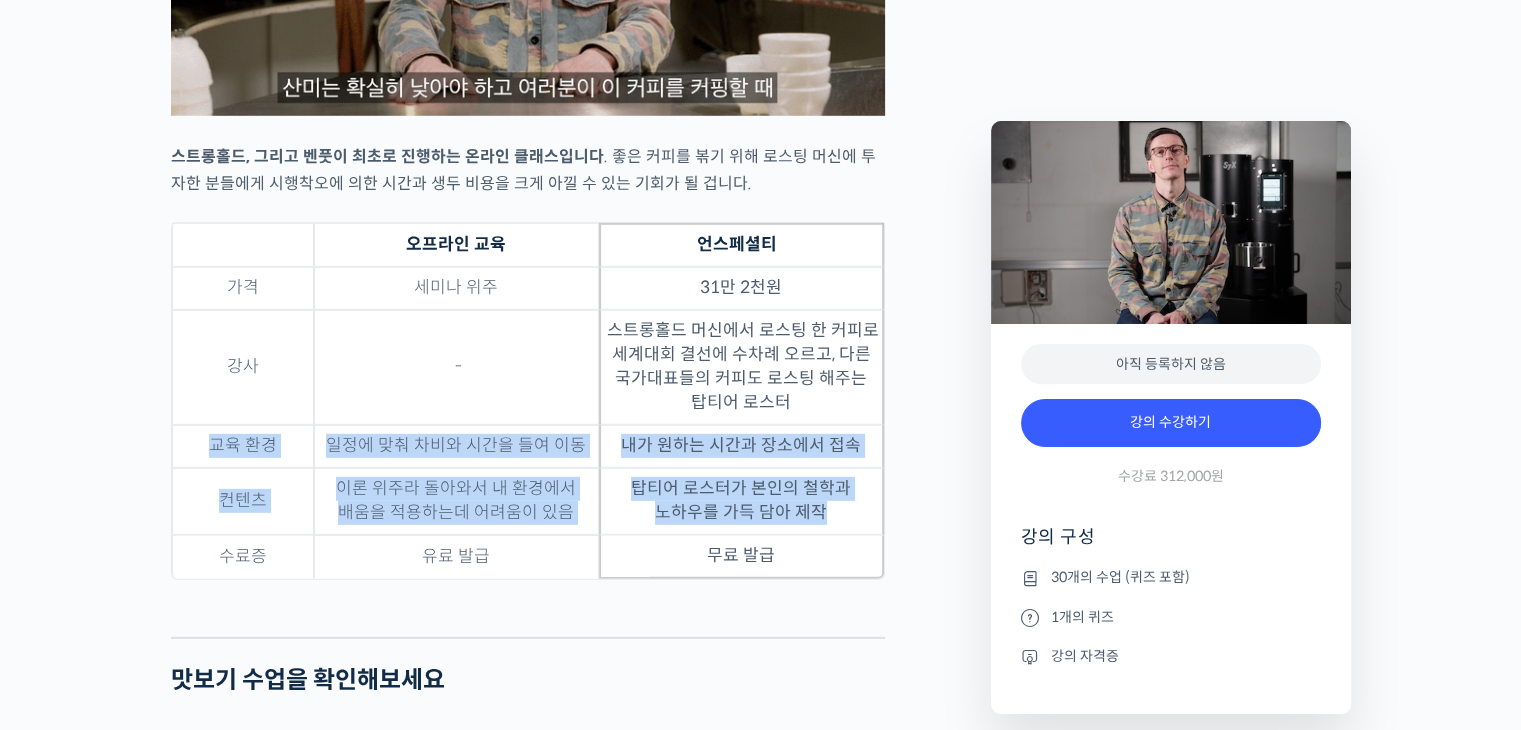 click on "가격 세미나 위주 31만 2천원 강사 - 스트롱홀드 머신에서 로스팅 한 커피로 세계대회 결선에 수차례 오르고, 다른 국가대표들의 커피도 로스팅 해주는 탑티어 로스터 교육 환경 일정에 맞춰 차비와 시간을 들여 이동 내가 원하는 시간과 장소에서 접속 컨텐츠 이론 위주라 돌아와서 내 환경에서 배움을 적용하는데 어려움이 있음 탑티어 로스터가 본인의 철학과 노하우를 가득 담아 제작 수료증 유료 발급 무료 발급" at bounding box center (528, 423) 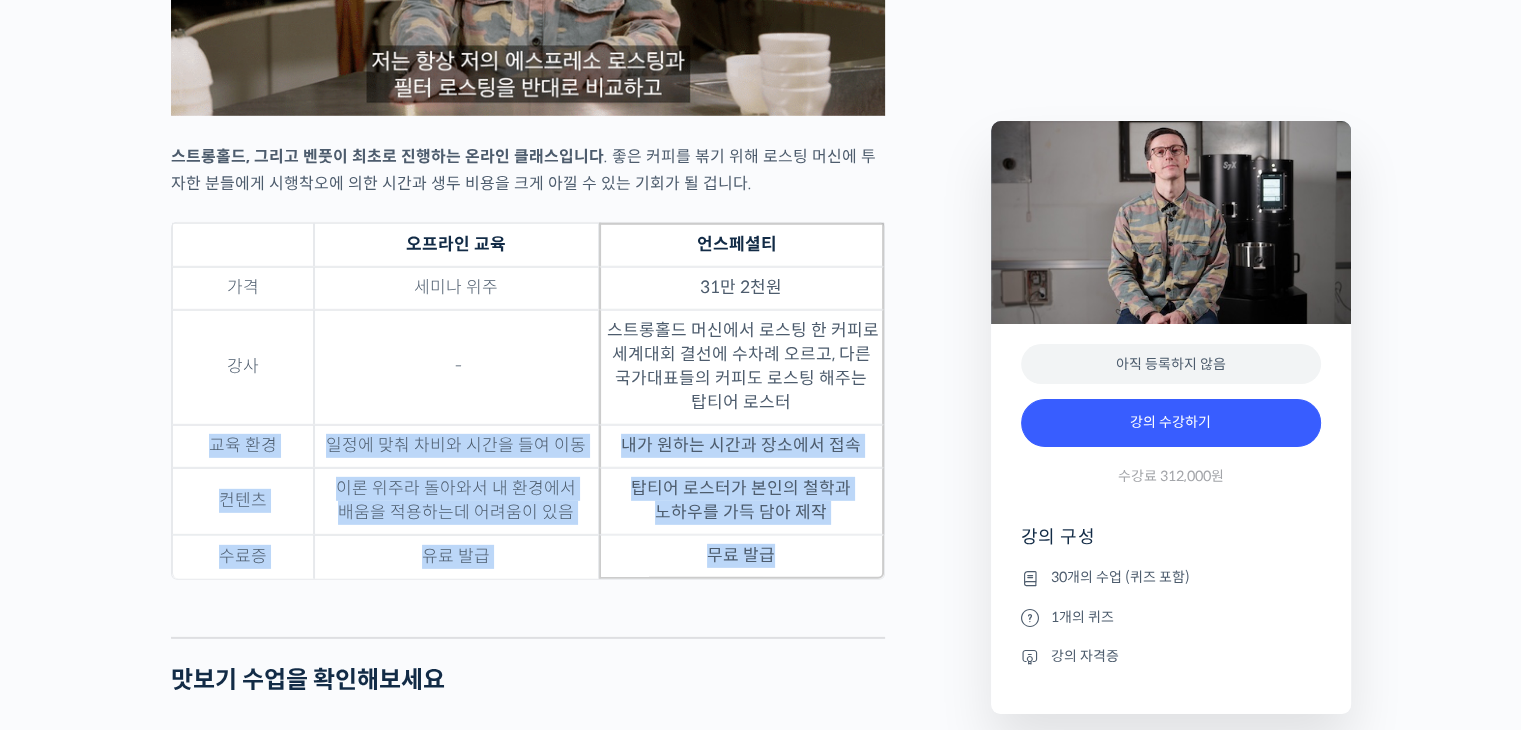 click on "무료 발급" at bounding box center [741, 557] 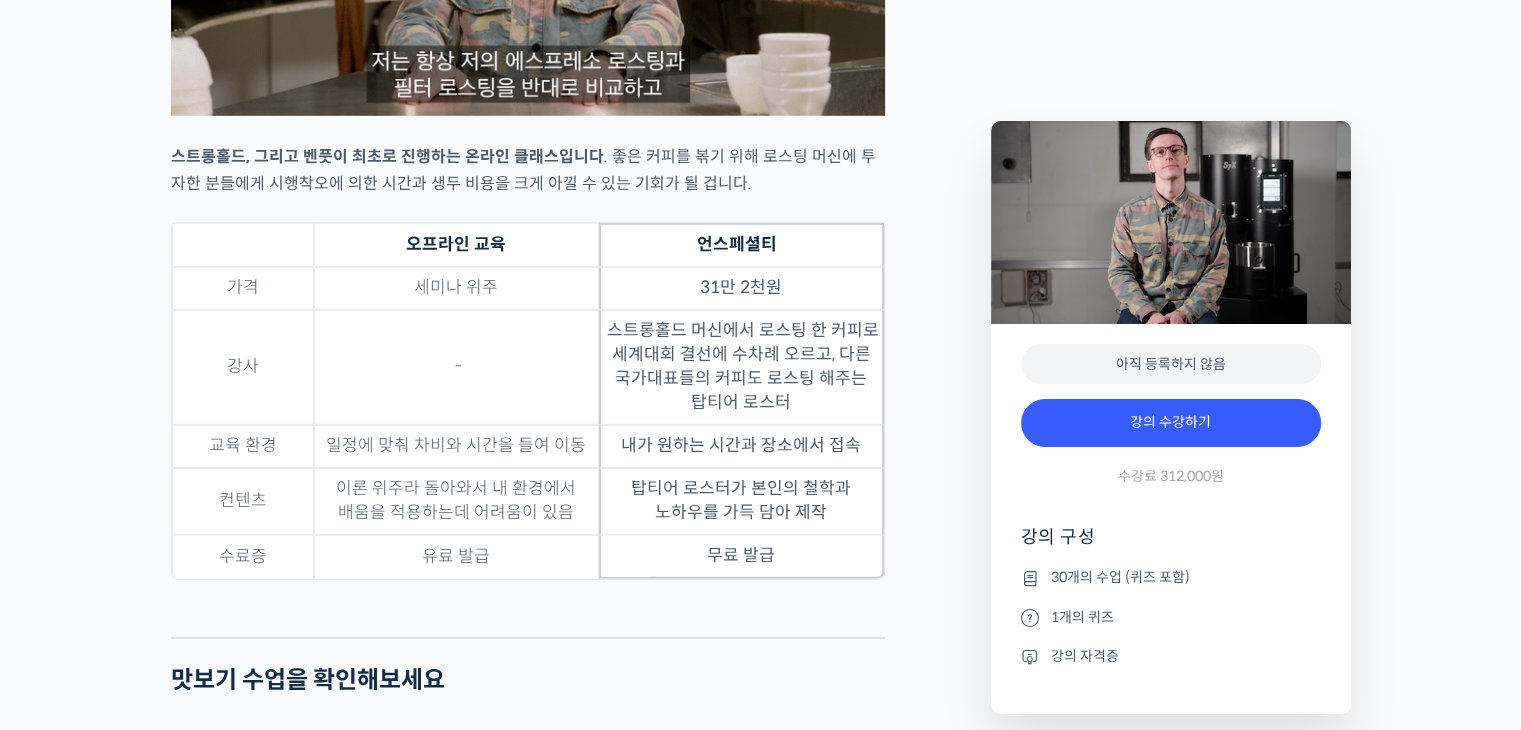 click on "스트롱홀드 머신에서 로스팅 한 커피로 세계대회 결선에 수차례 오르고, 다른 국가대표들의 커피도 로스팅 해주는 탑티어 로스터" at bounding box center (741, 367) 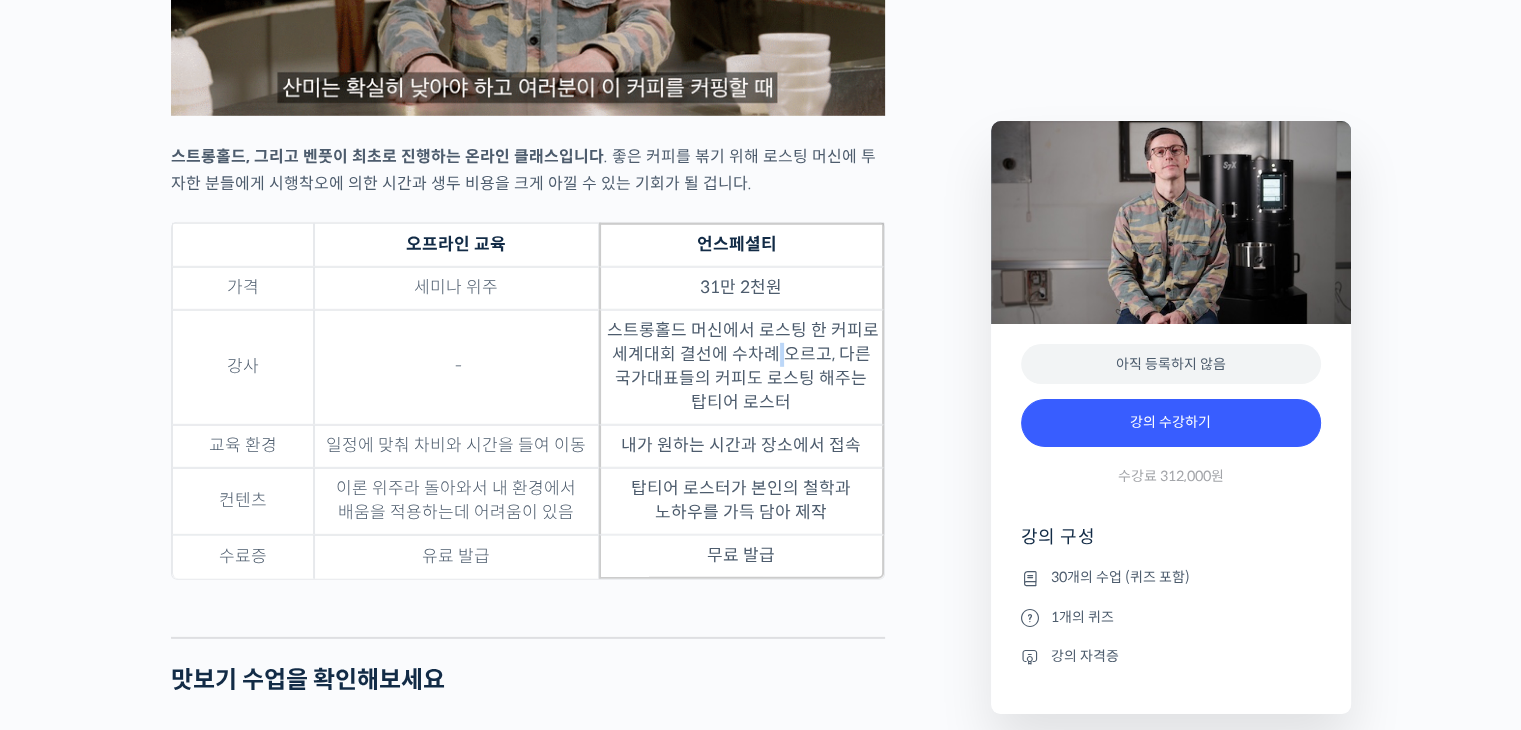 click on "스트롱홀드 머신에서 로스팅 한 커피로 세계대회 결선에 수차례 오르고, 다른 국가대표들의 커피도 로스팅 해주는 탑티어 로스터" at bounding box center [741, 367] 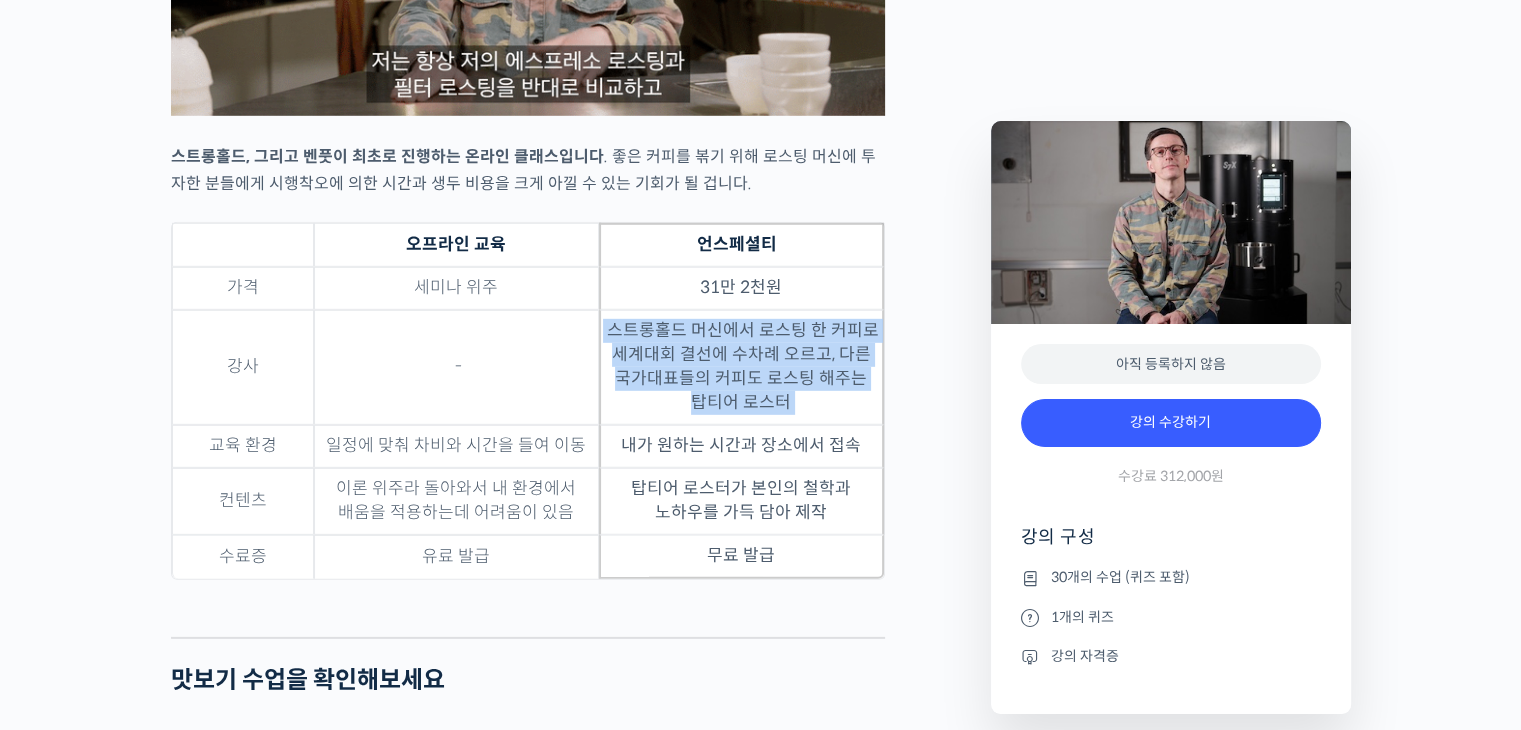click on "스트롱홀드 머신에서 로스팅 한 커피로 세계대회 결선에 수차례 오르고, 다른 국가대표들의 커피도 로스팅 해주는 탑티어 로스터" at bounding box center [741, 367] 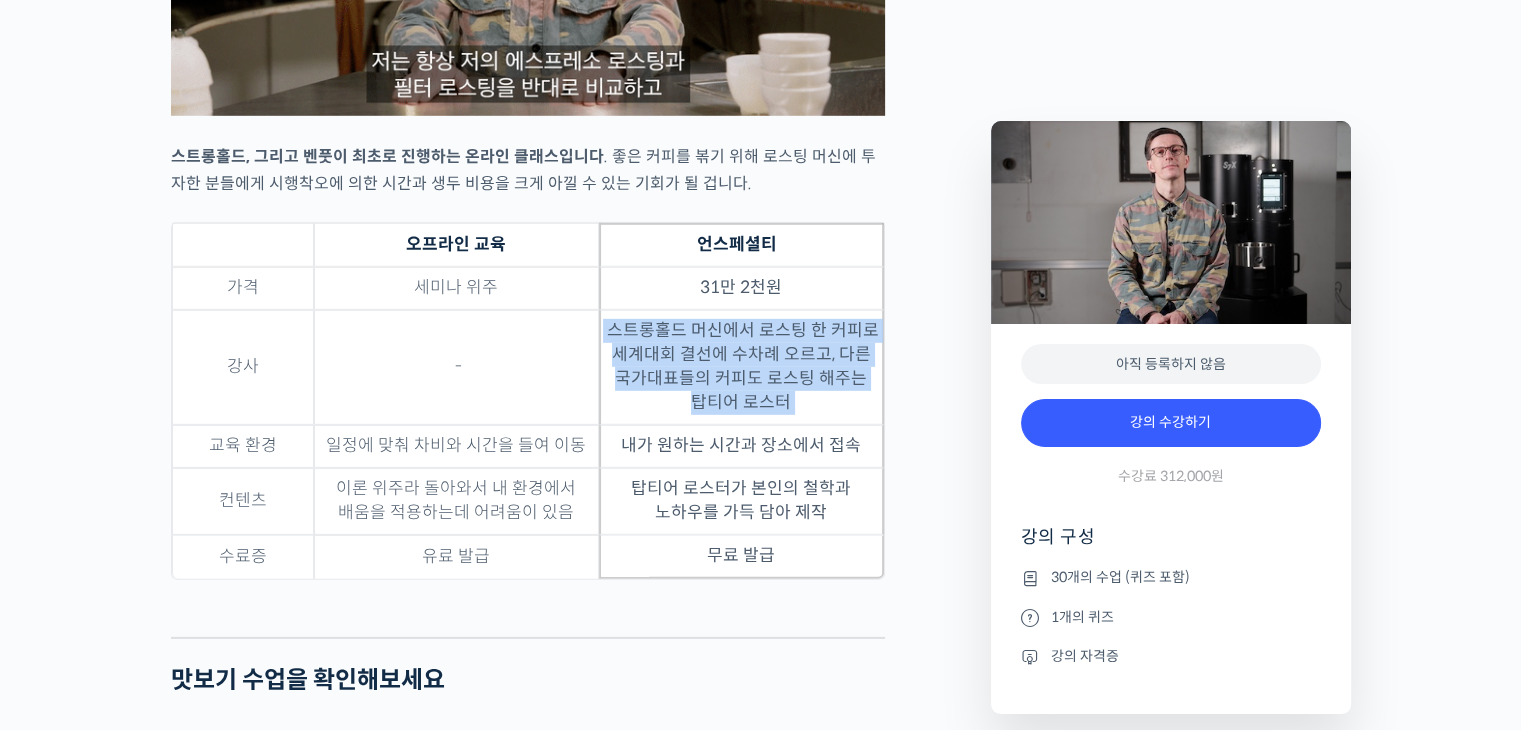 click on "스트롱홀드 머신에서 로스팅 한 커피로 세계대회 결선에 수차례 오르고, 다른 국가대표들의 커피도 로스팅 해주는 탑티어 로스터" at bounding box center [741, 367] 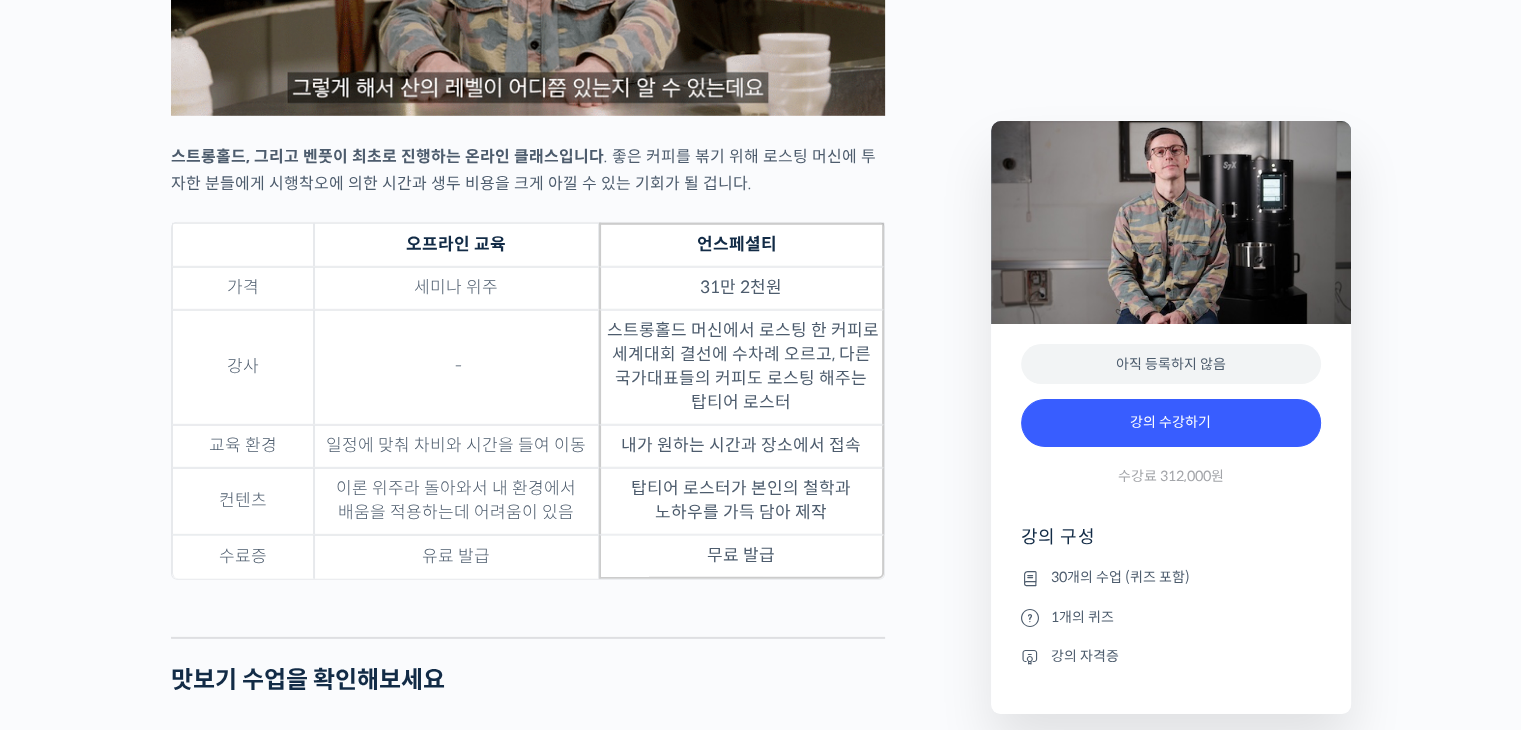 click on "스트롱홀드 머신에서 로스팅 한 커피로 세계대회 결선에 수차례 오르고, 다른 국가대표들의 커피도 로스팅 해주는 탑티어 로스터" at bounding box center [741, 367] 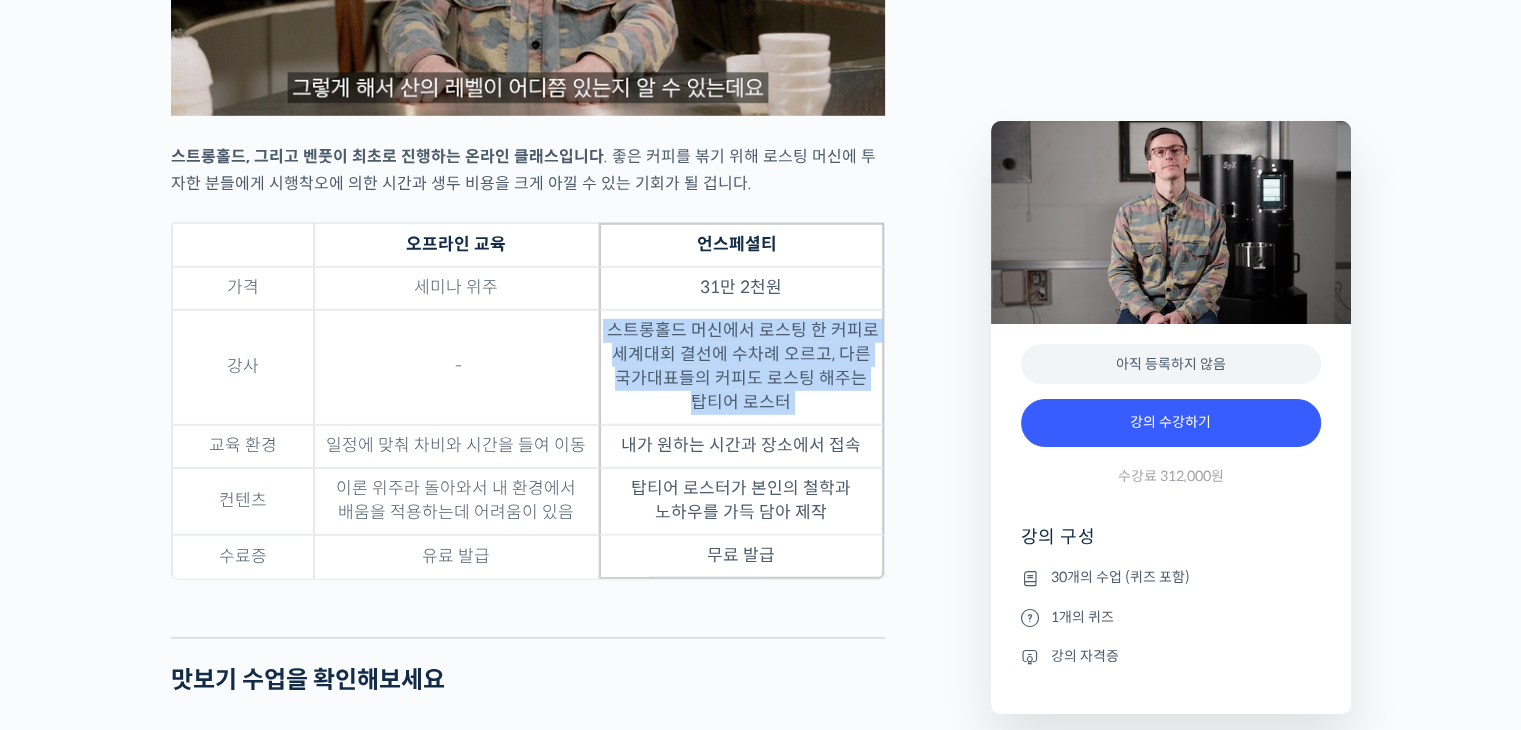 click on "스트롱홀드 머신에서 로스팅 한 커피로 세계대회 결선에 수차례 오르고, 다른 국가대표들의 커피도 로스팅 해주는 탑티어 로스터" at bounding box center (741, 367) 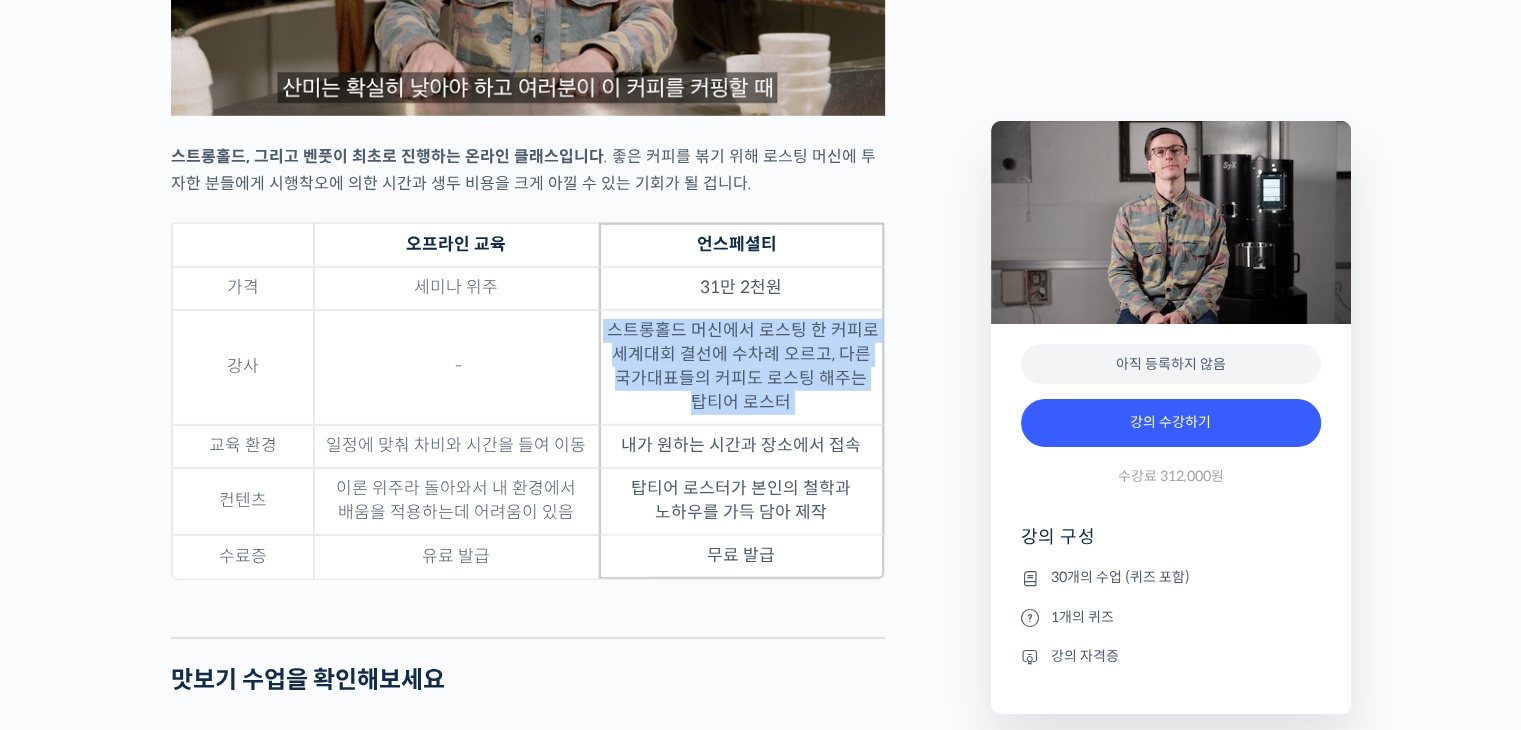 click on "스트롱홀드 머신에서 로스팅 한 커피로 세계대회 결선에 수차례 오르고, 다른 국가대표들의 커피도 로스팅 해주는 탑티어 로스터" at bounding box center [741, 367] 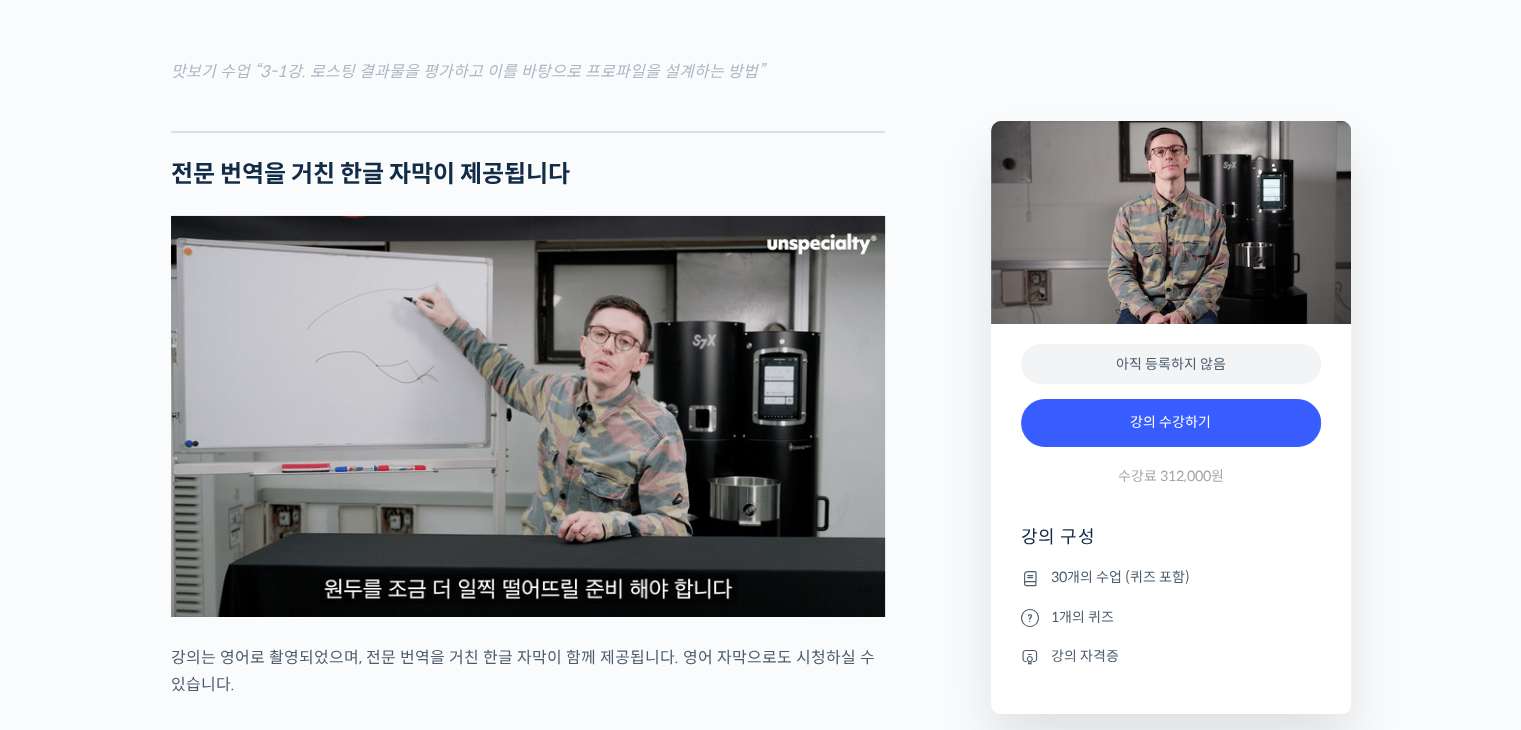 scroll, scrollTop: 7144, scrollLeft: 0, axis: vertical 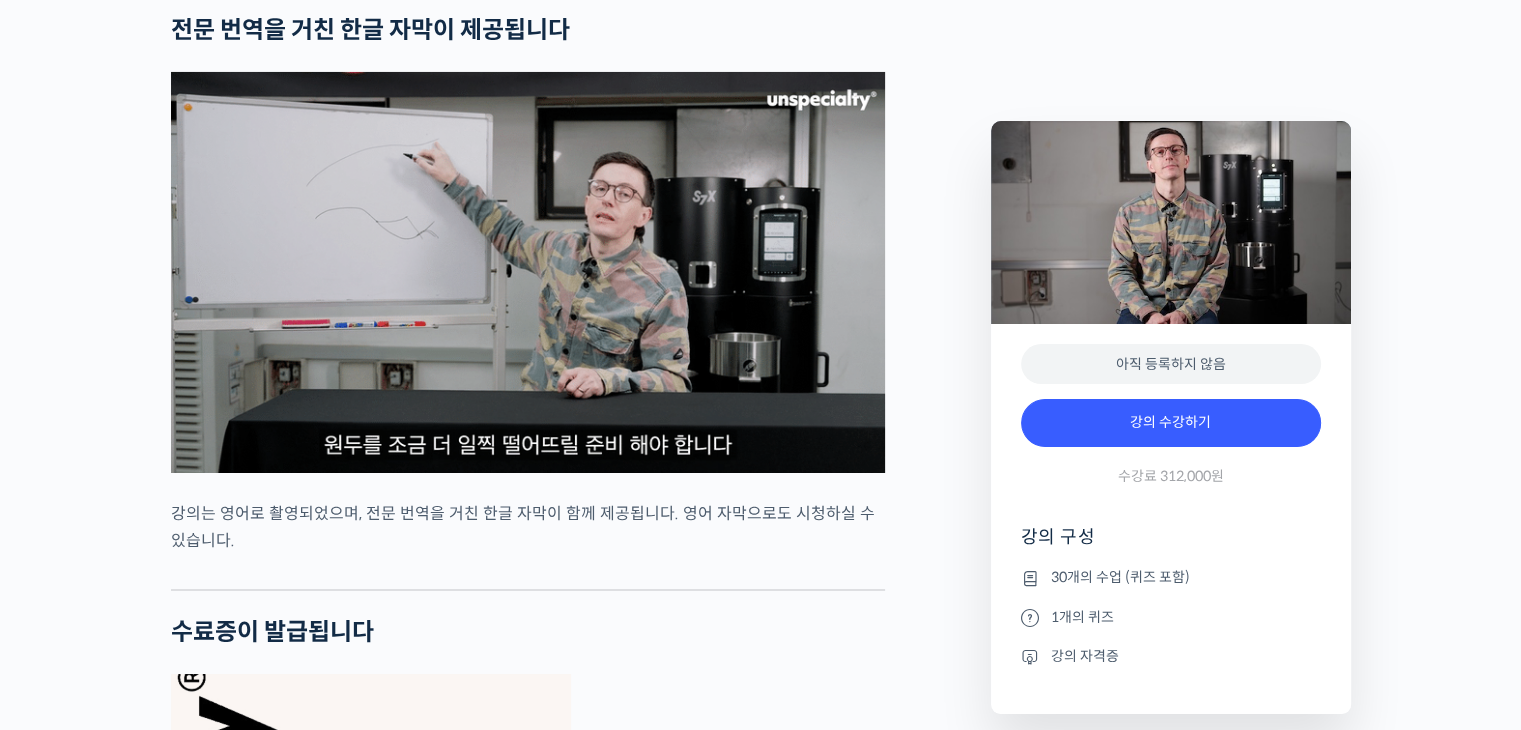 click on "강의는 영어로 촬영되었으며, 전문 번역을 거친 한글 자막이 함께 제공됩니다. 영어 자막으로도 시청하실 수 있습니다." at bounding box center (528, 527) 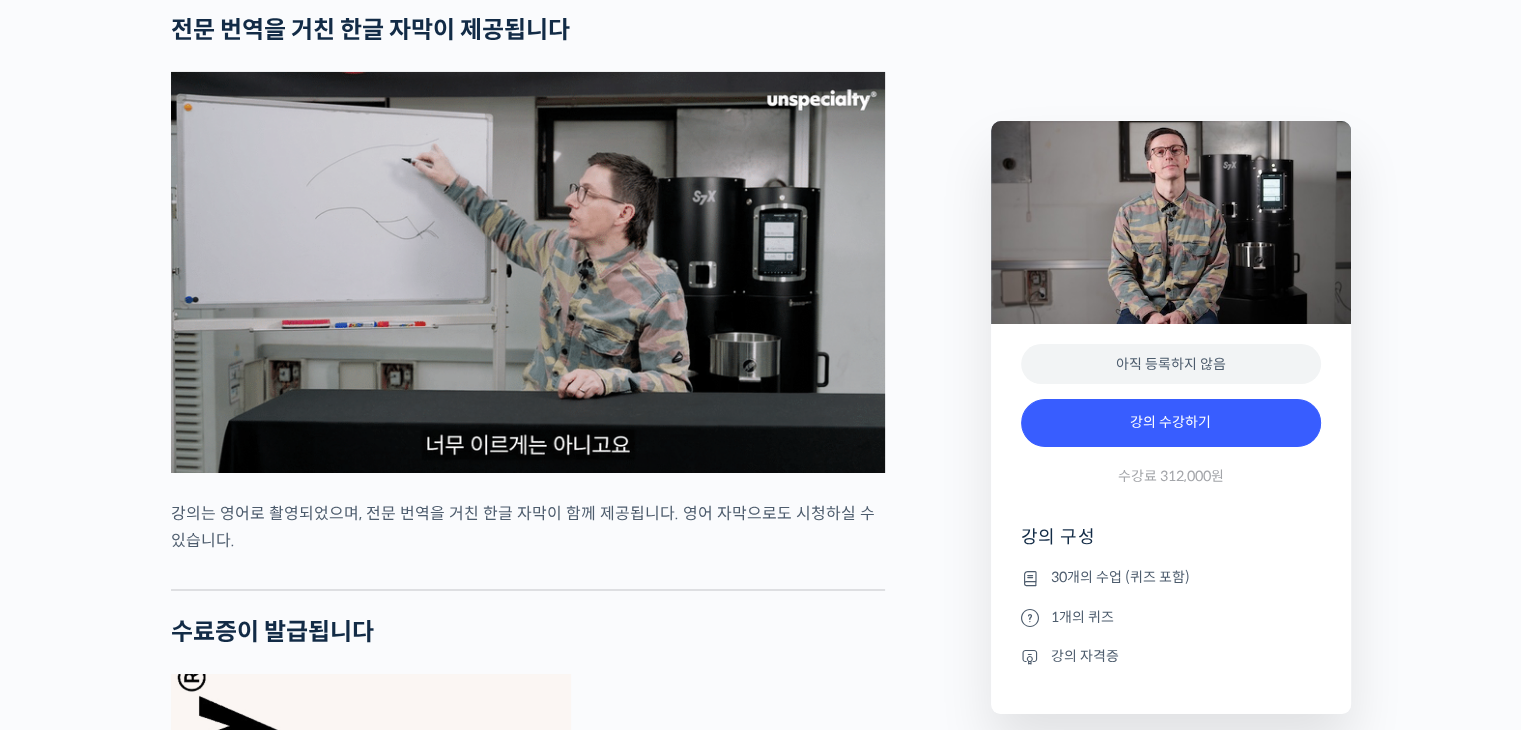 click on "강의는 영어로 촬영되었으며, 전문 번역을 거친 한글 자막이 함께 제공됩니다. 영어 자막으로도 시청하실 수 있습니다." at bounding box center [528, 527] 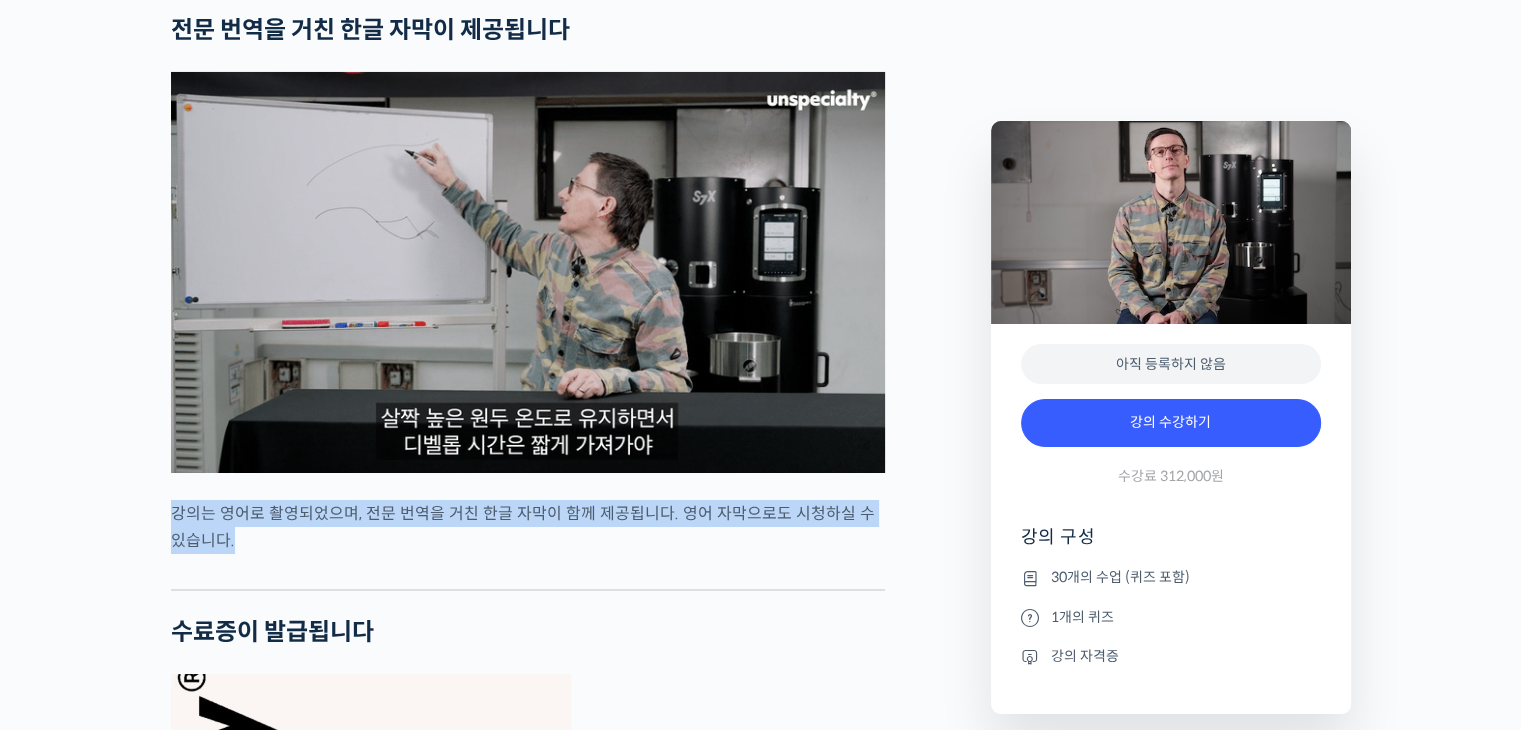 click on "강의는 영어로 촬영되었으며, 전문 번역을 거친 한글 자막이 함께 제공됩니다. 영어 자막으로도 시청하실 수 있습니다." at bounding box center [528, 527] 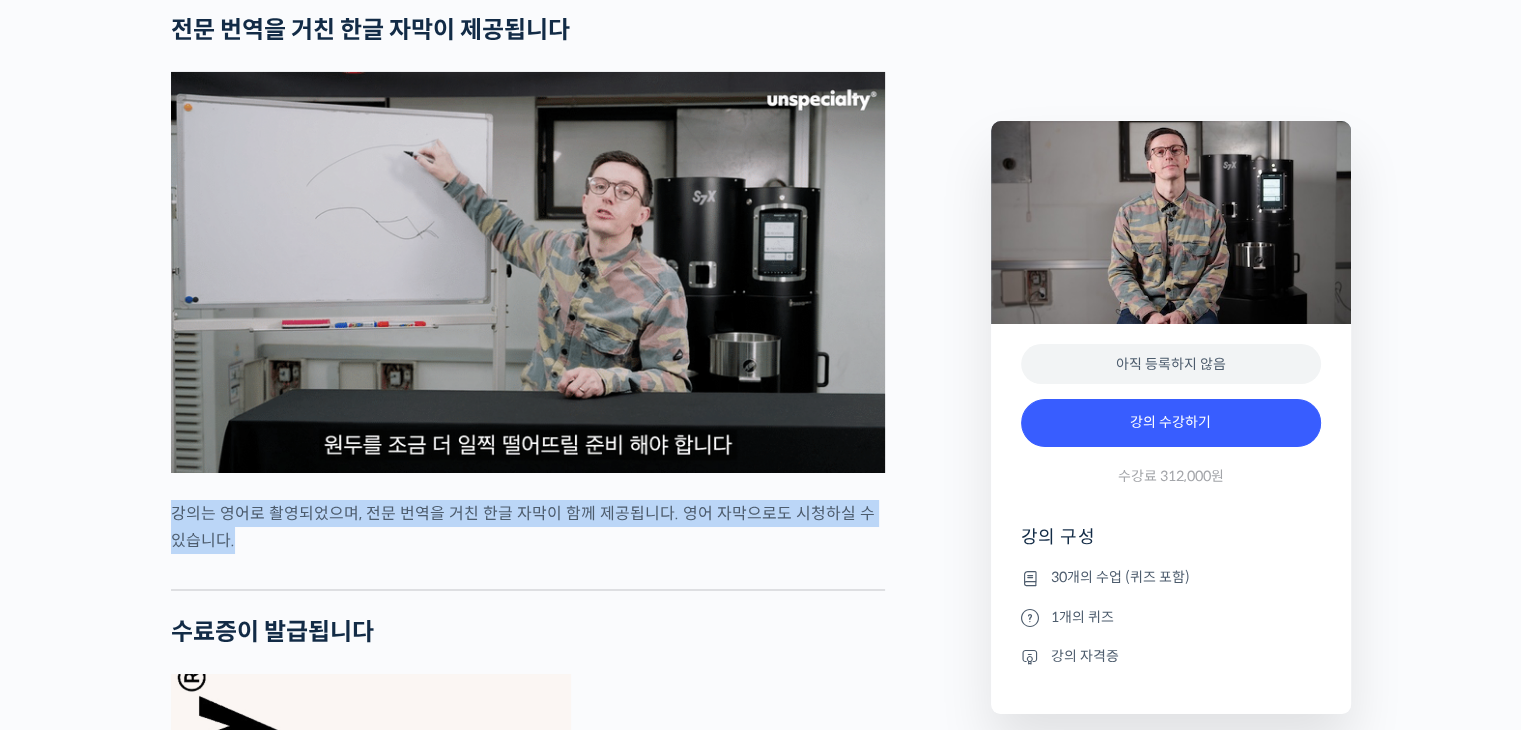 click on "강의는 영어로 촬영되었으며, 전문 번역을 거친 한글 자막이 함께 제공됩니다. 영어 자막으로도 시청하실 수 있습니다." at bounding box center (528, 527) 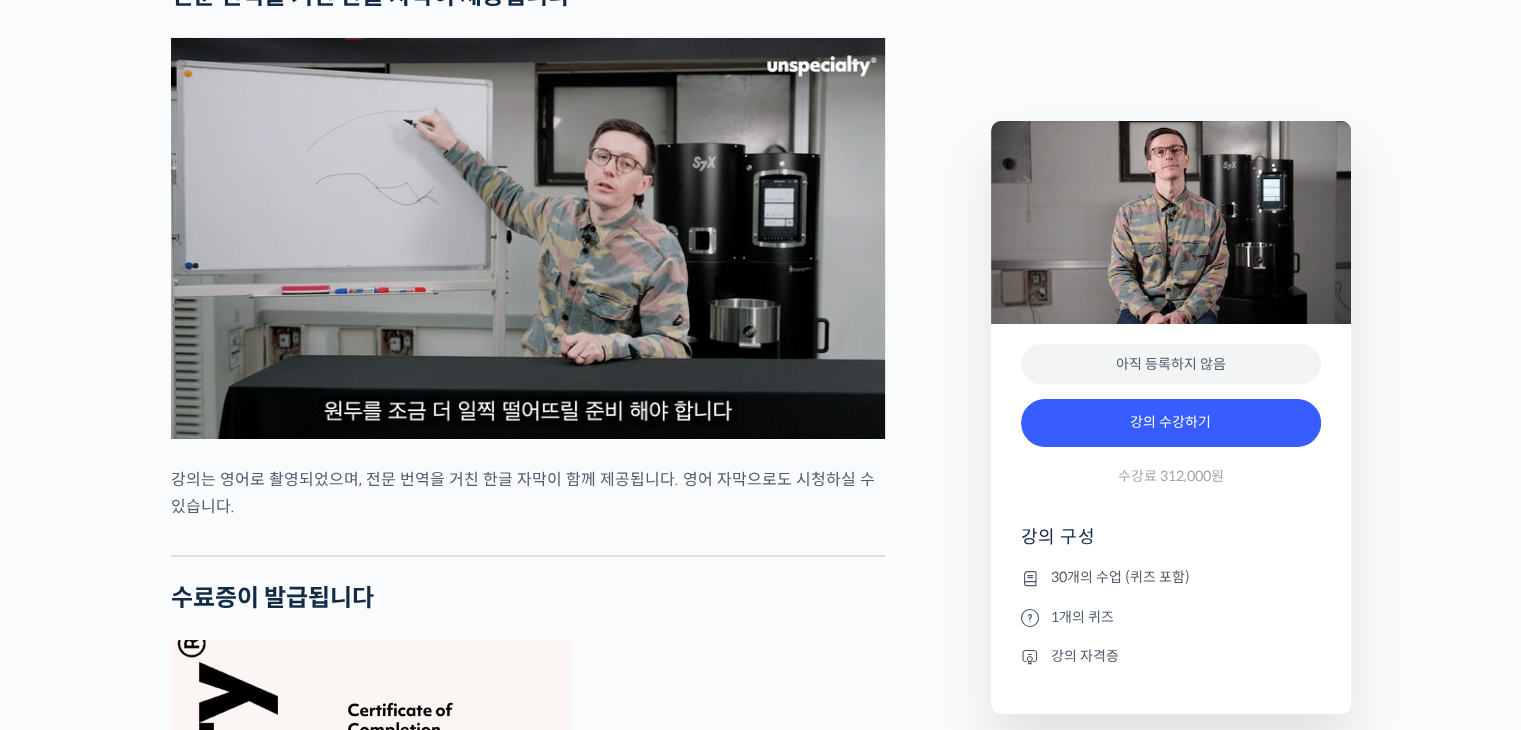 scroll, scrollTop: 7179, scrollLeft: 0, axis: vertical 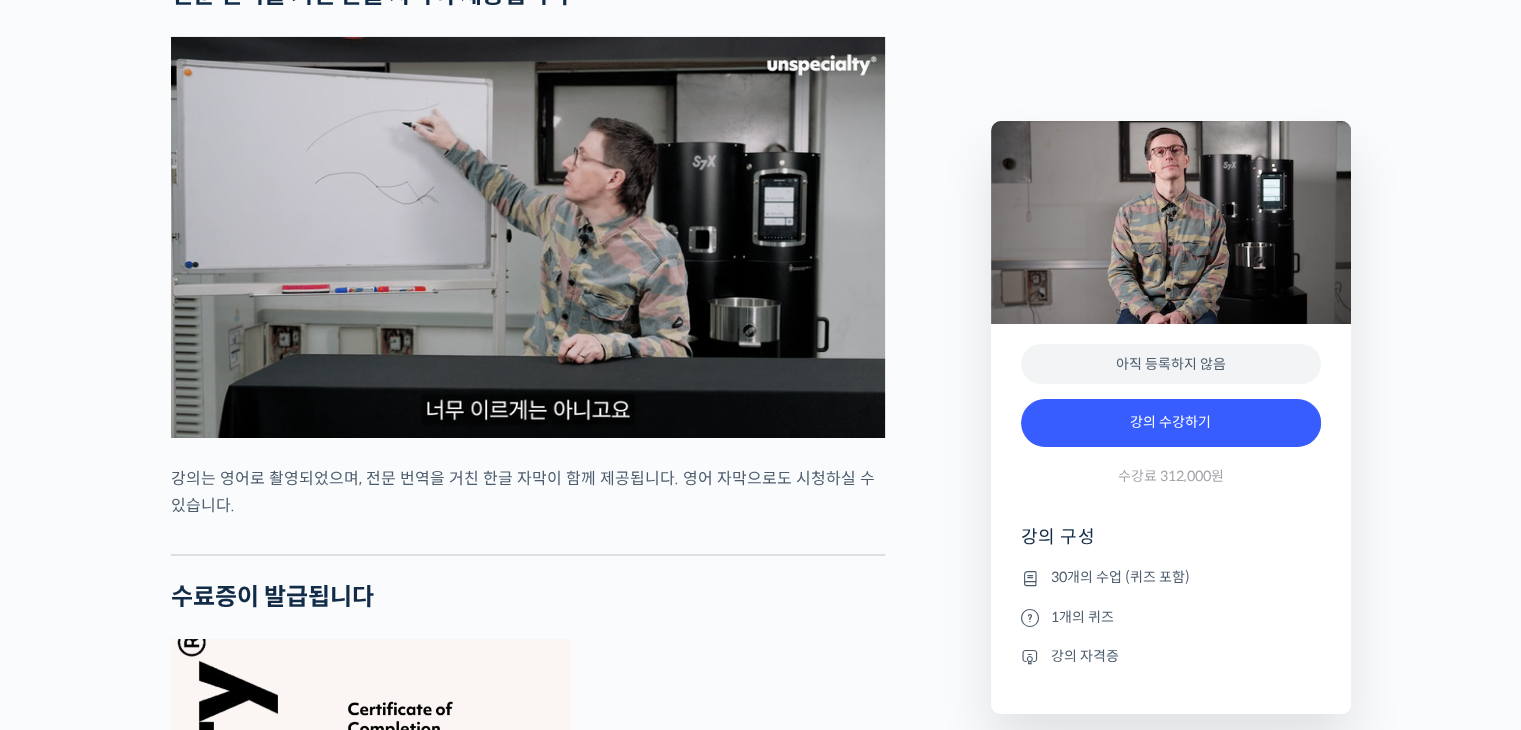 click at bounding box center (528, 539) 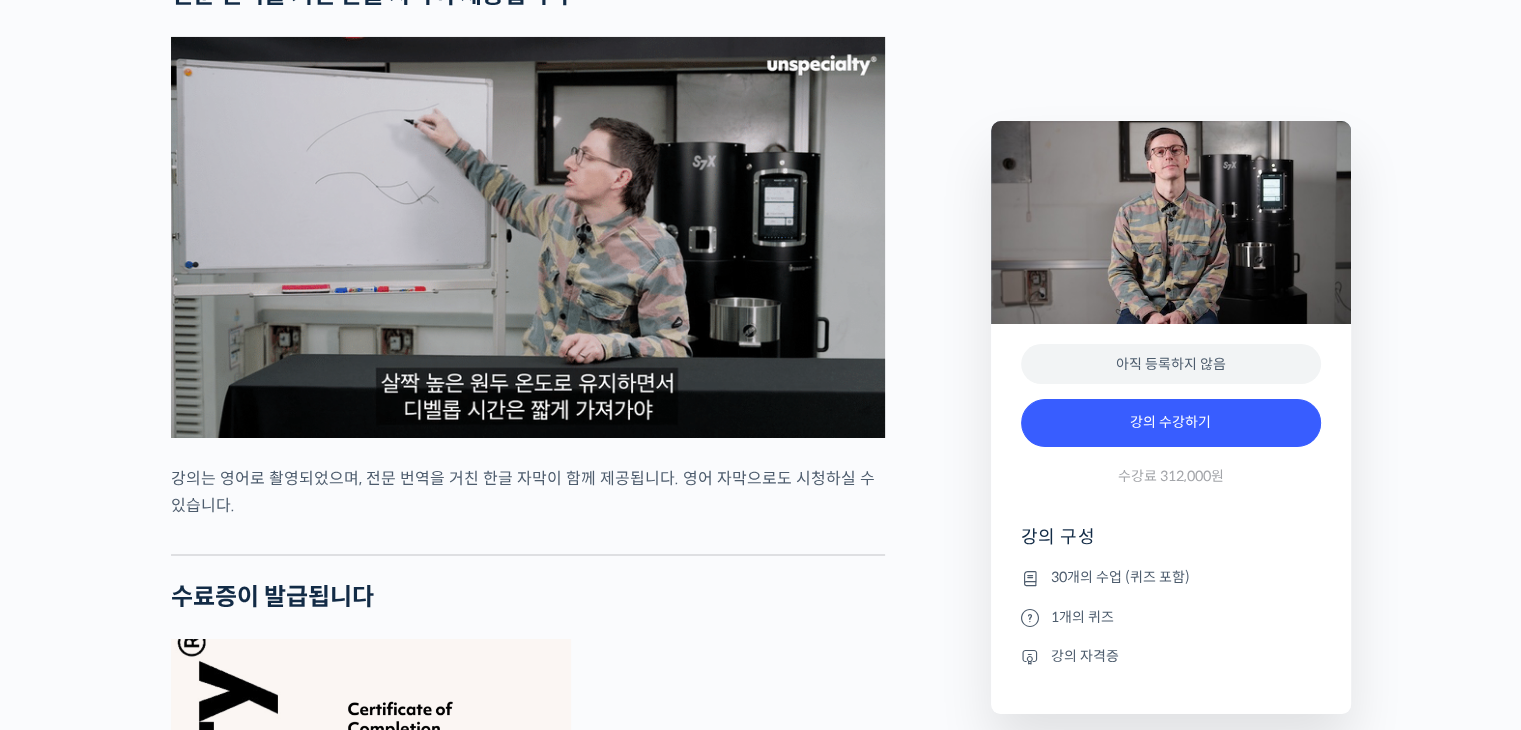click at bounding box center (528, 539) 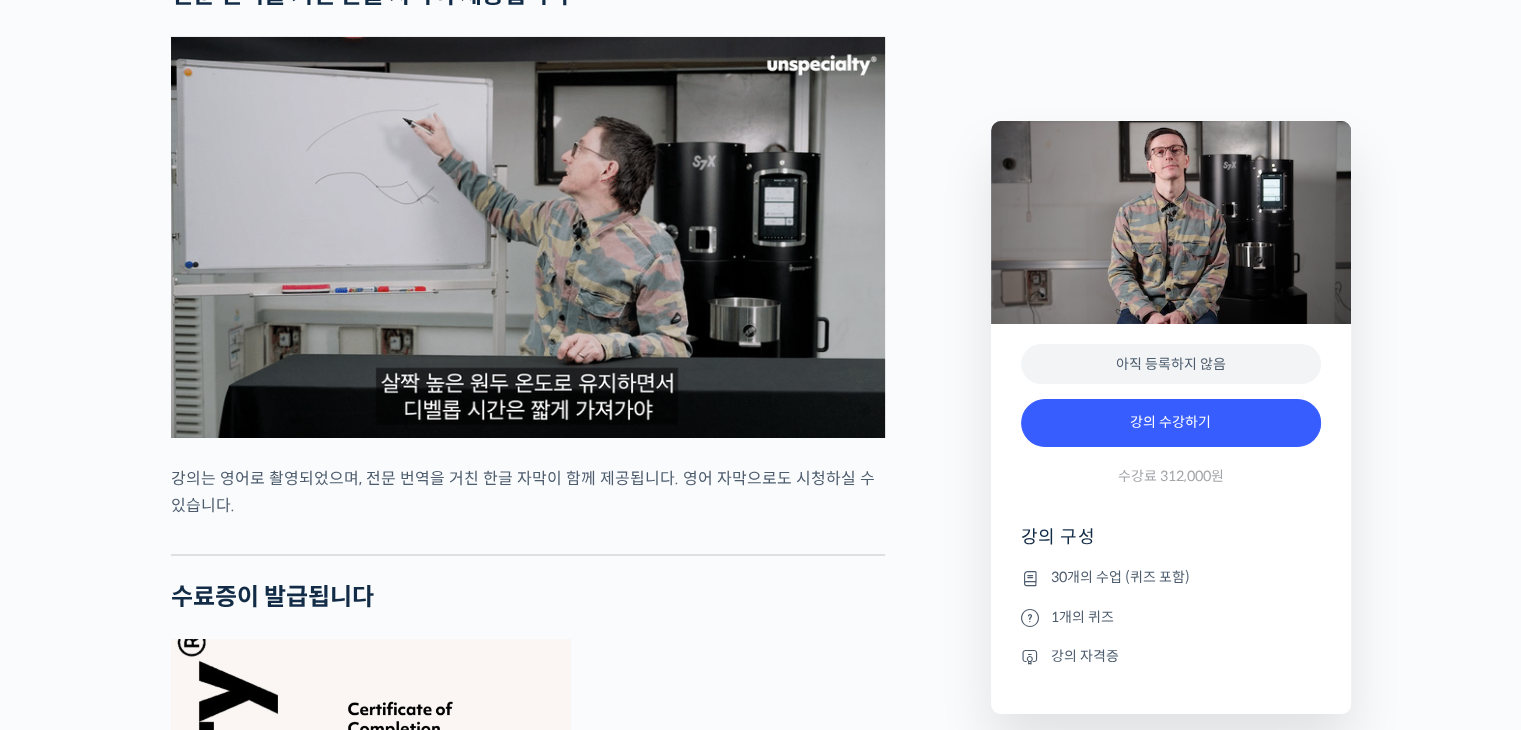 click on "강의는 영어로 촬영되었으며, 전문 번역을 거친 한글 자막이 함께 제공됩니다. 영어 자막으로도 시청하실 수 있습니다." at bounding box center [528, 492] 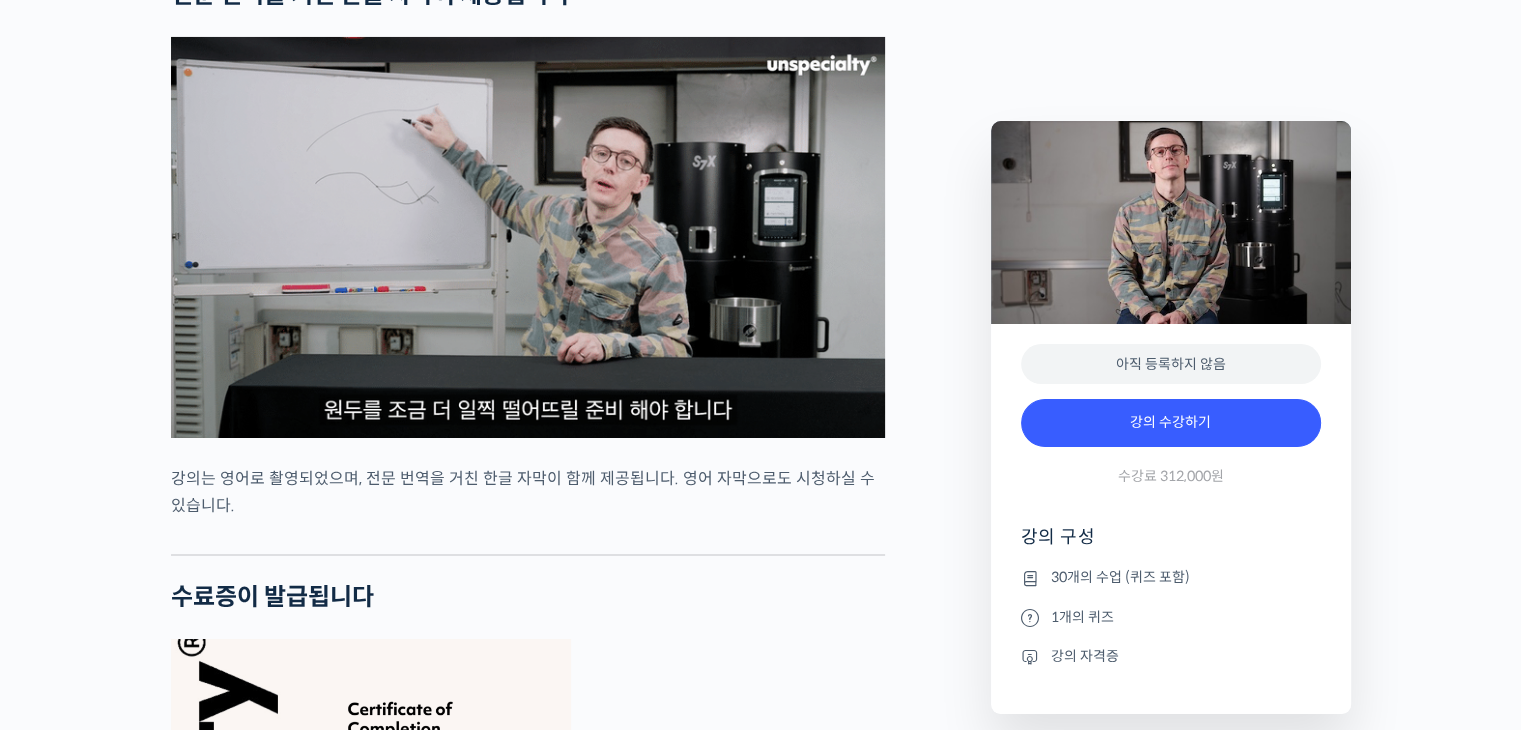 click on "강의는 영어로 촬영되었으며, 전문 번역을 거친 한글 자막이 함께 제공됩니다. 영어 자막으로도 시청하실 수 있습니다." at bounding box center (528, 492) 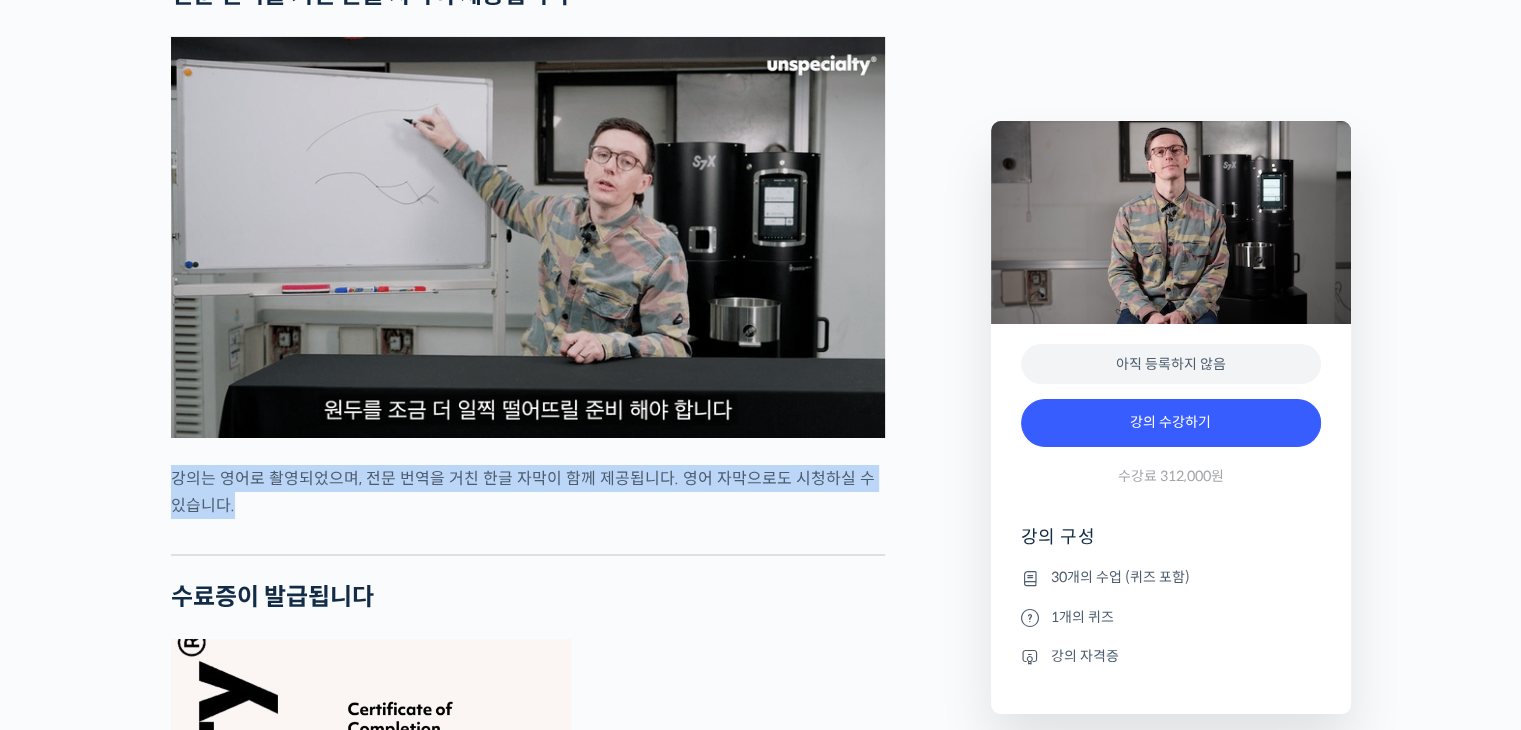 click on "강의는 영어로 촬영되었으며, 전문 번역을 거친 한글 자막이 함께 제공됩니다. 영어 자막으로도 시청하실 수 있습니다." at bounding box center (528, 492) 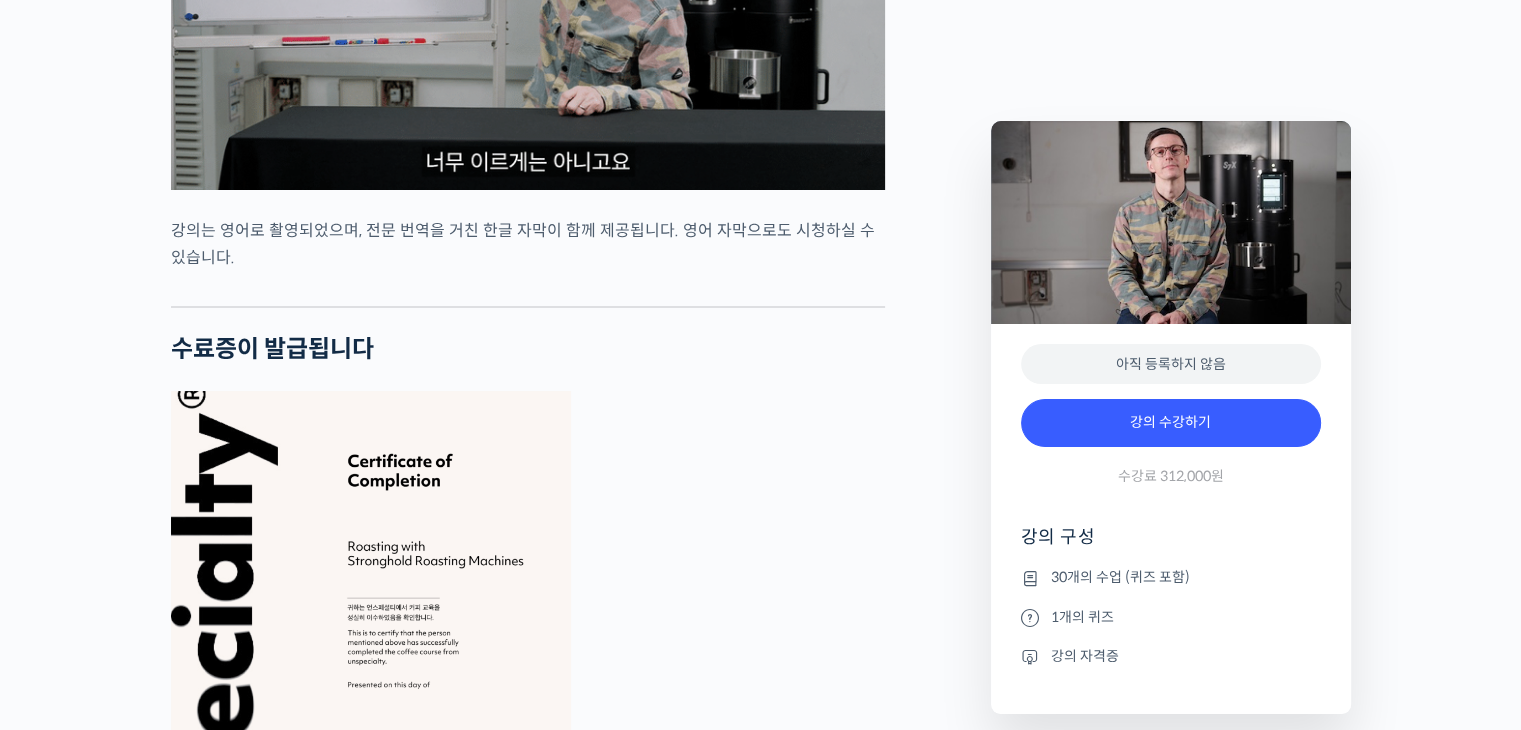 click at bounding box center (528, 674) 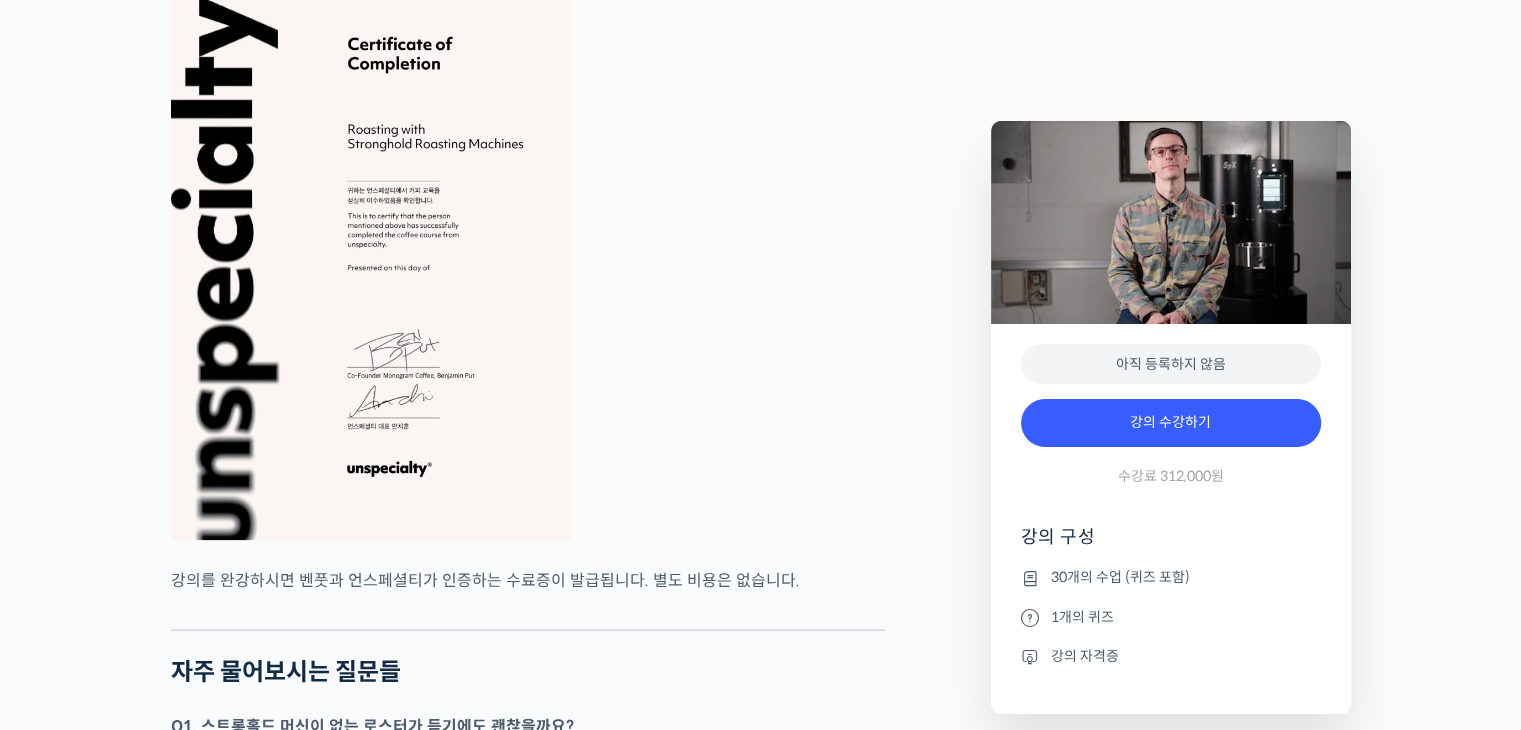 scroll, scrollTop: 7846, scrollLeft: 0, axis: vertical 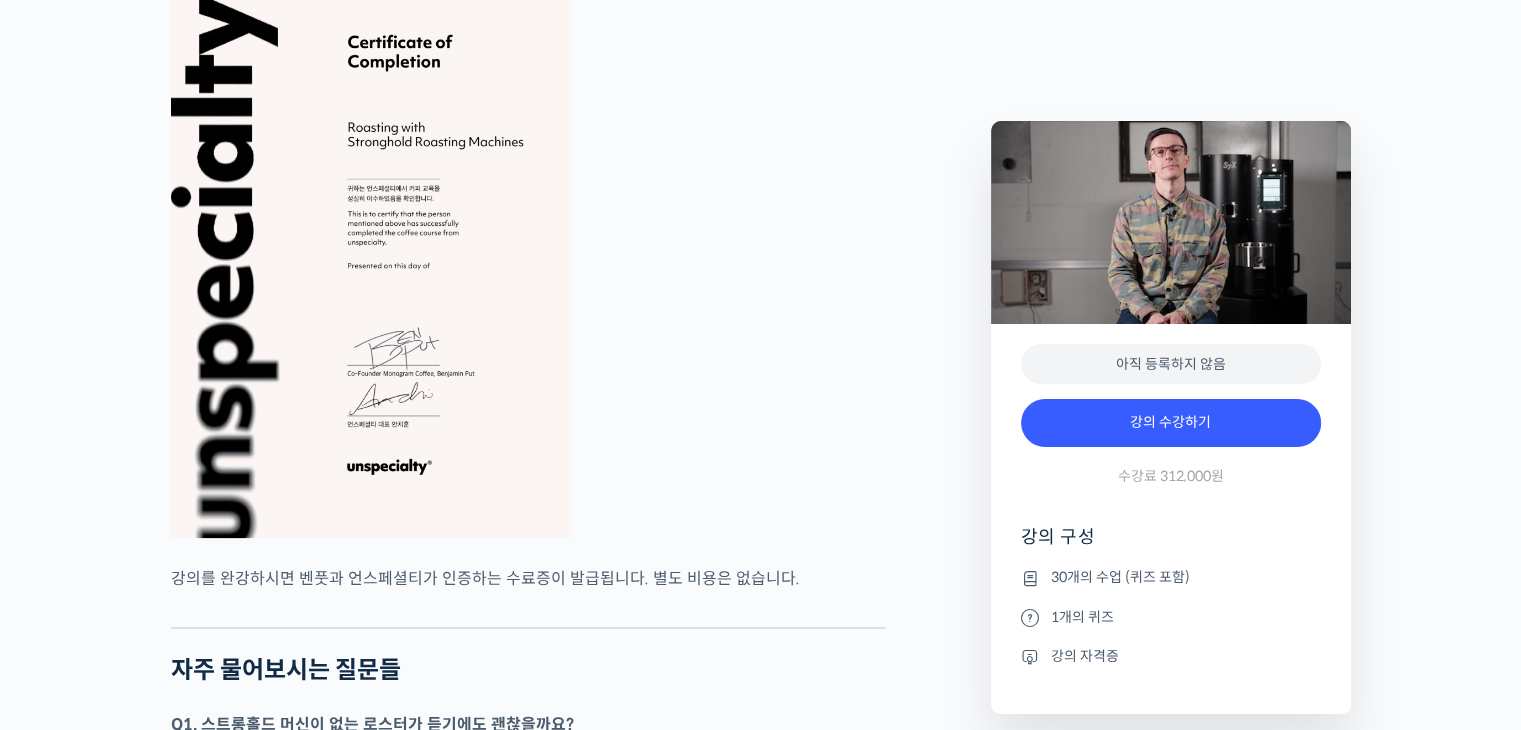 click on "강의를 완강하시면 벤풋과 언스페셜티가 인증하는 수료증이 발급됩니다. 별도 비용은 없습니다." at bounding box center [528, 578] 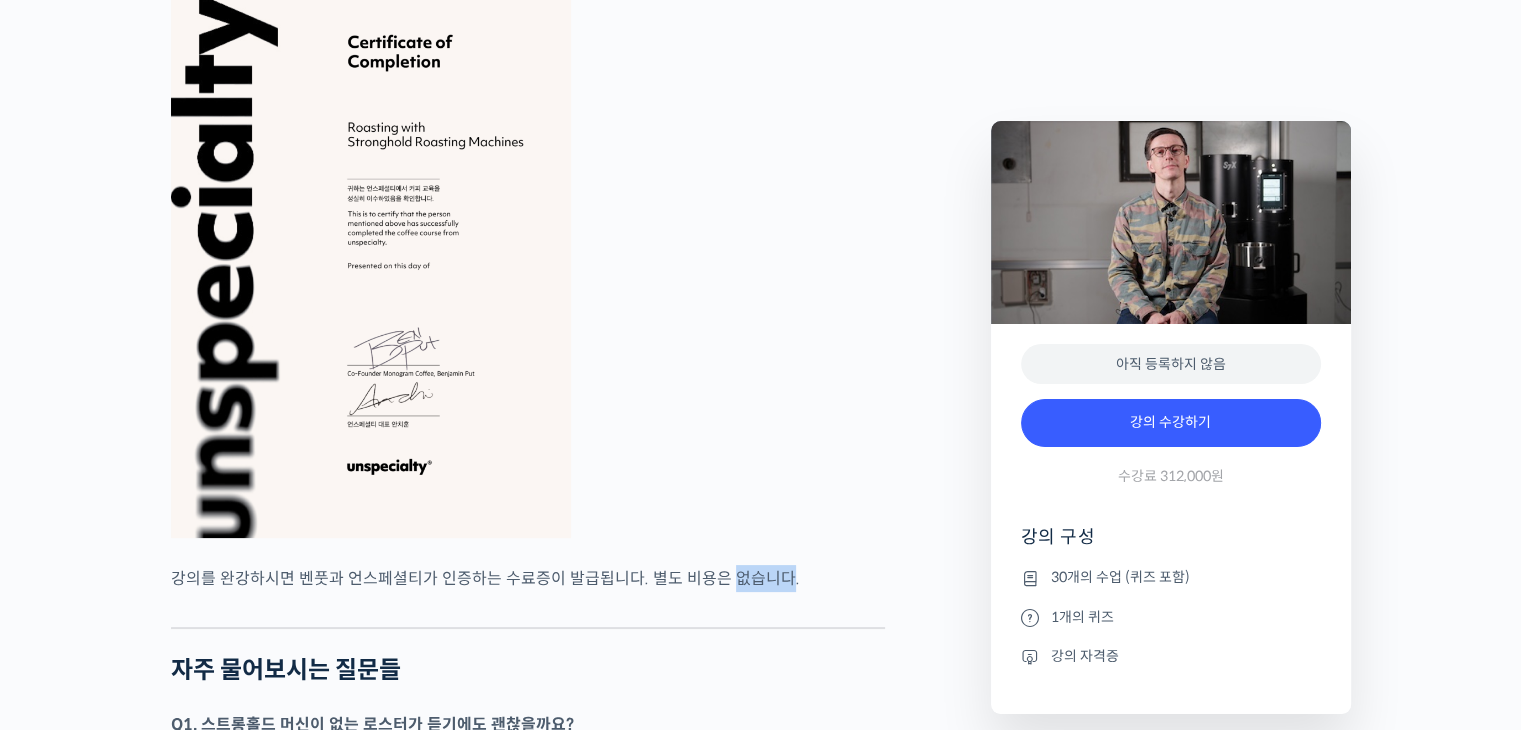 click on "강의를 완강하시면 벤풋과 언스페셜티가 인증하는 수료증이 발급됩니다. 별도 비용은 없습니다." at bounding box center (528, 578) 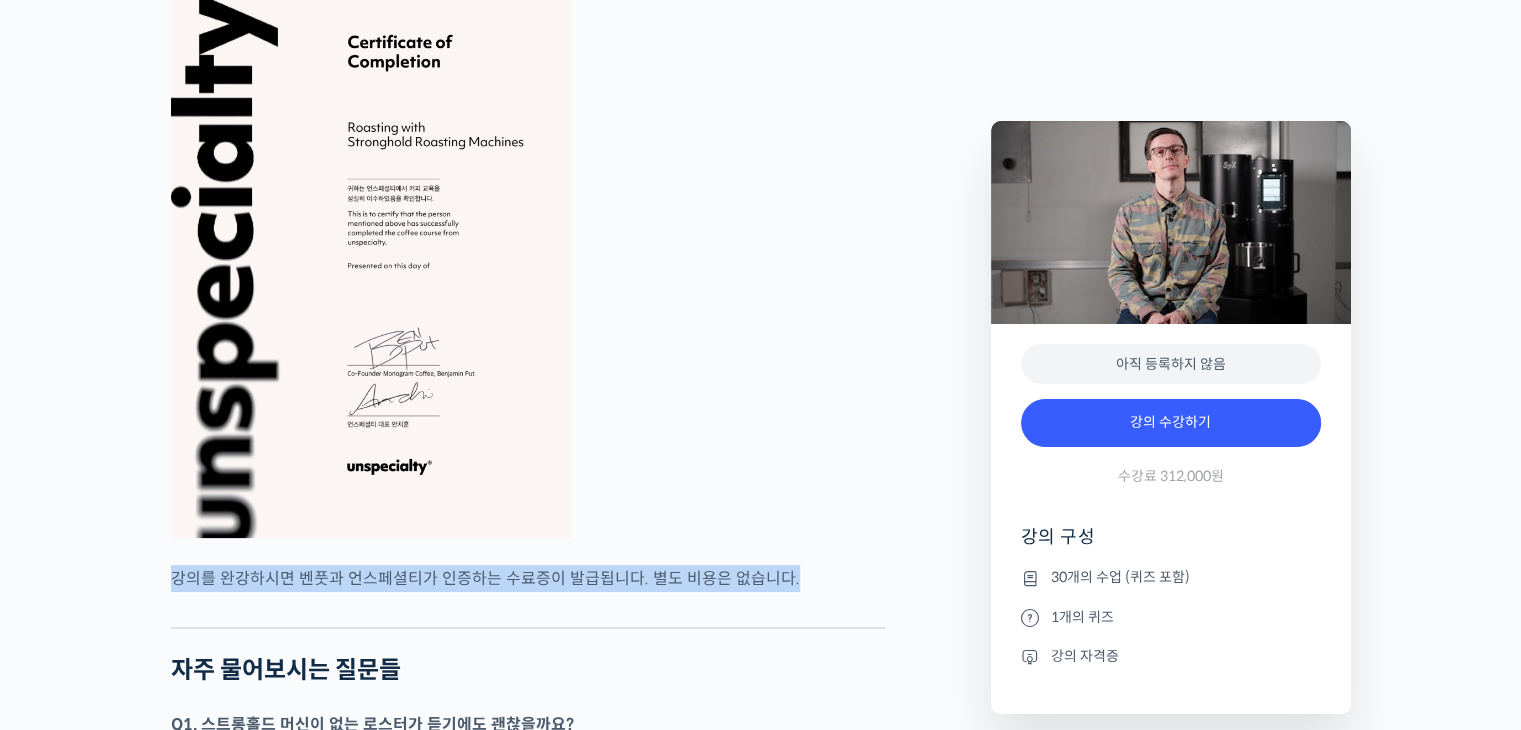 click on "강의를 완강하시면 벤풋과 언스페셜티가 인증하는 수료증이 발급됩니다. 별도 비용은 없습니다." at bounding box center (528, 578) 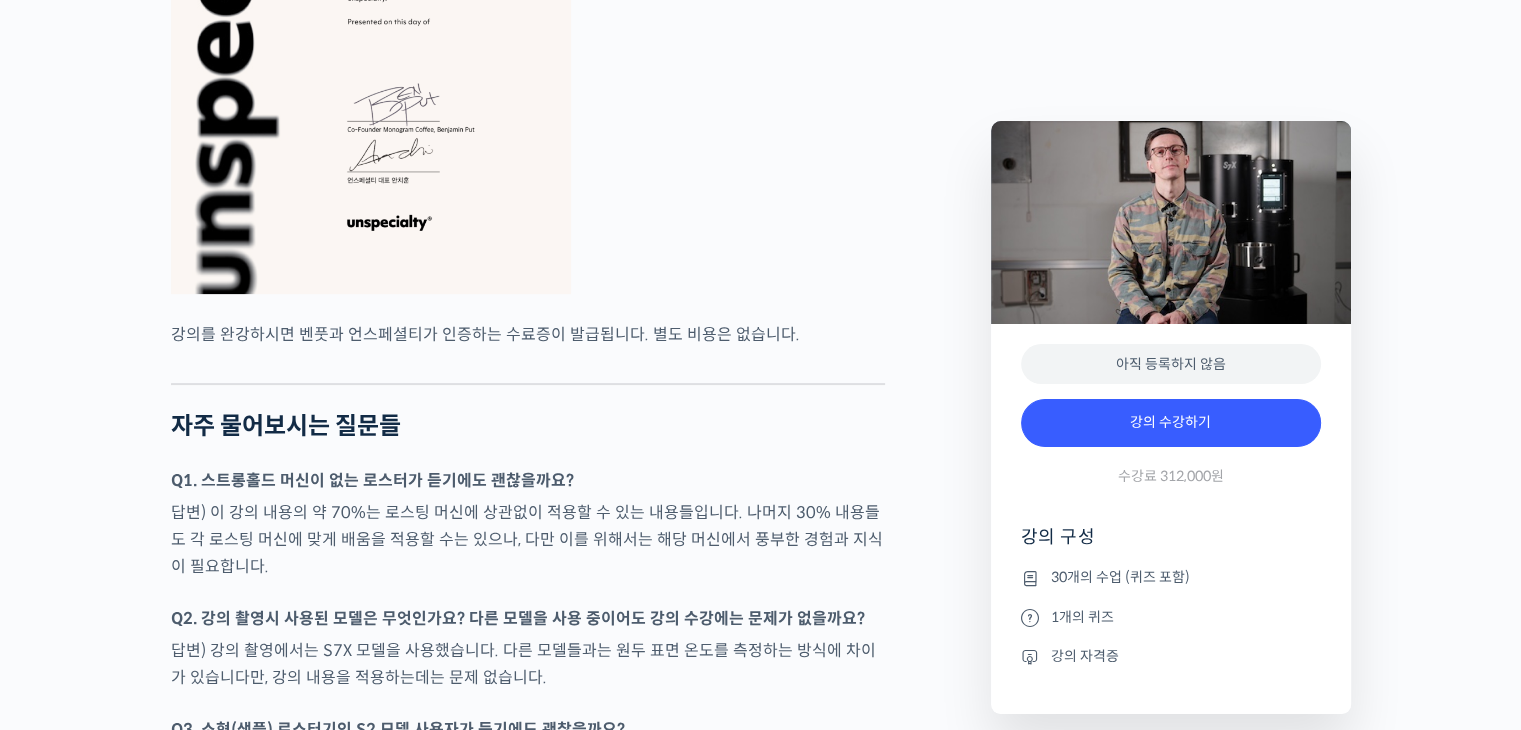 scroll, scrollTop: 8092, scrollLeft: 0, axis: vertical 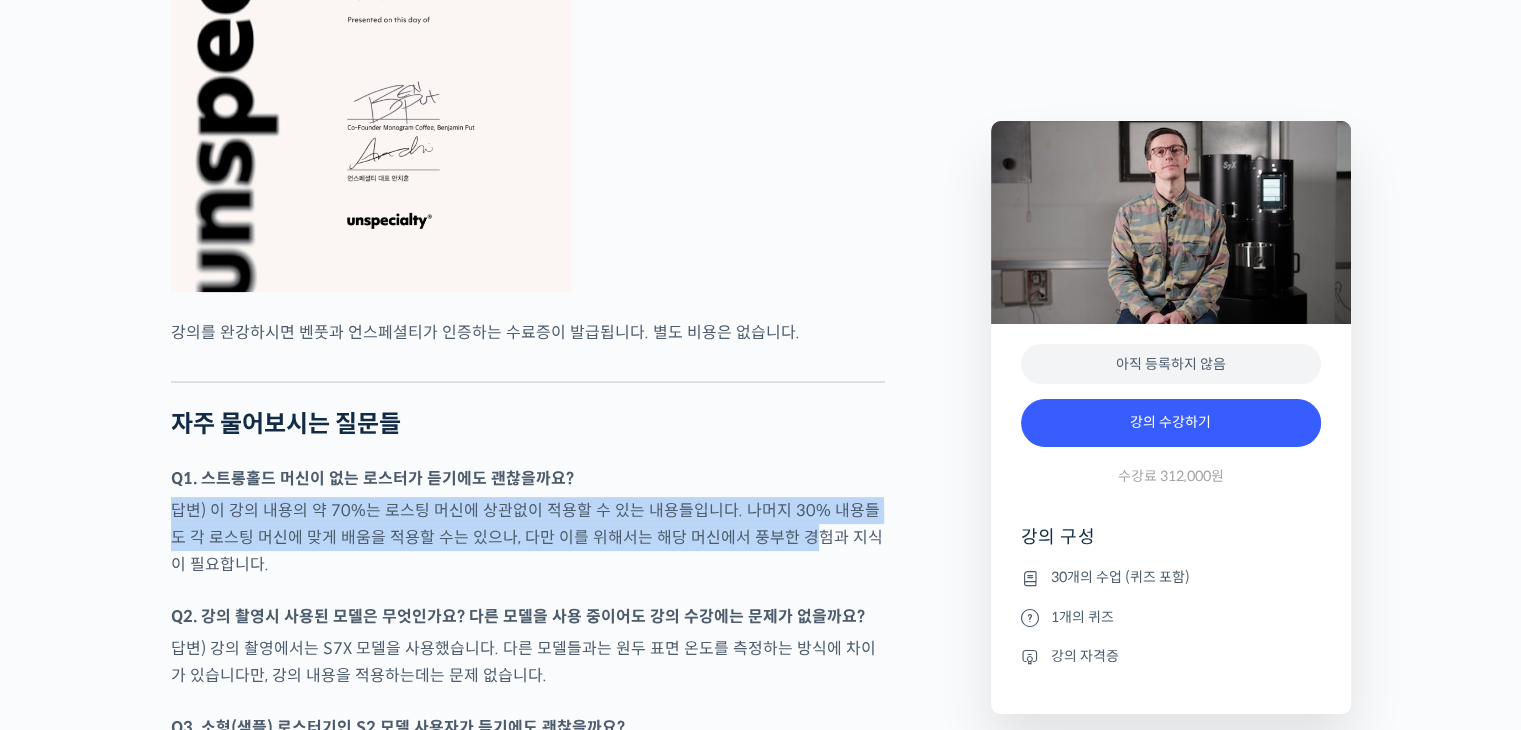 drag, startPoint x: 740, startPoint y: 481, endPoint x: 792, endPoint y: 574, distance: 106.55046 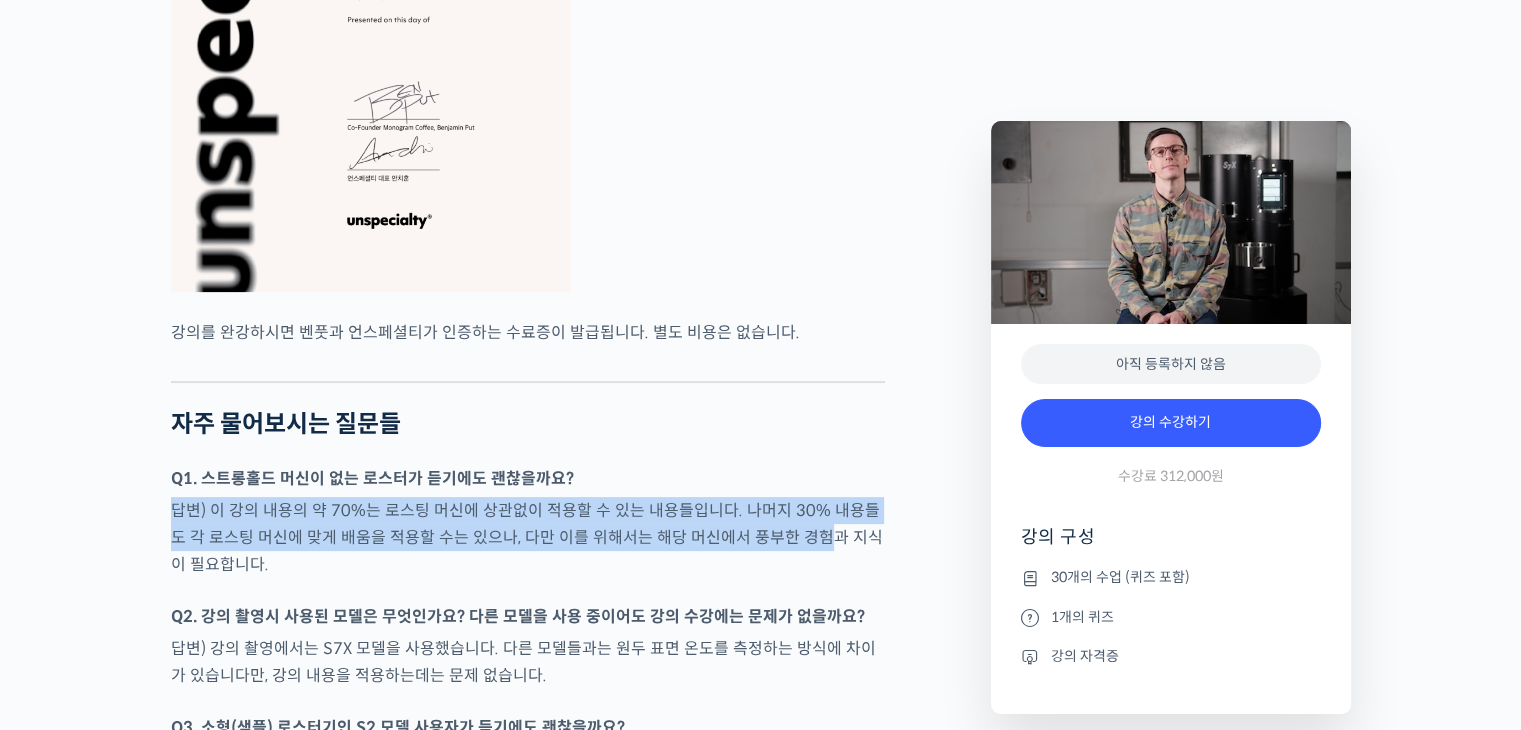 click on "답변) 이 강의 내용의 약 70%는 로스팅 머신에 상관없이 적용할 수 있는 내용들입니다. 나머지 30% 내용들도 각 로스팅 머신에 맞게 배움을 적용할 수는 있으나, 다만 이를 위해서는 해당 머신에서 풍부한 경험과 지식이 필요합니다." at bounding box center [528, 537] 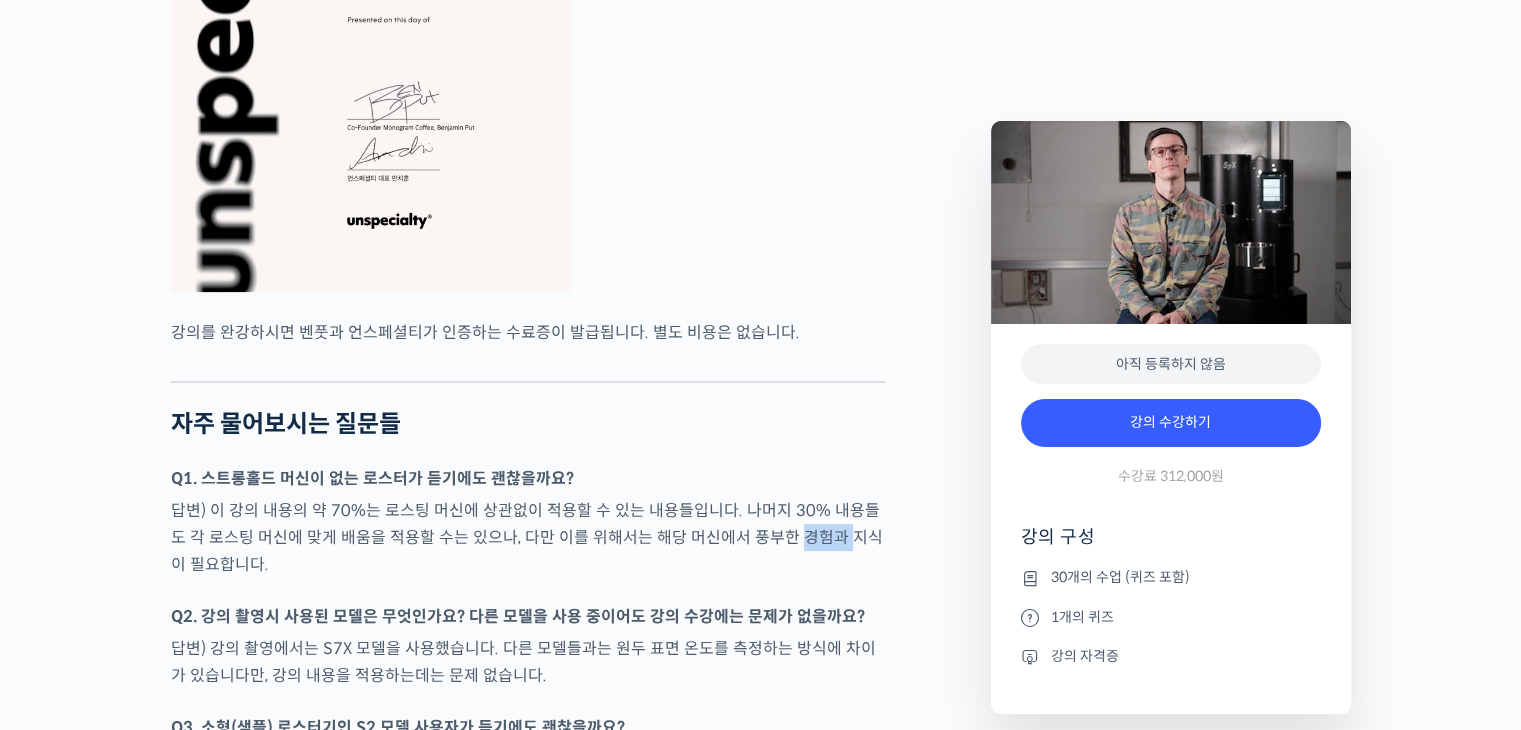 click on "답변) 이 강의 내용의 약 70%는 로스팅 머신에 상관없이 적용할 수 있는 내용들입니다. 나머지 30% 내용들도 각 로스팅 머신에 맞게 배움을 적용할 수는 있으나, 다만 이를 위해서는 해당 머신에서 풍부한 경험과 지식이 필요합니다." at bounding box center [528, 537] 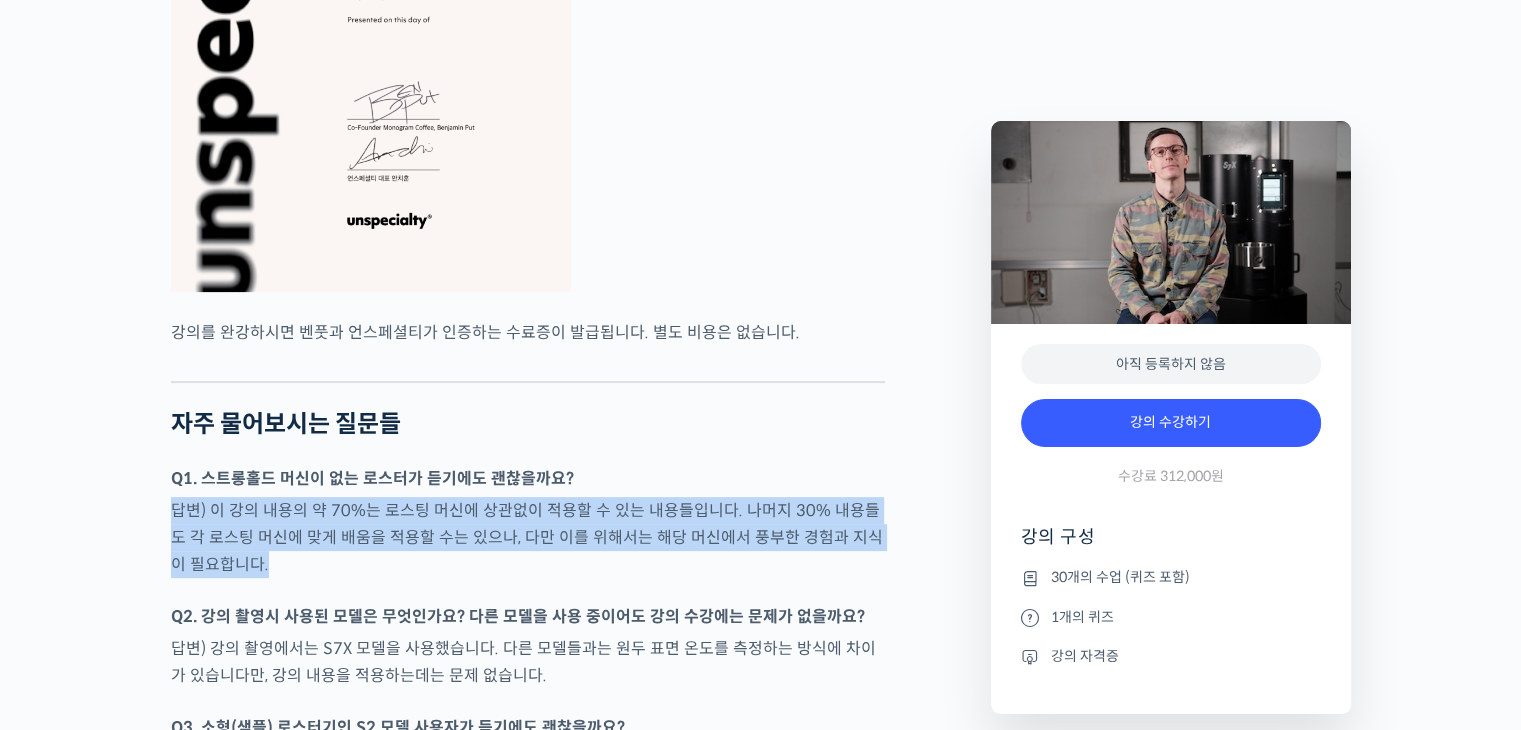 click on "답변) 이 강의 내용의 약 70%는 로스팅 머신에 상관없이 적용할 수 있는 내용들입니다. 나머지 30% 내용들도 각 로스팅 머신에 맞게 배움을 적용할 수는 있으나, 다만 이를 위해서는 해당 머신에서 풍부한 경험과 지식이 필요합니다." at bounding box center (528, 537) 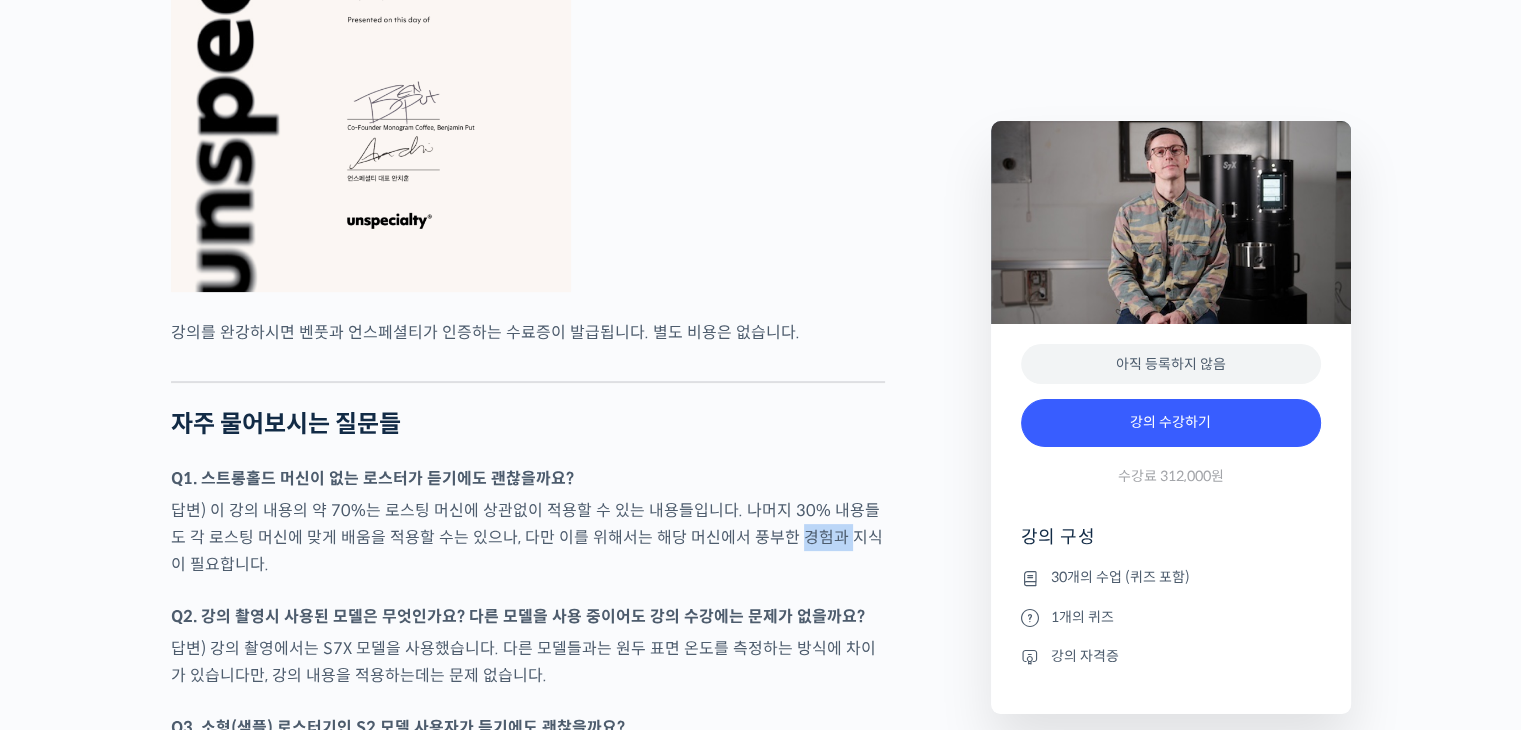 click on "답변) 이 강의 내용의 약 70%는 로스팅 머신에 상관없이 적용할 수 있는 내용들입니다. 나머지 30% 내용들도 각 로스팅 머신에 맞게 배움을 적용할 수는 있으나, 다만 이를 위해서는 해당 머신에서 풍부한 경험과 지식이 필요합니다." at bounding box center [528, 537] 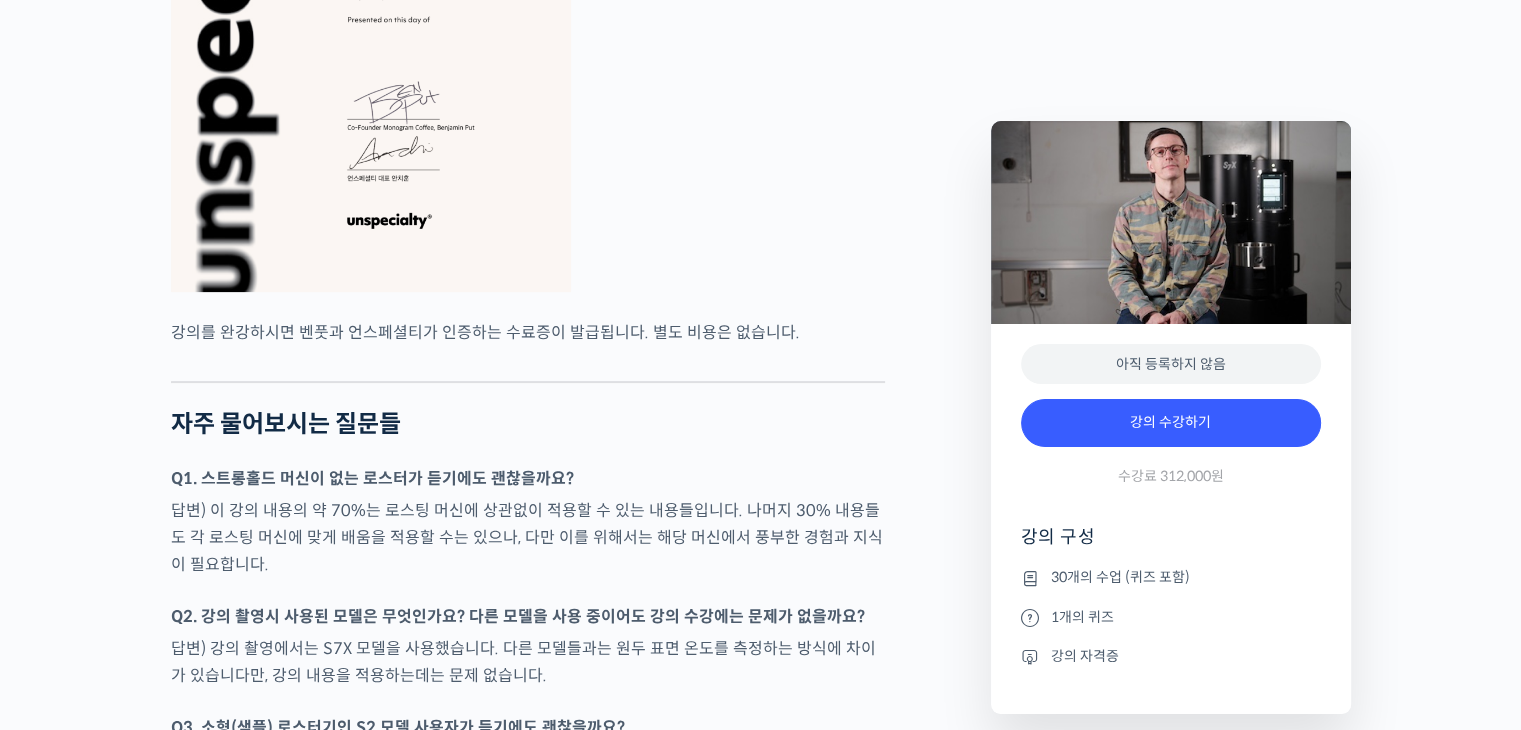 click on "답변) 이 강의 내용의 약 70%는 로스팅 머신에 상관없이 적용할 수 있는 내용들입니다. 나머지 30% 내용들도 각 로스팅 머신에 맞게 배움을 적용할 수는 있으나, 다만 이를 위해서는 해당 머신에서 풍부한 경험과 지식이 필요합니다." at bounding box center (528, 537) 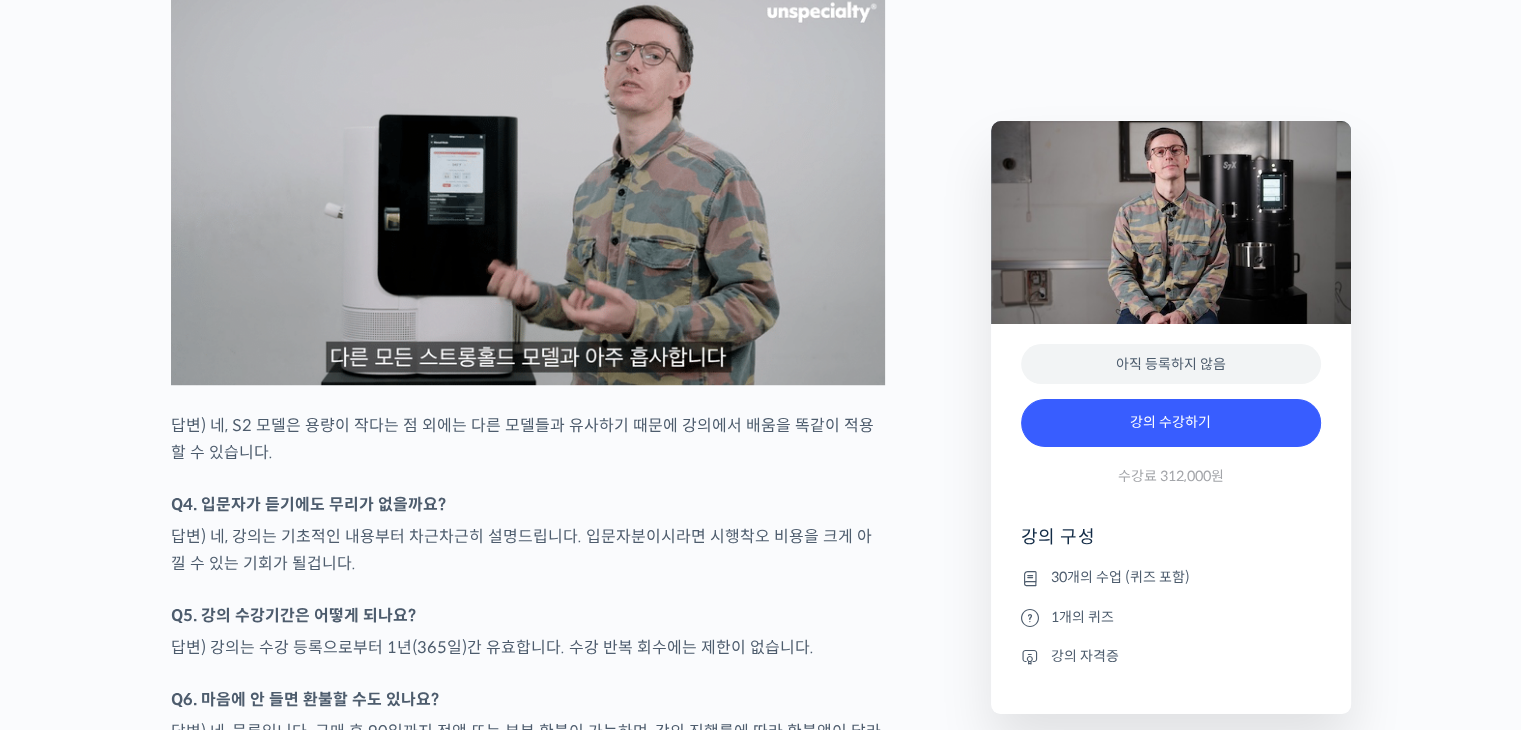 scroll, scrollTop: 8855, scrollLeft: 0, axis: vertical 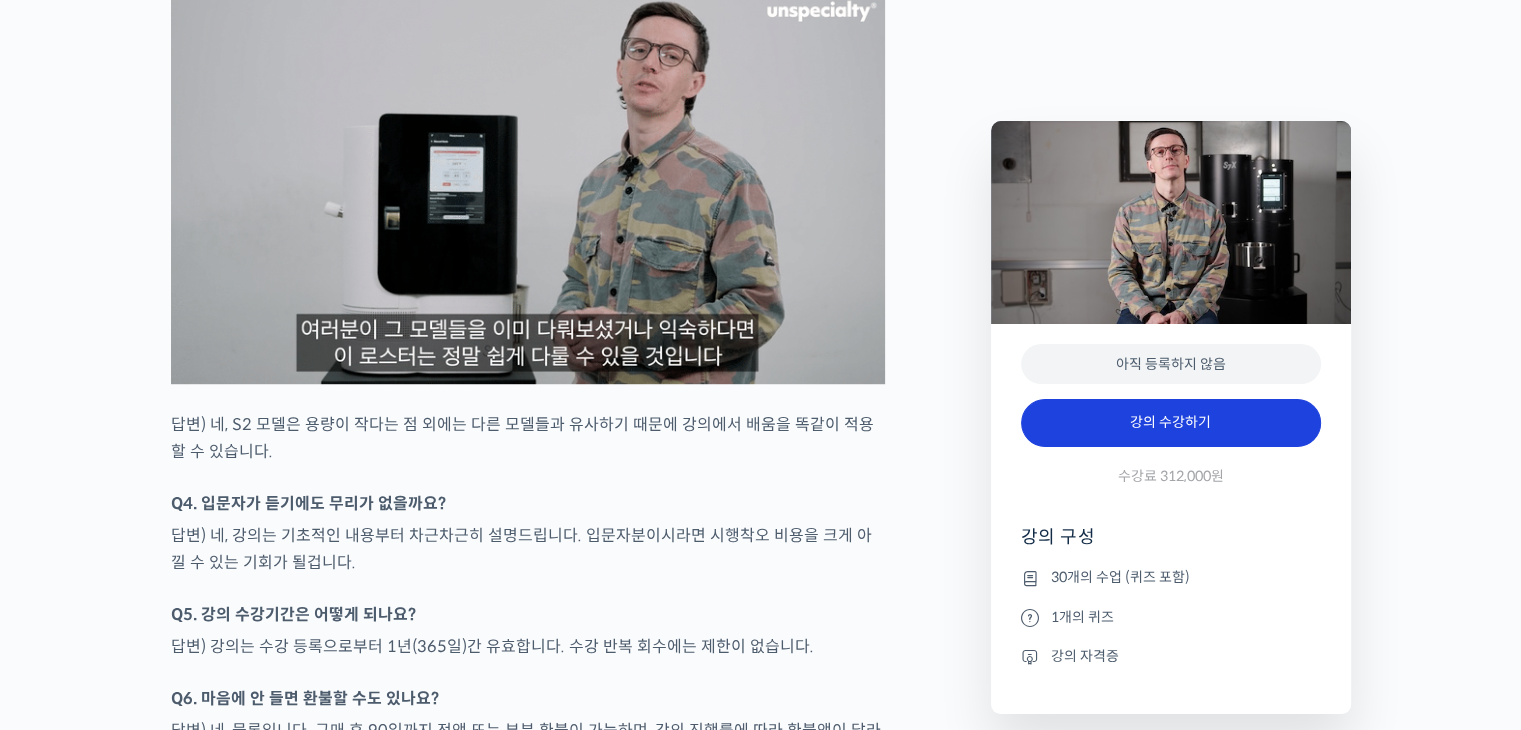 click on "강의 수강하기" at bounding box center (1171, 423) 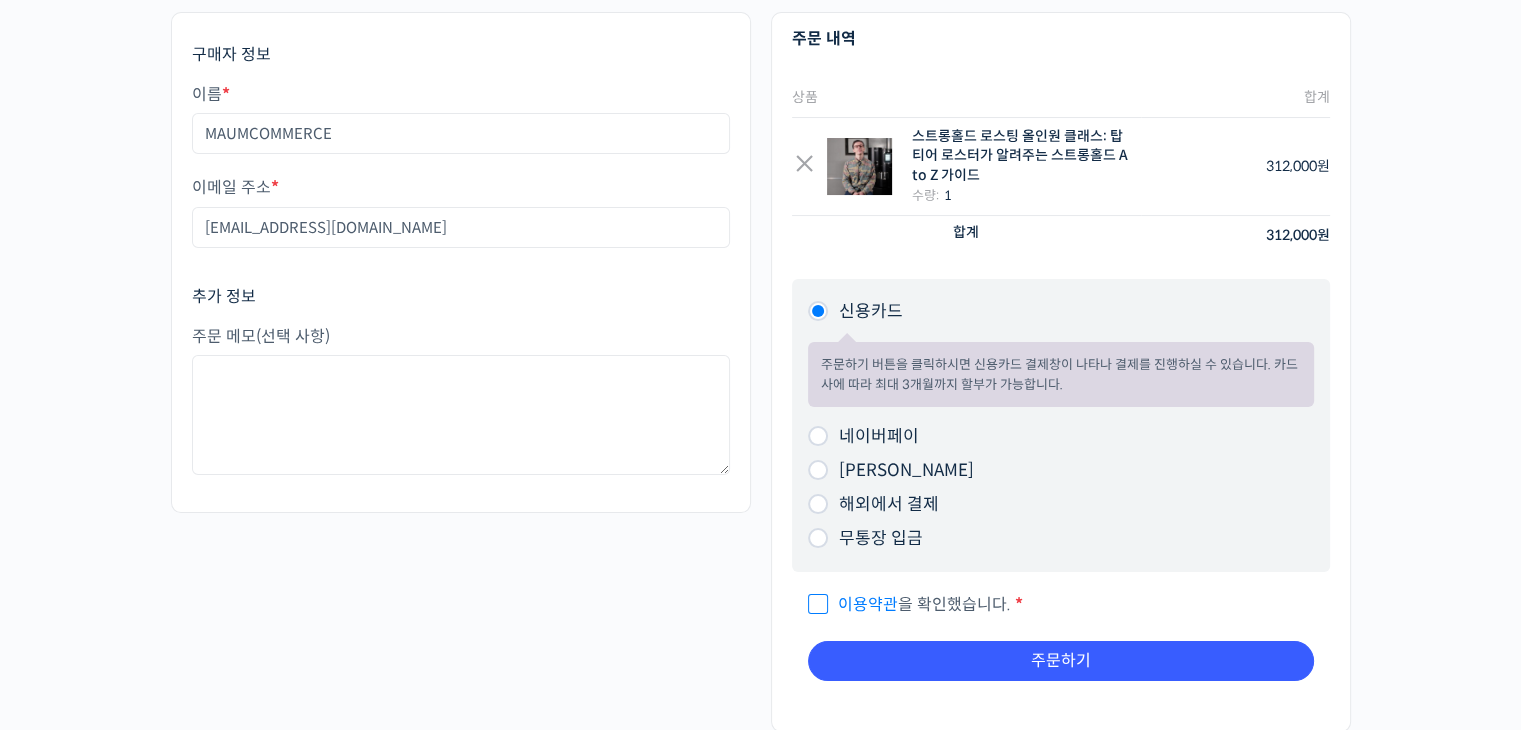 scroll, scrollTop: 199, scrollLeft: 0, axis: vertical 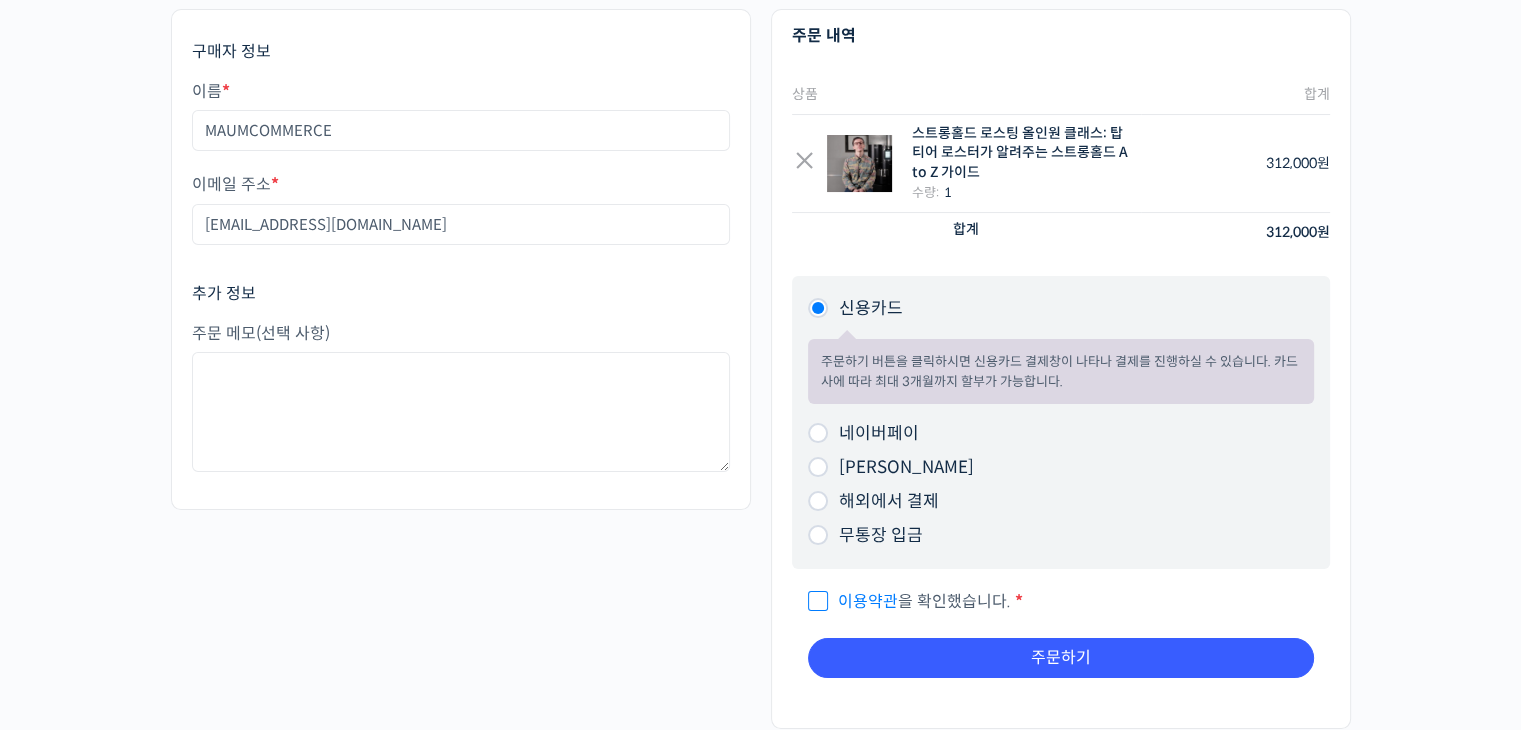 click on "주문하기 버튼을 클릭하시면 신용카드 결제창이 나타나 결제를 진행하실 수 있습니다. 카드사에 따라 최대 3개월까지 할부가 가능합니다." at bounding box center (1061, 371) 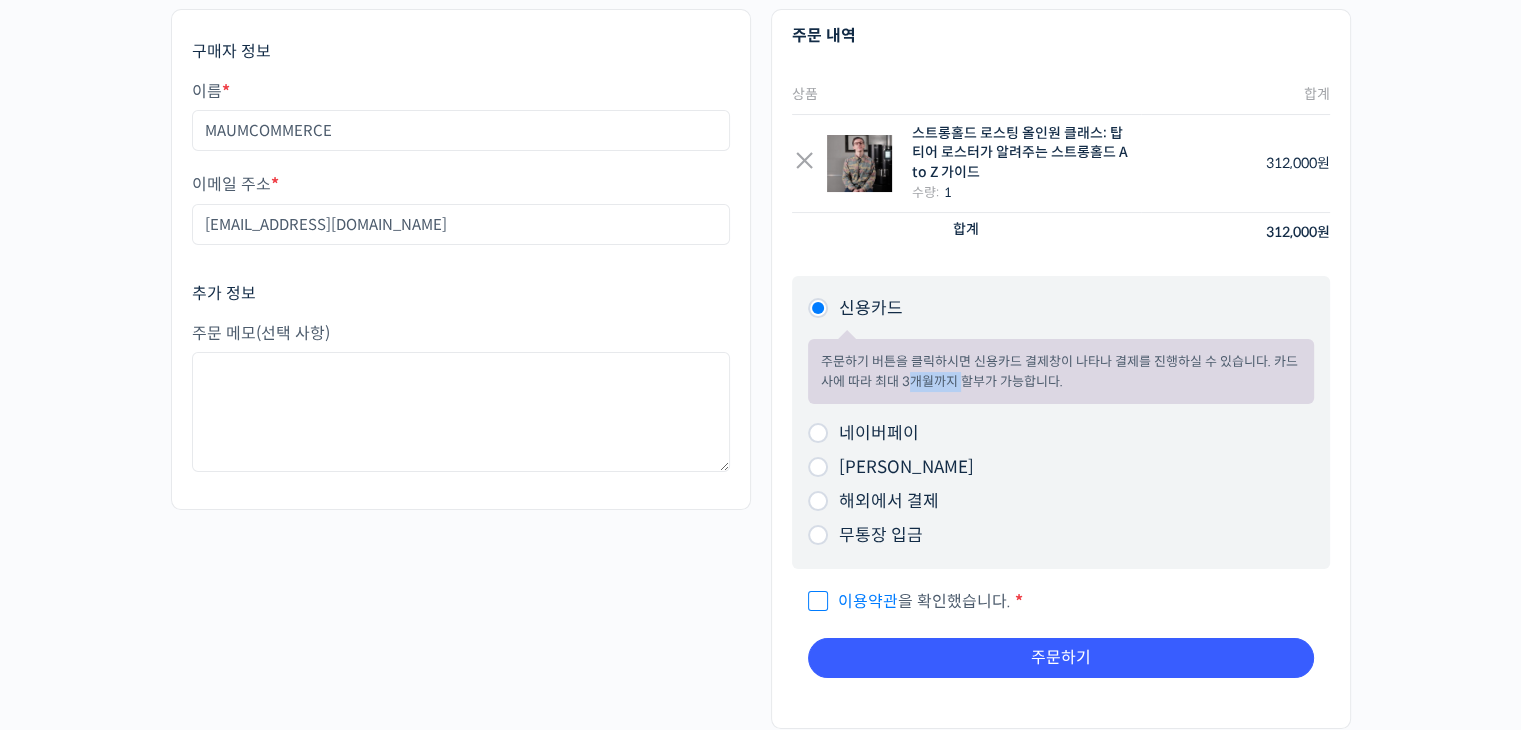 click on "주문하기 버튼을 클릭하시면 신용카드 결제창이 나타나 결제를 진행하실 수 있습니다. 카드사에 따라 최대 3개월까지 할부가 가능합니다." at bounding box center (1061, 371) 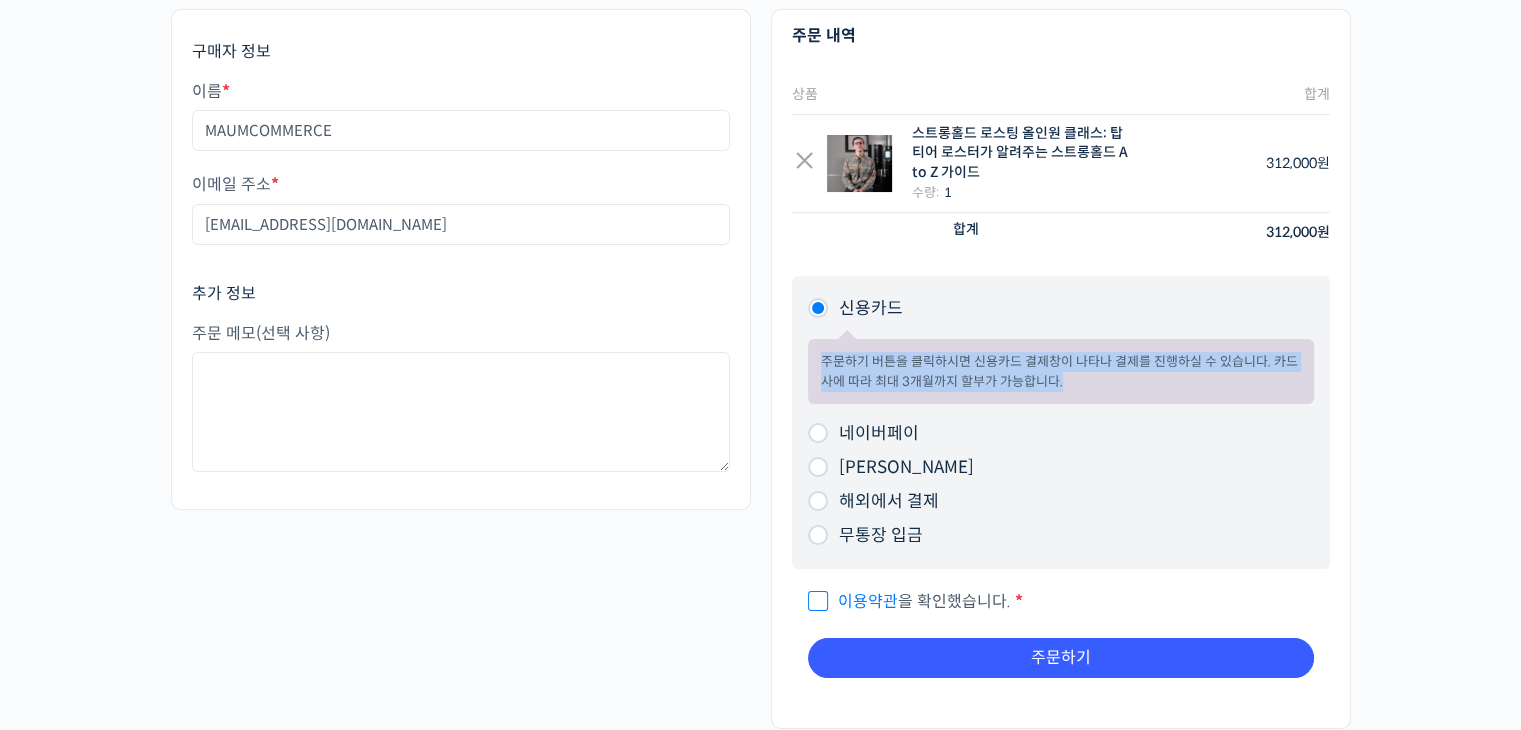 click on "주문하기 버튼을 클릭하시면 신용카드 결제창이 나타나 결제를 진행하실 수 있습니다. 카드사에 따라 최대 3개월까지 할부가 가능합니다." at bounding box center [1061, 371] 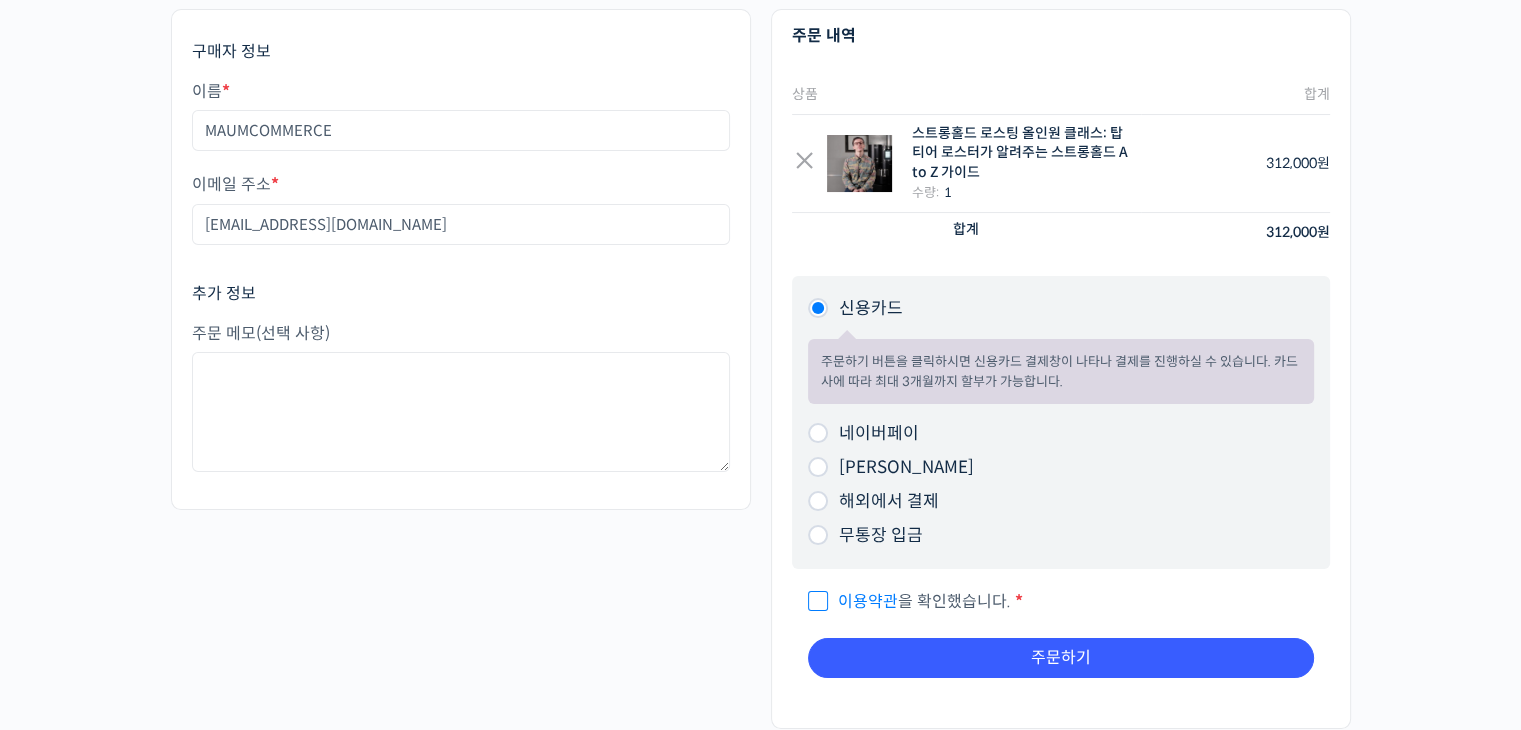 click on "해외에서 결제" at bounding box center [889, 501] 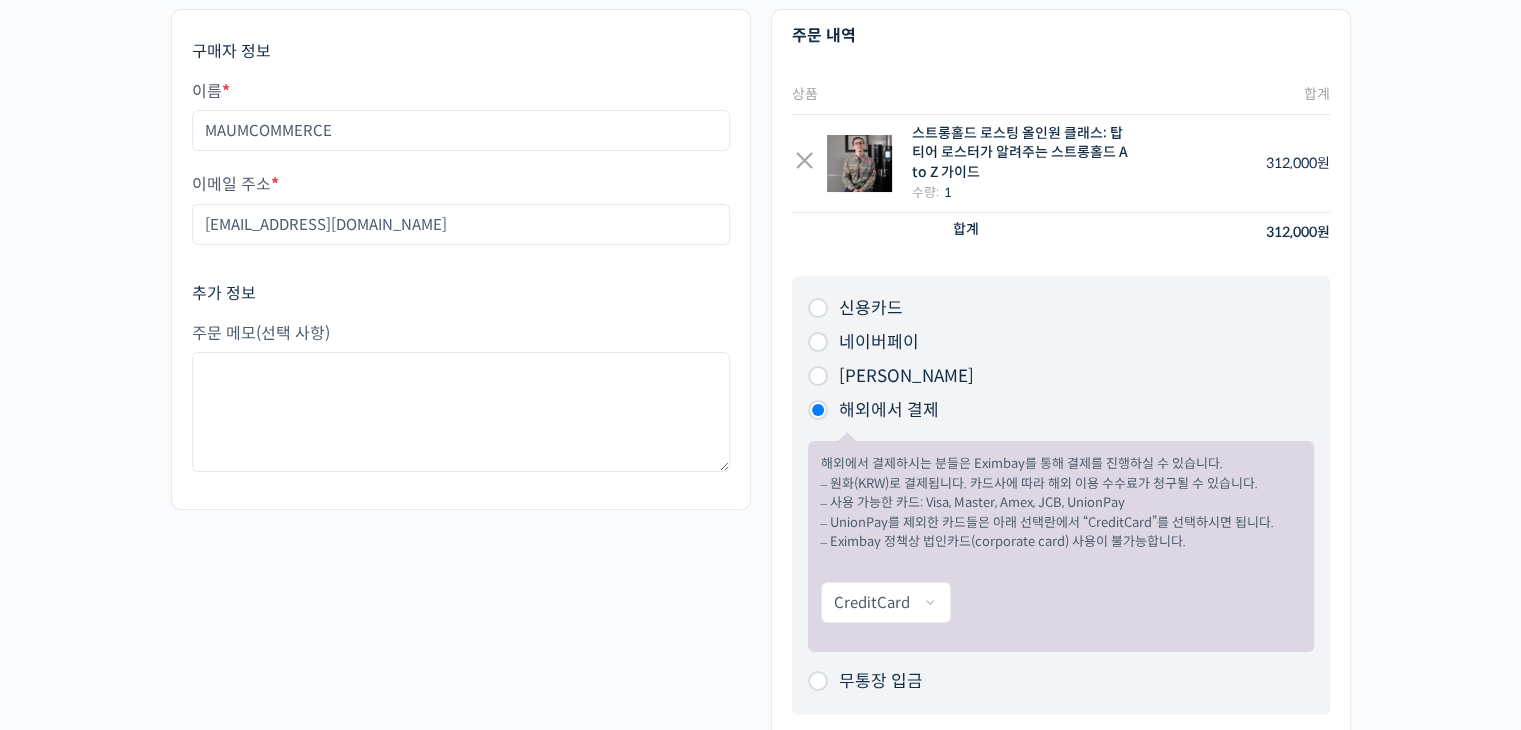 click on "해외에서 결제하시는 분들은 Eximbay를 통해 결제를 진행하실 수 있습니다.
– 원화(KRW)로 결제됩니다. 카드사에 따라 해외 이용 수수료가 청구될 수 있습니다.
– 사용 가능한 카드: Visa, Master, Amex, JCB, UnionPay
– UnionPay를 제외한 카드들은 아래 선택란에서 “CreditCard”를 선택하시면 됩니다.
– Eximbay 정책상 법인카드(corporate card) 사용이 불가능합니다." at bounding box center [1061, 503] 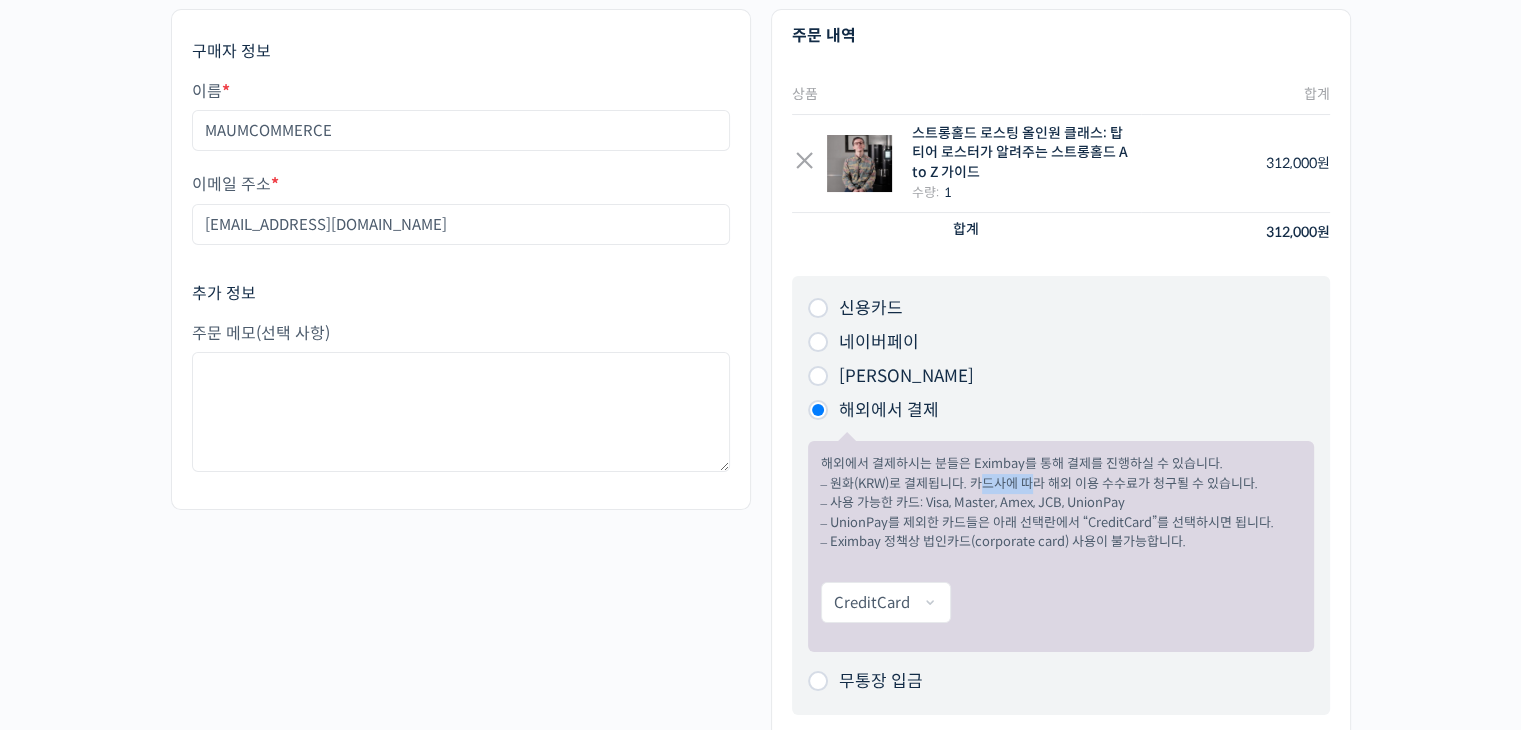 click on "해외에서 결제하시는 분들은 Eximbay를 통해 결제를 진행하실 수 있습니다.
– 원화(KRW)로 결제됩니다. 카드사에 따라 해외 이용 수수료가 청구될 수 있습니다.
– 사용 가능한 카드: Visa, Master, Amex, JCB, UnionPay
– UnionPay를 제외한 카드들은 아래 선택란에서 “CreditCard”를 선택하시면 됩니다.
– Eximbay 정책상 법인카드(corporate card) 사용이 불가능합니다." at bounding box center (1061, 503) 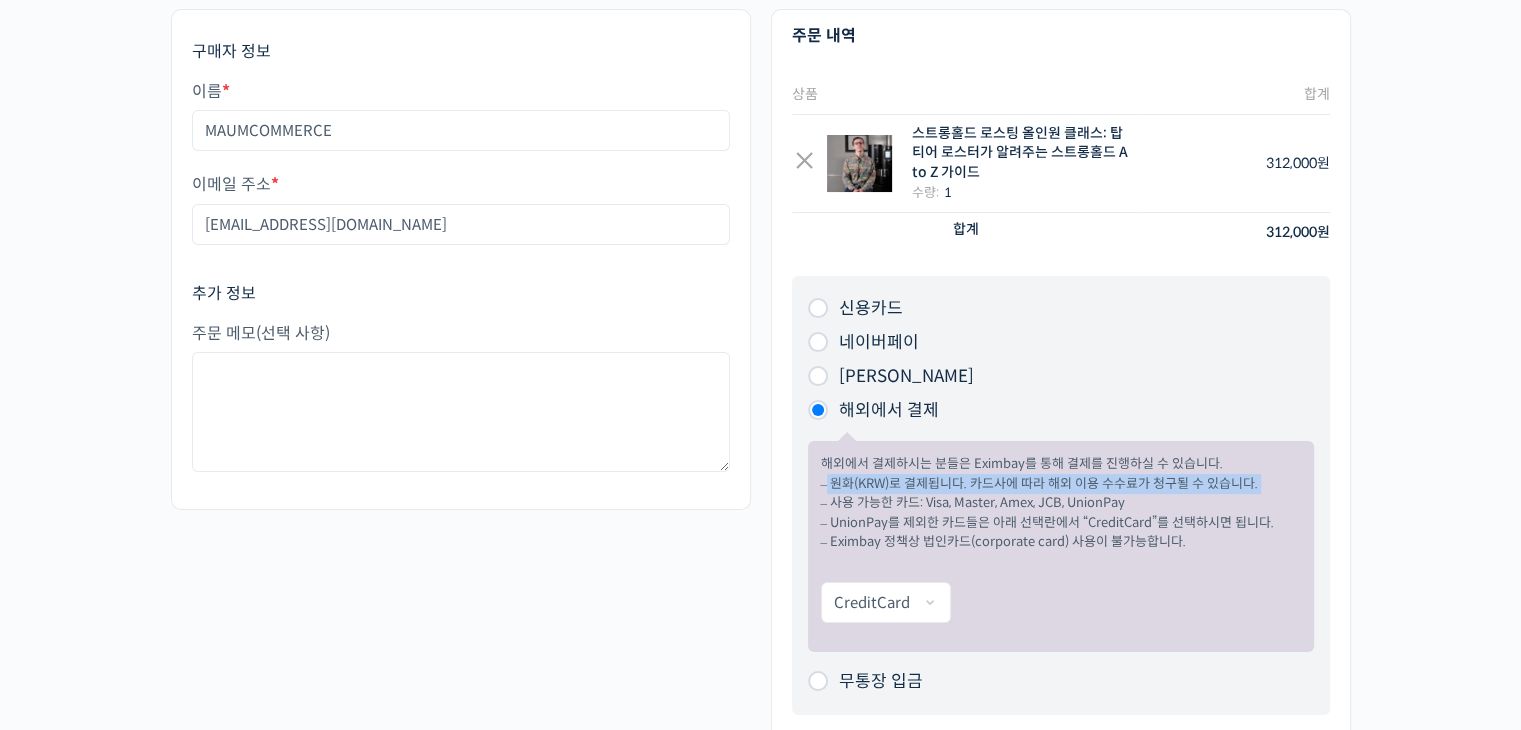 click on "해외에서 결제하시는 분들은 Eximbay를 통해 결제를 진행하실 수 있습니다.
– 원화(KRW)로 결제됩니다. 카드사에 따라 해외 이용 수수료가 청구될 수 있습니다.
– 사용 가능한 카드: Visa, Master, Amex, JCB, UnionPay
– UnionPay를 제외한 카드들은 아래 선택란에서 “CreditCard”를 선택하시면 됩니다.
– Eximbay 정책상 법인카드(corporate card) 사용이 불가능합니다." at bounding box center (1061, 503) 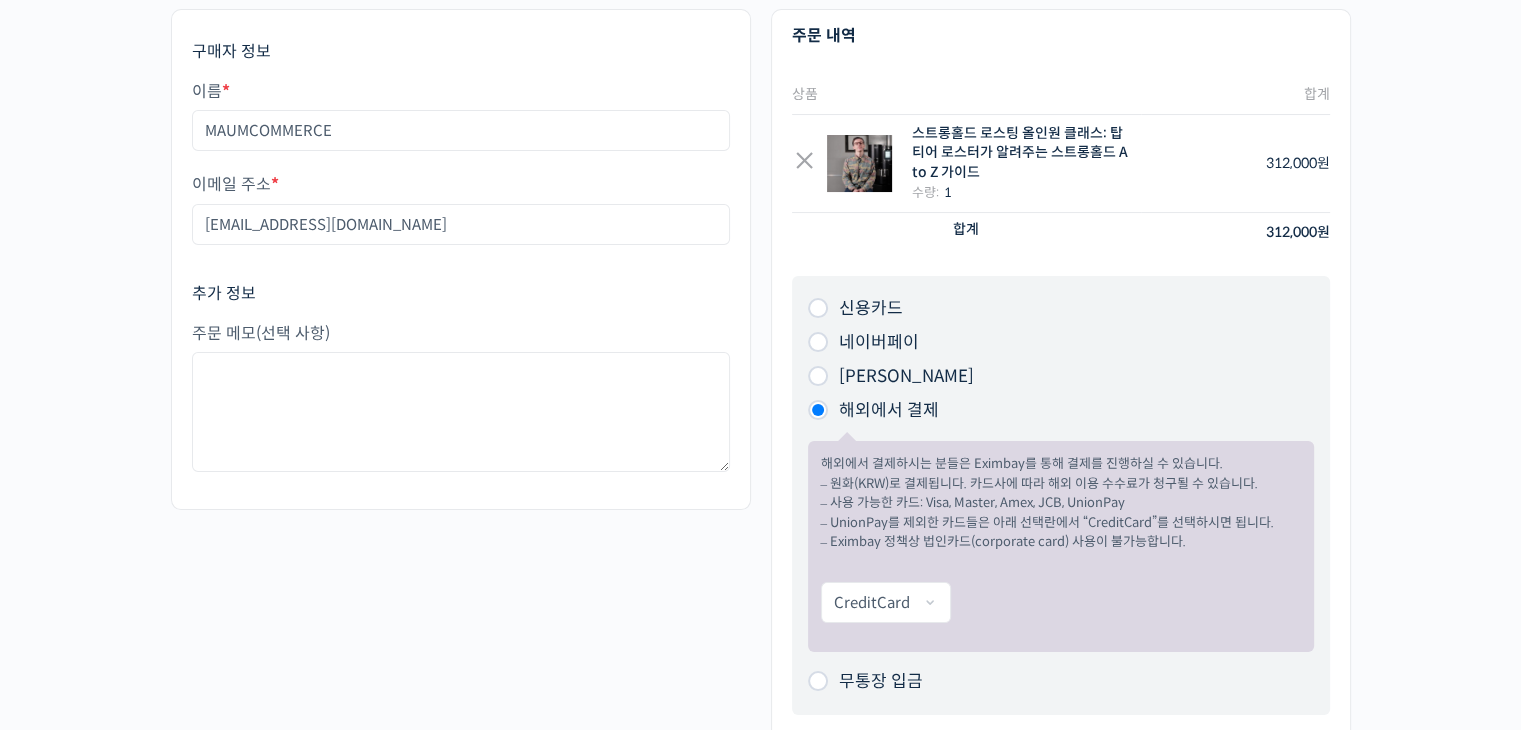 click on "해외에서 결제하시는 분들은 Eximbay를 통해 결제를 진행하실 수 있습니다.
– 원화(KRW)로 결제됩니다. 카드사에 따라 해외 이용 수수료가 청구될 수 있습니다.
– 사용 가능한 카드: Visa, Master, Amex, JCB, UnionPay
– UnionPay를 제외한 카드들은 아래 선택란에서 “CreditCard”를 선택하시면 됩니다.
– Eximbay 정책상 법인카드(corporate card) 사용이 불가능합니다." at bounding box center (1061, 503) 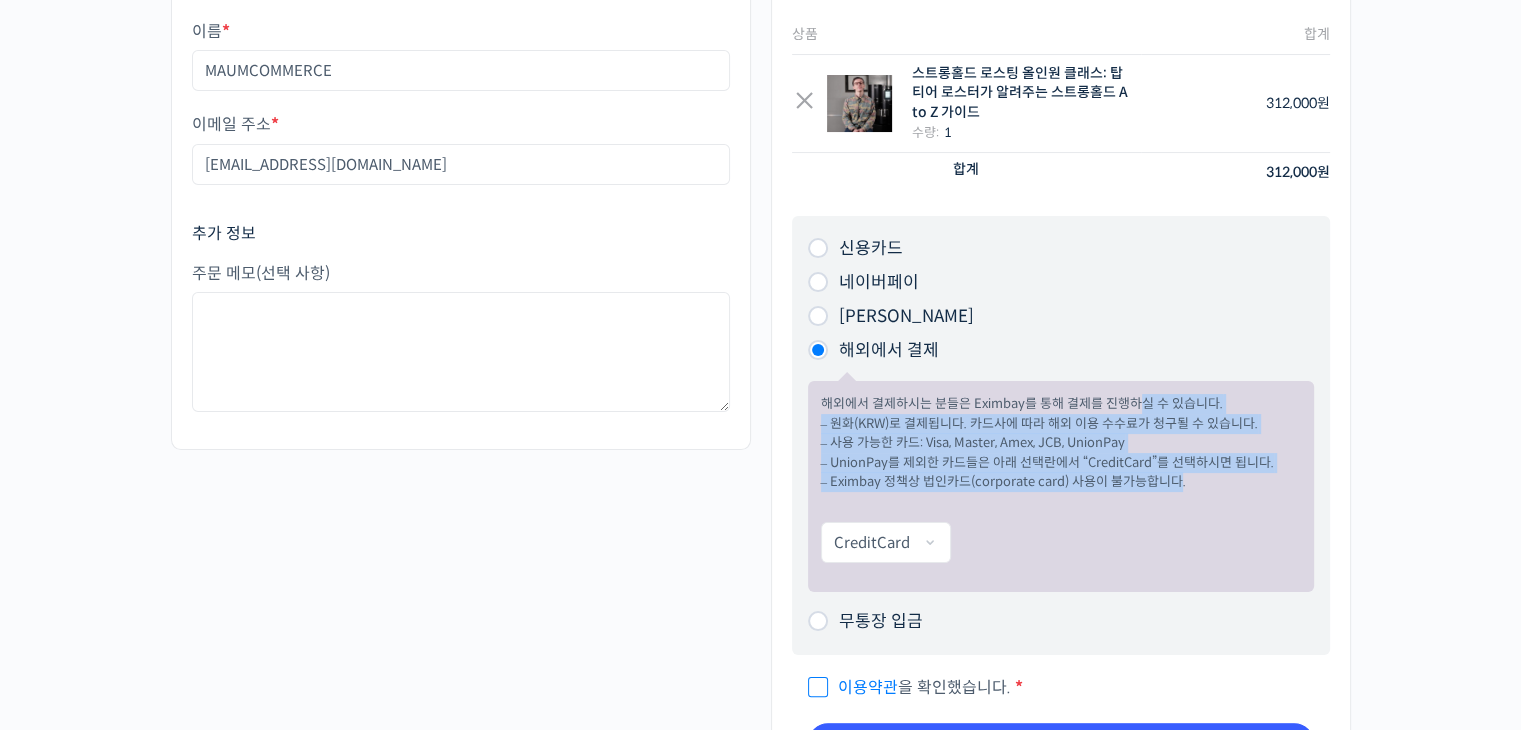 drag, startPoint x: 1173, startPoint y: 479, endPoint x: 1144, endPoint y: 405, distance: 79.47956 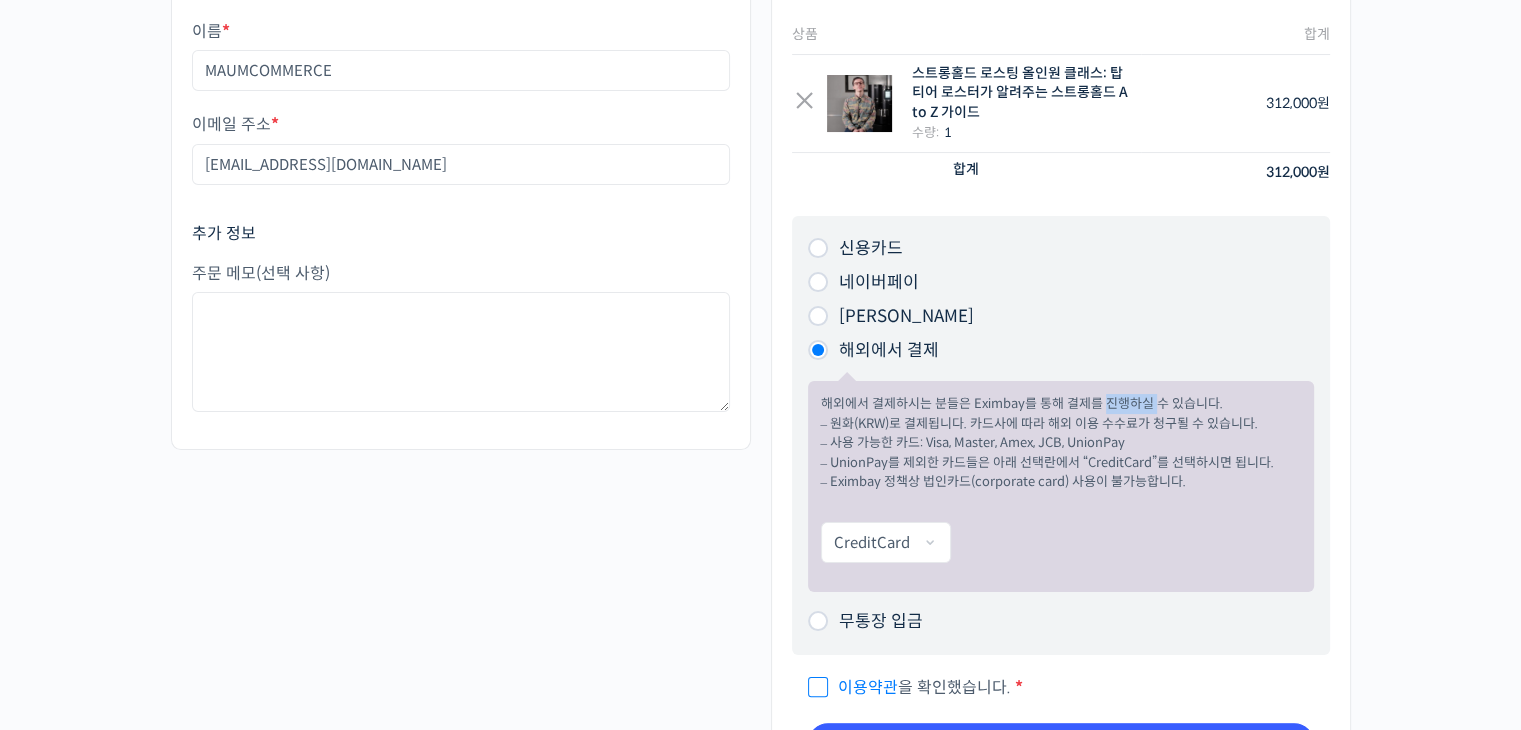 click on "해외에서 결제하시는 분들은 Eximbay를 통해 결제를 진행하실 수 있습니다.
– 원화(KRW)로 결제됩니다. 카드사에 따라 해외 이용 수수료가 청구될 수 있습니다.
– 사용 가능한 카드: Visa, Master, Amex, JCB, UnionPay
– UnionPay를 제외한 카드들은 아래 선택란에서 “CreditCard”를 선택하시면 됩니다.
– Eximbay 정책상 법인카드(corporate card) 사용이 불가능합니다." at bounding box center (1061, 443) 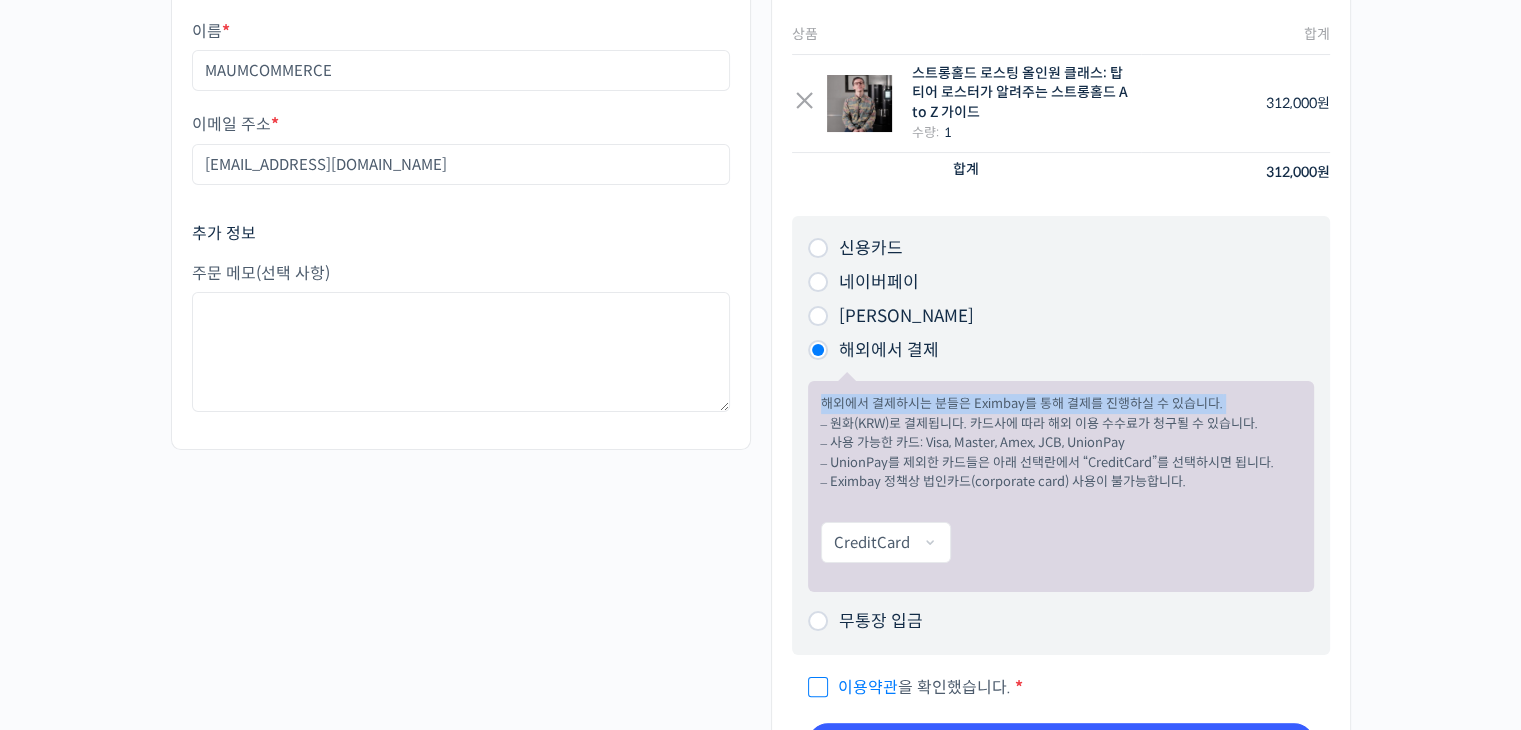 click on "해외에서 결제하시는 분들은 Eximbay를 통해 결제를 진행하실 수 있습니다.
– 원화(KRW)로 결제됩니다. 카드사에 따라 해외 이용 수수료가 청구될 수 있습니다.
– 사용 가능한 카드: Visa, Master, Amex, JCB, UnionPay
– UnionPay를 제외한 카드들은 아래 선택란에서 “CreditCard”를 선택하시면 됩니다.
– Eximbay 정책상 법인카드(corporate card) 사용이 불가능합니다." at bounding box center [1061, 443] 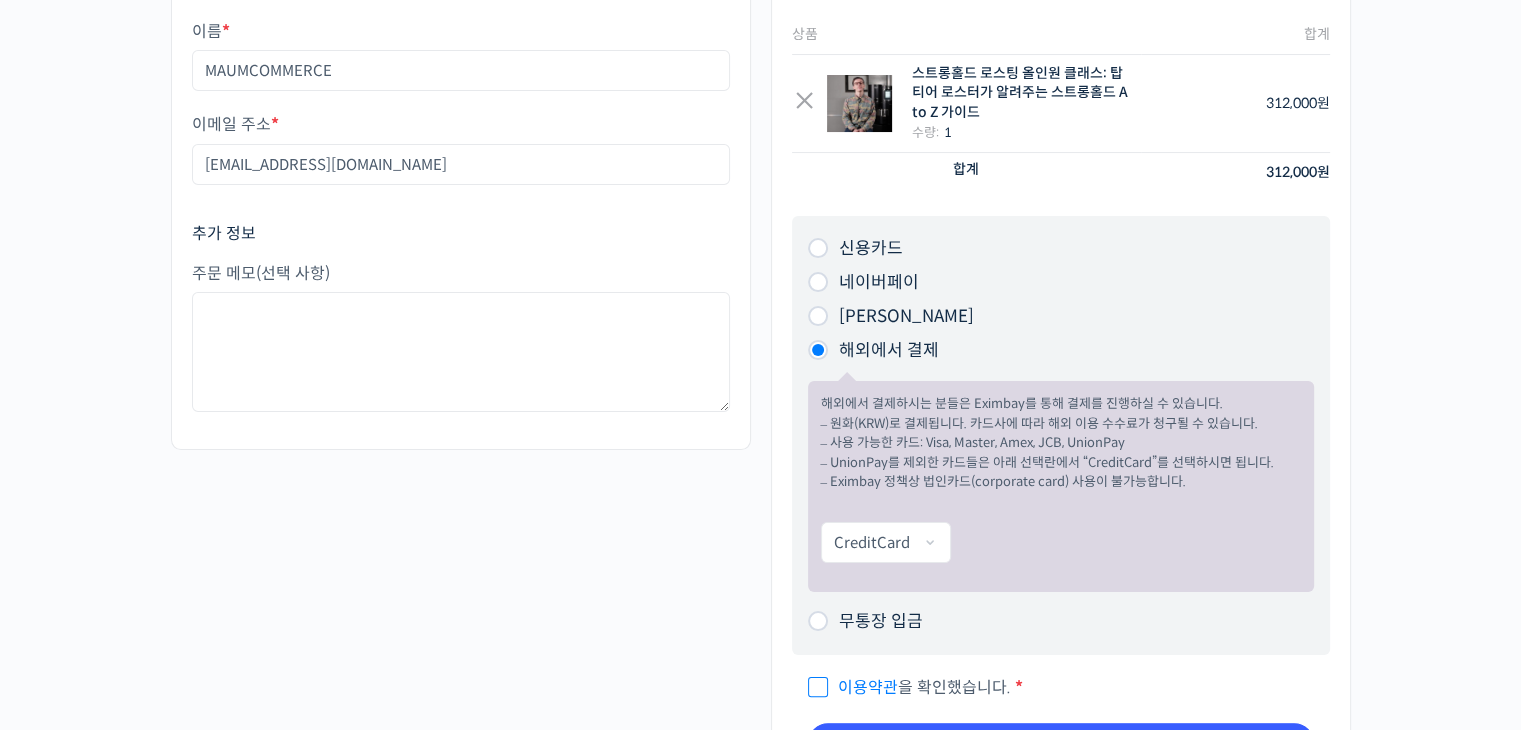 click on "해외에서 결제하시는 분들은 Eximbay를 통해 결제를 진행하실 수 있습니다.
– 원화(KRW)로 결제됩니다. 카드사에 따라 해외 이용 수수료가 청구될 수 있습니다.
– 사용 가능한 카드: Visa, Master, Amex, JCB, UnionPay
– UnionPay를 제외한 카드들은 아래 선택란에서 “CreditCard”를 선택하시면 됩니다.
– Eximbay 정책상 법인카드(corporate card) 사용이 불가능합니다." at bounding box center (1061, 443) 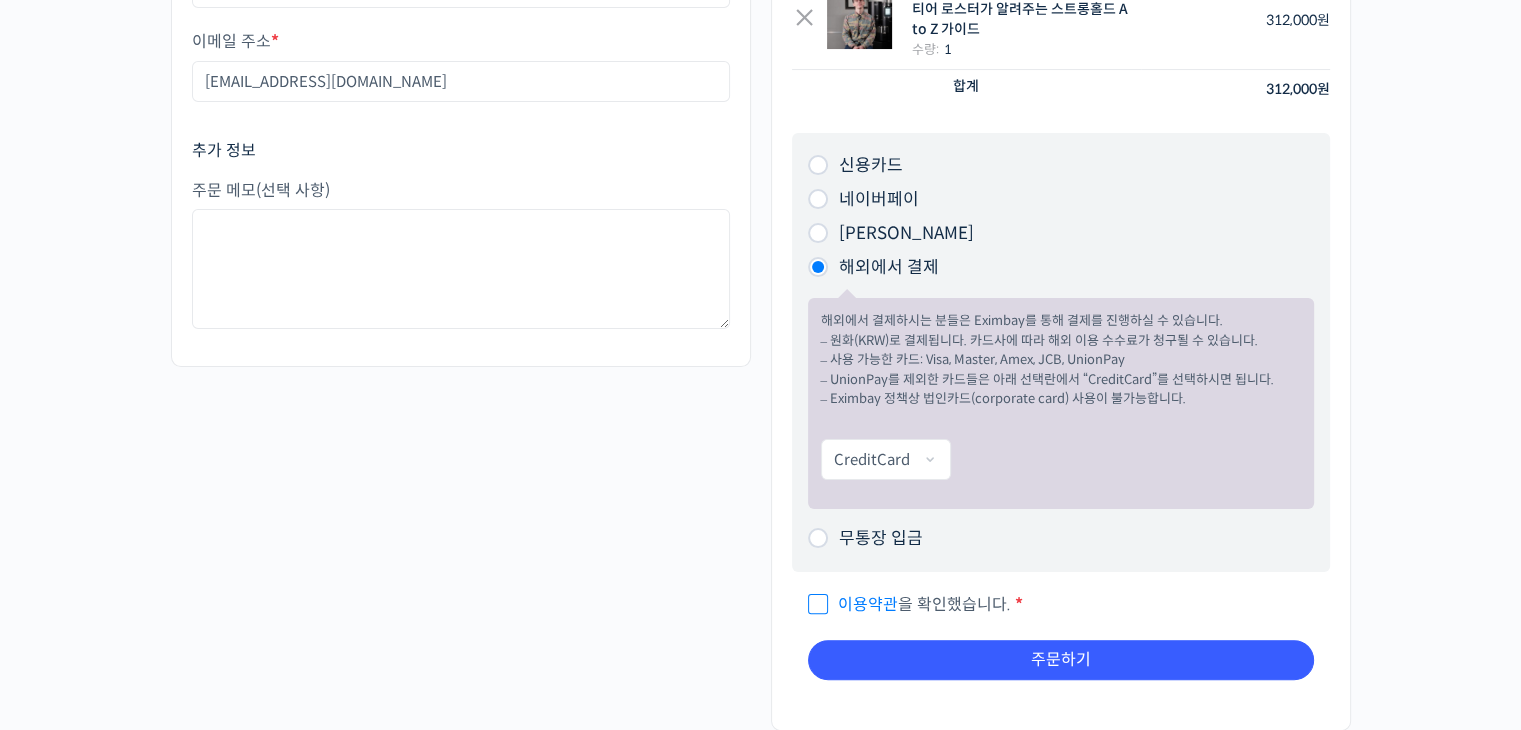 scroll, scrollTop: 343, scrollLeft: 0, axis: vertical 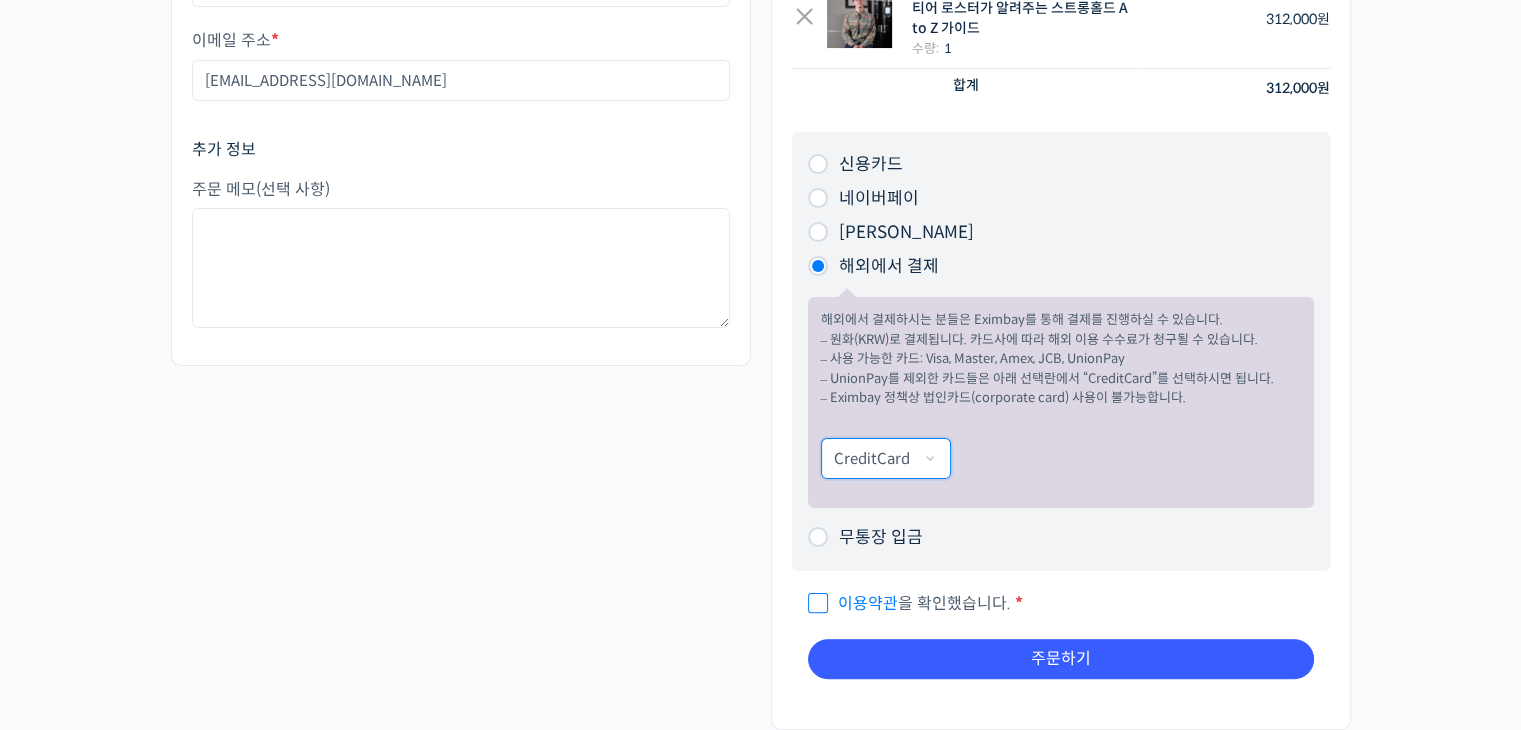 click on "CreditCard
UnionPay" at bounding box center (886, 458) 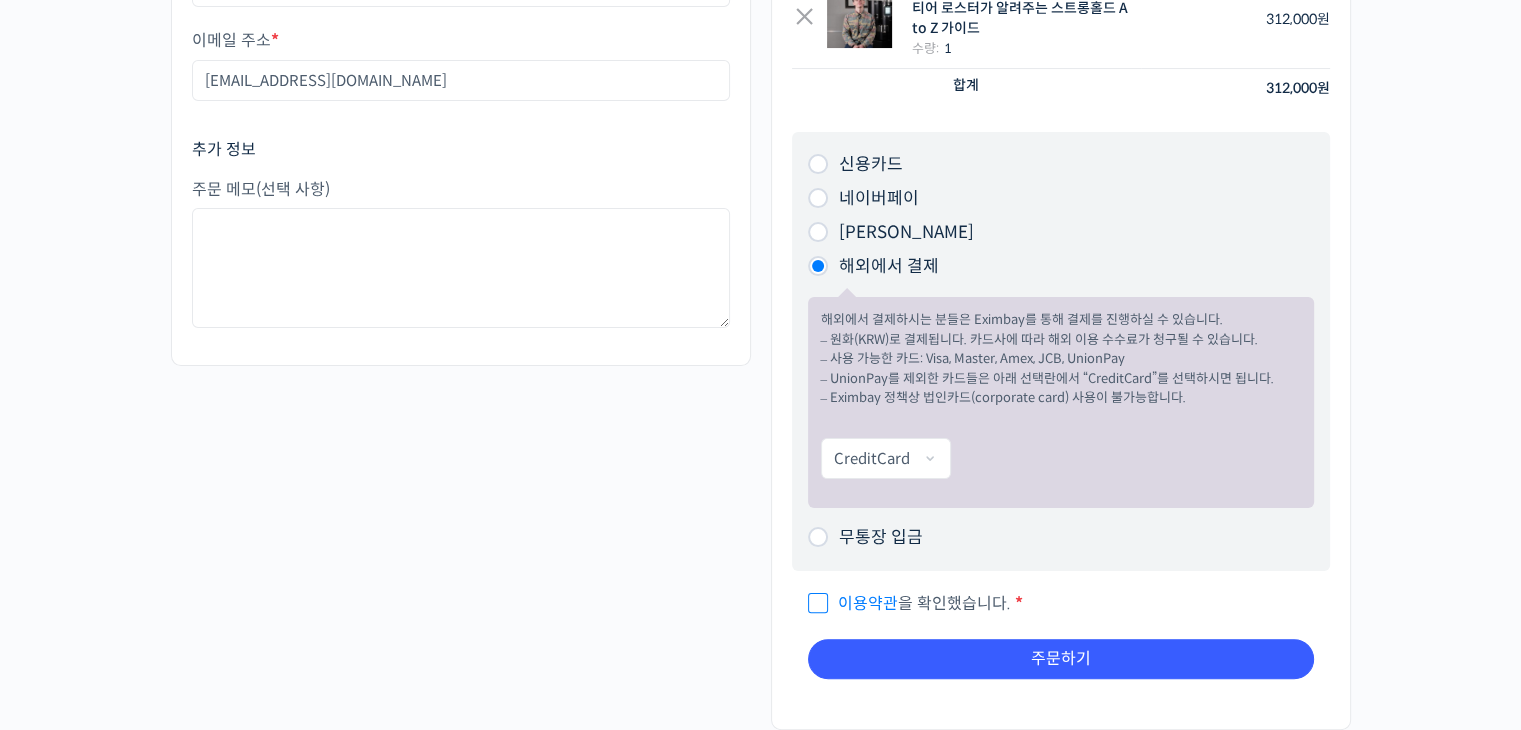 click on "이용약관 을 확인했습니다." at bounding box center (909, 603) 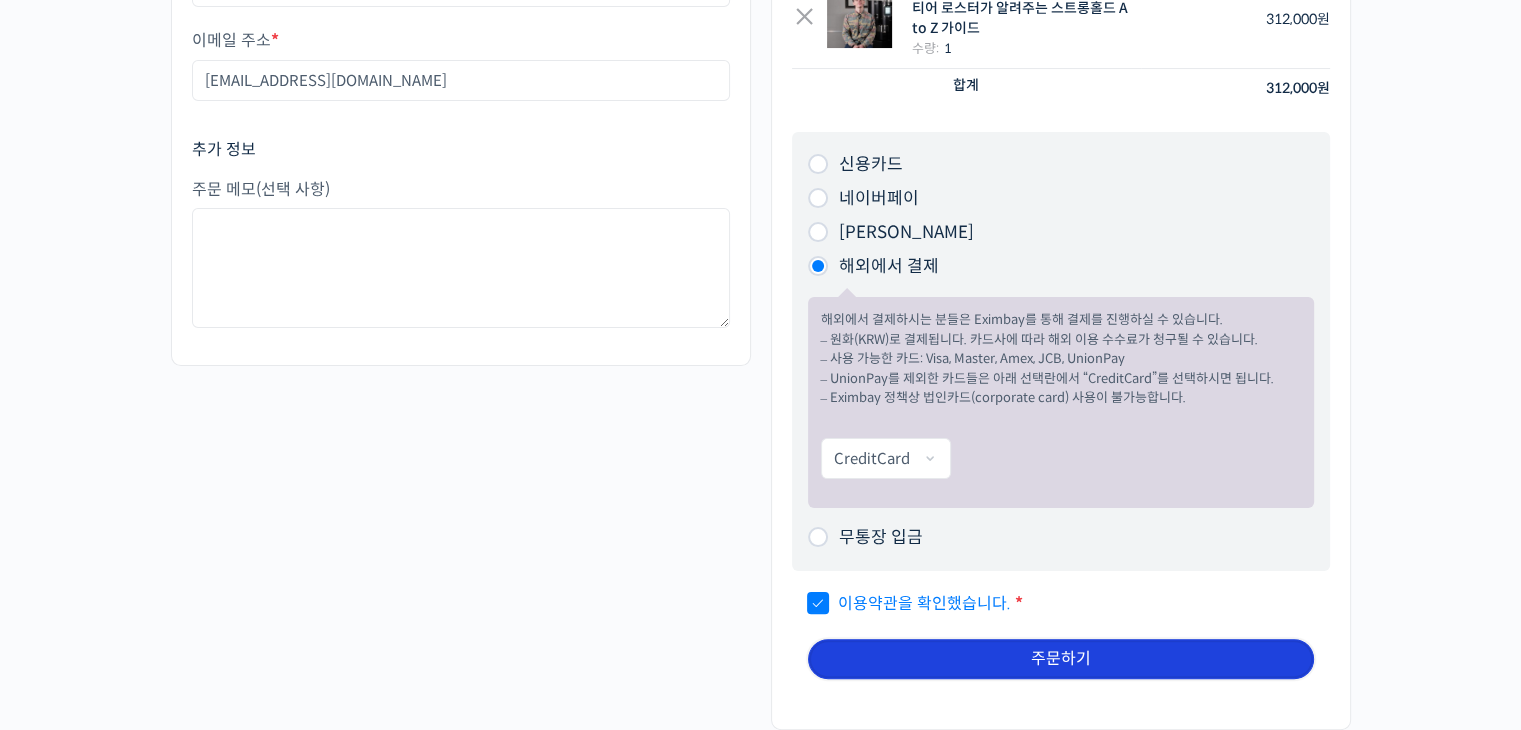 click on "주문하기" at bounding box center [1061, 659] 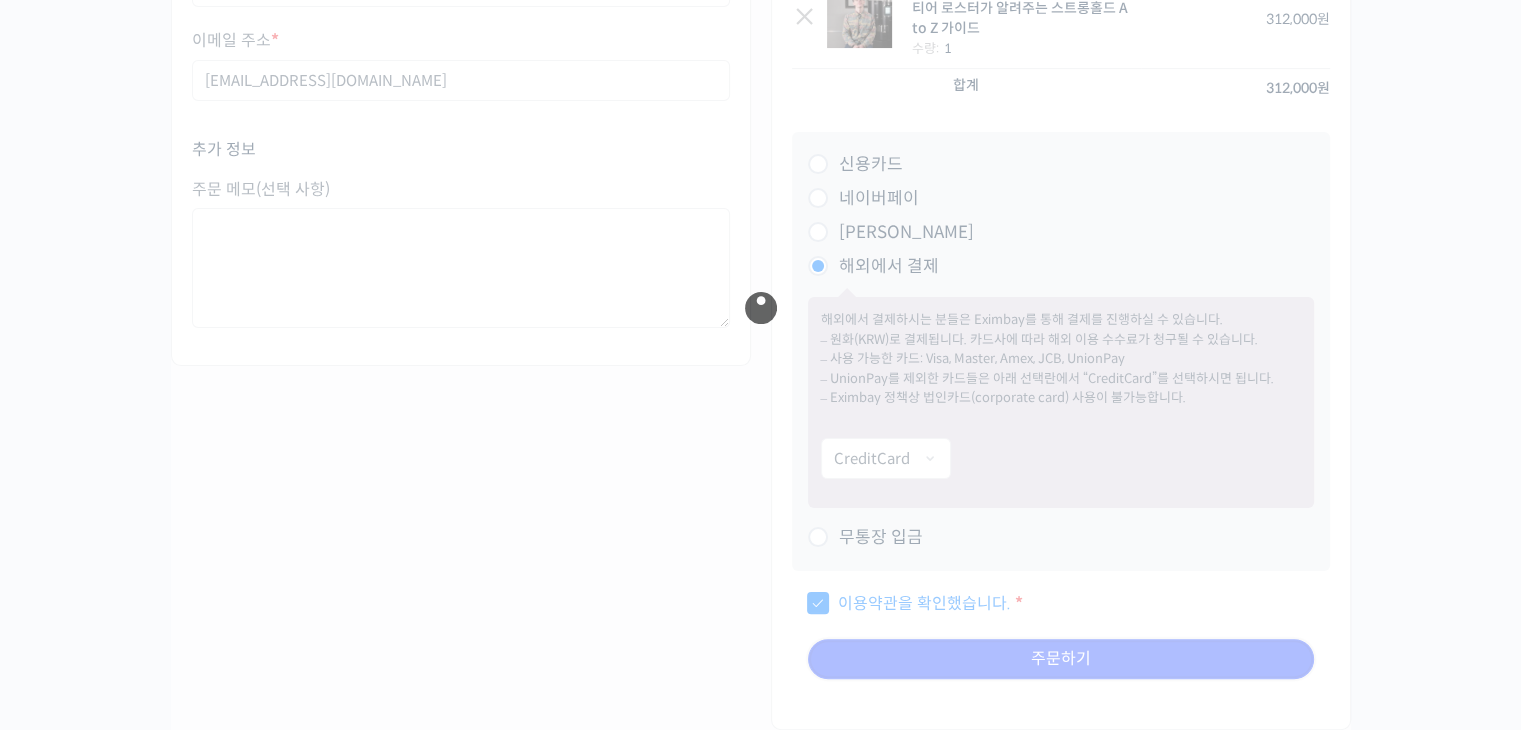scroll, scrollTop: 203, scrollLeft: 0, axis: vertical 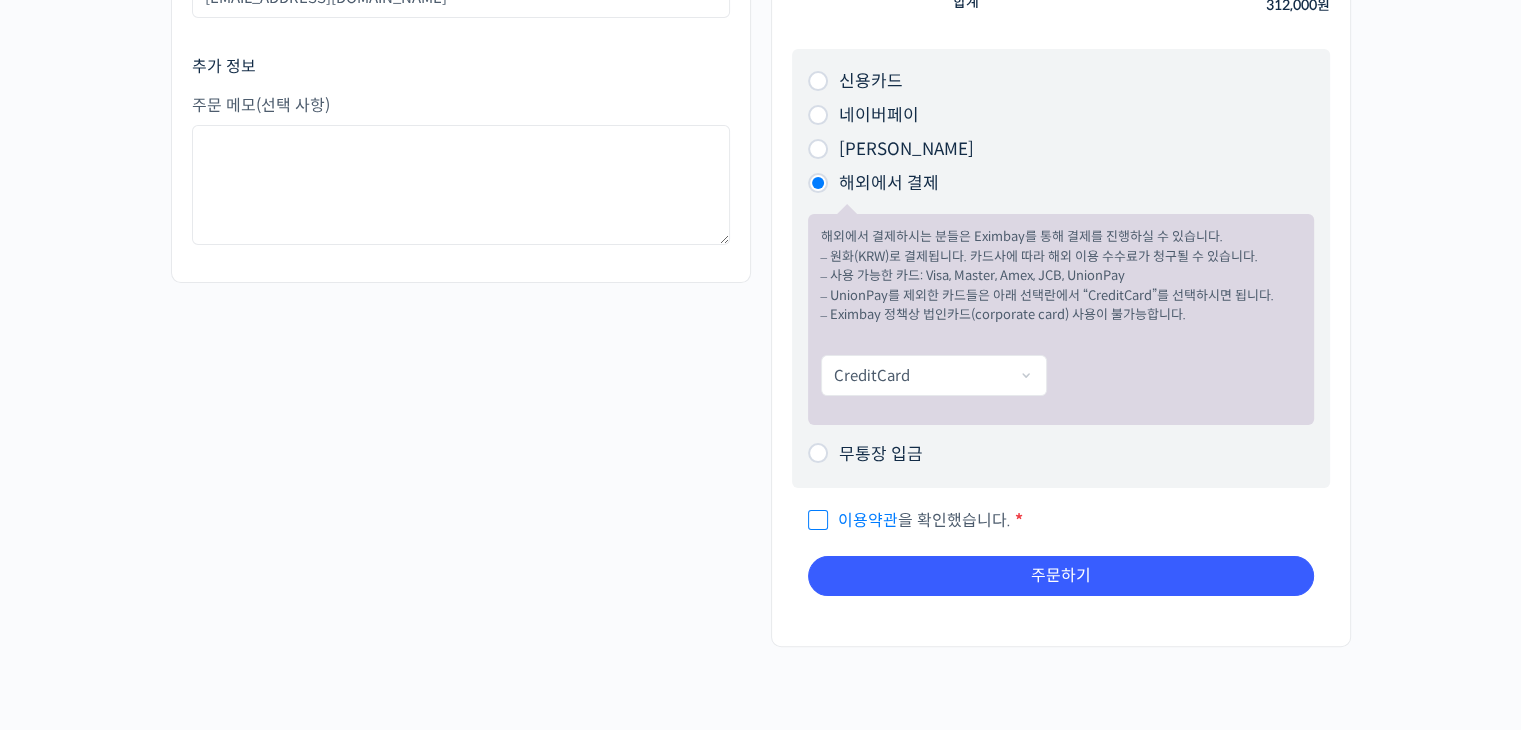 click on "해외에서 결제하시는 분들은 Eximbay를 통해 결제를 진행하실 수 있습니다.
– 원화(KRW)로 결제됩니다. 카드사에 따라 해외 이용 수수료가 청구될 수 있습니다.
– 사용 가능한 카드: Visa, Master, Amex, JCB, UnionPay
– UnionPay를 제외한 카드들은 아래 선택란에서 “CreditCard”를 선택하시면 됩니다.
– Eximbay 정책상 법인카드(corporate card) 사용이 불가능합니다." at bounding box center (1061, 276) 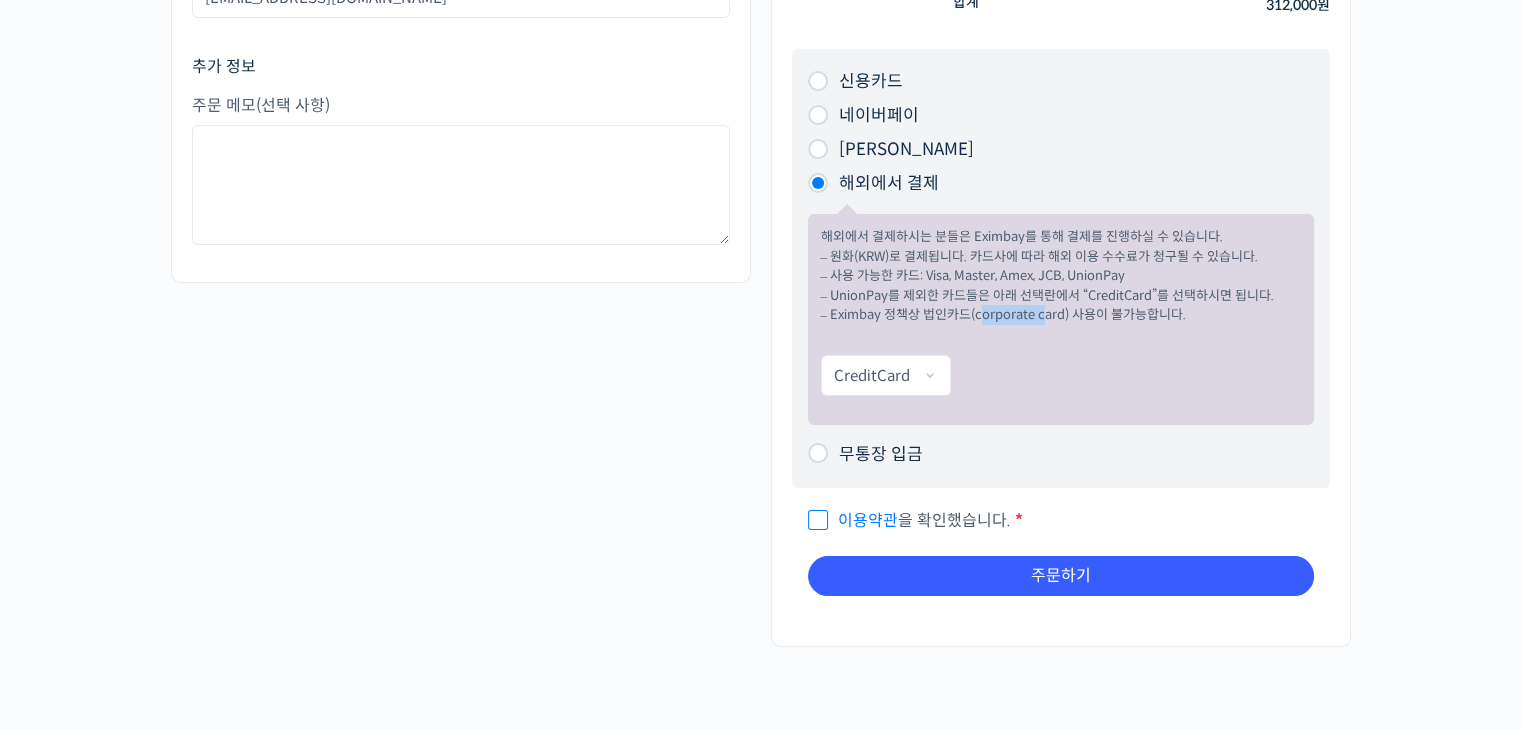 click on "해외에서 결제하시는 분들은 Eximbay를 통해 결제를 진행하실 수 있습니다.
– 원화(KRW)로 결제됩니다. 카드사에 따라 해외 이용 수수료가 청구될 수 있습니다.
– 사용 가능한 카드: Visa, Master, Amex, JCB, UnionPay
– UnionPay를 제외한 카드들은 아래 선택란에서 “CreditCard”를 선택하시면 됩니다.
– Eximbay 정책상 법인카드(corporate card) 사용이 불가능합니다." at bounding box center (1061, 276) 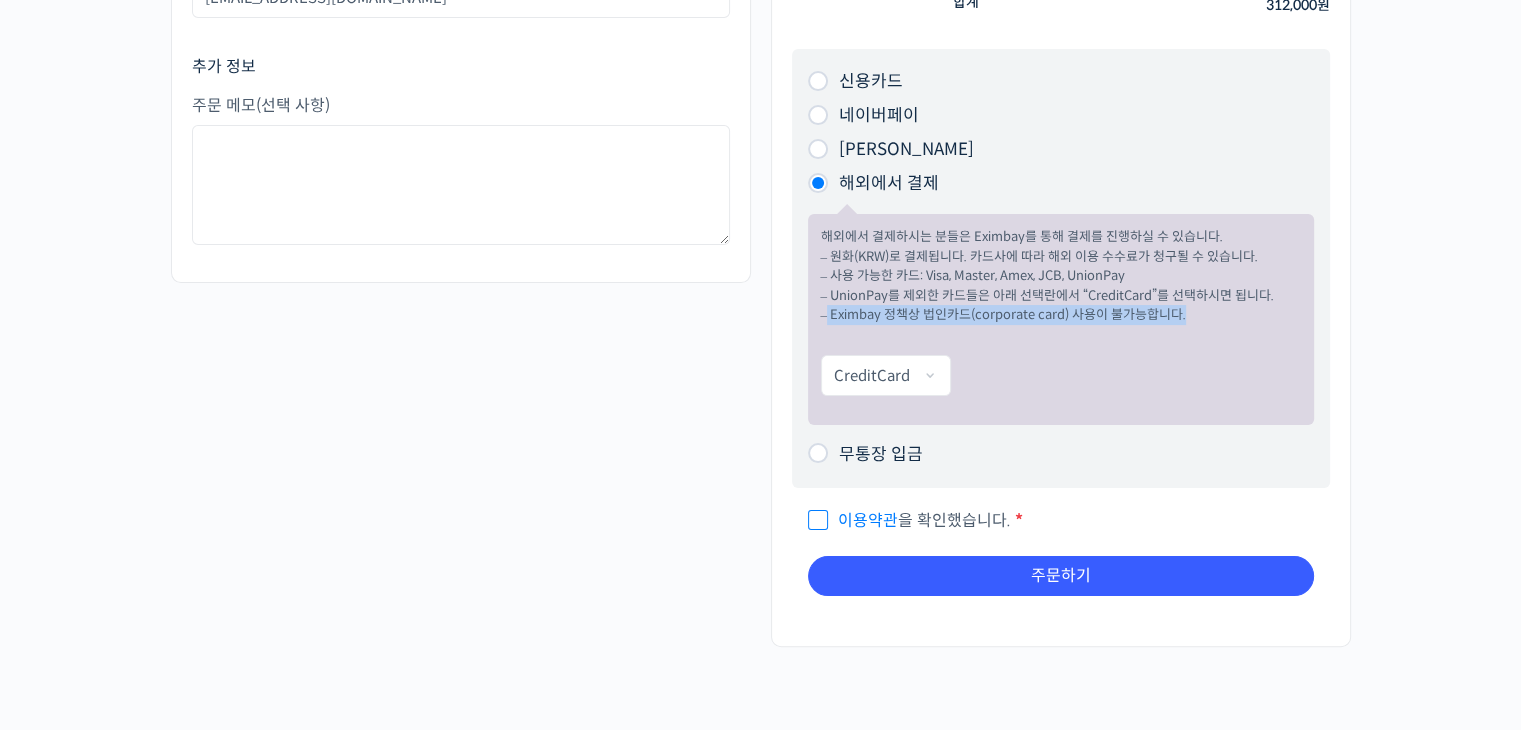 click on "해외에서 결제하시는 분들은 Eximbay를 통해 결제를 진행하실 수 있습니다.
– 원화(KRW)로 결제됩니다. 카드사에 따라 해외 이용 수수료가 청구될 수 있습니다.
– 사용 가능한 카드: Visa, Master, Amex, JCB, UnionPay
– UnionPay를 제외한 카드들은 아래 선택란에서 “CreditCard”를 선택하시면 됩니다.
– Eximbay 정책상 법인카드(corporate card) 사용이 불가능합니다." at bounding box center [1061, 276] 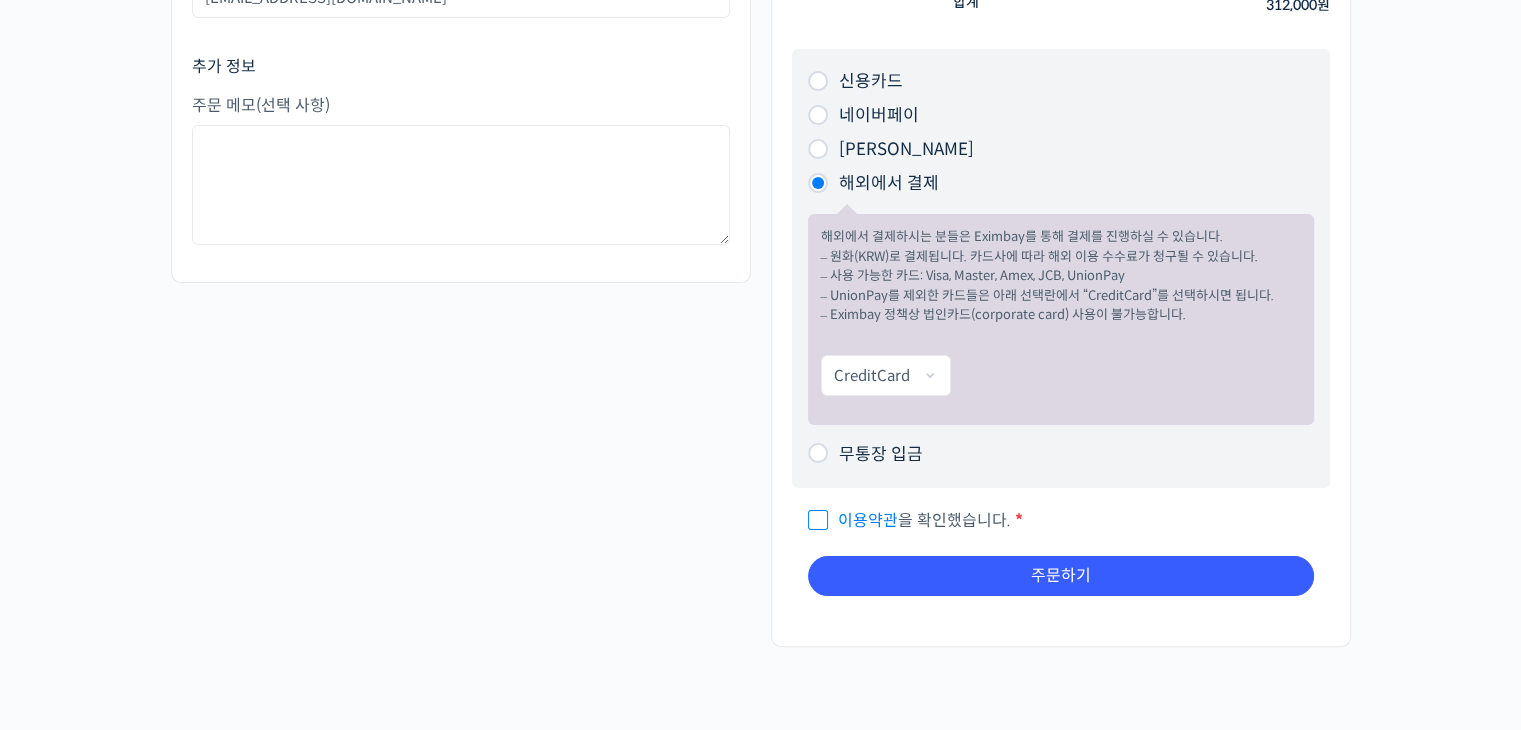 click on "해외에서 결제하시는 분들은 Eximbay를 통해 결제를 진행하실 수 있습니다.
– 원화(KRW)로 결제됩니다. 카드사에 따라 해외 이용 수수료가 청구될 수 있습니다.
– 사용 가능한 카드: Visa, Master, Amex, JCB, UnionPay
– UnionPay를 제외한 카드들은 아래 선택란에서 “CreditCard”를 선택하시면 됩니다.
– Eximbay 정책상 법인카드(corporate card) 사용이 불가능합니다." at bounding box center [1061, 276] 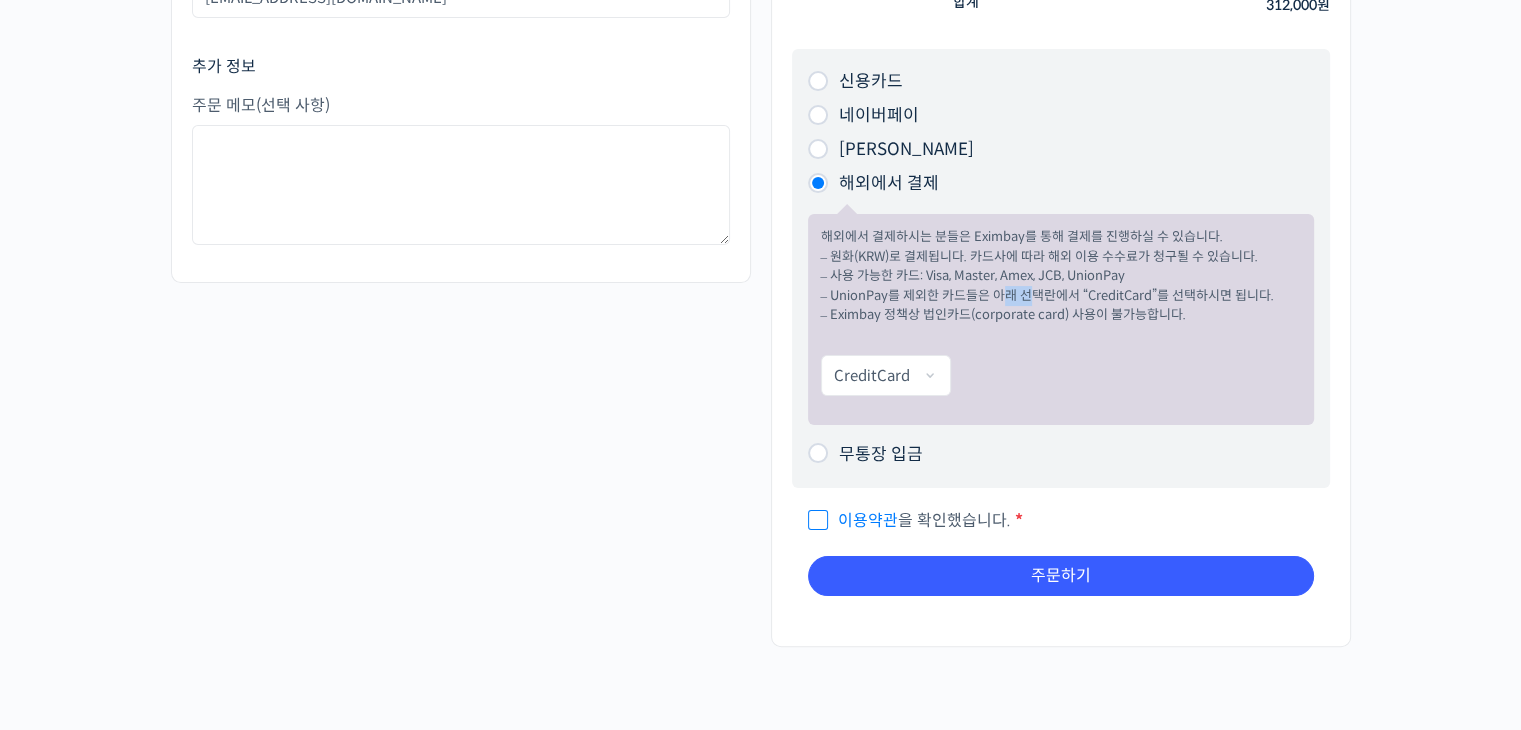 click on "해외에서 결제하시는 분들은 Eximbay를 통해 결제를 진행하실 수 있습니다.
– 원화(KRW)로 결제됩니다. 카드사에 따라 해외 이용 수수료가 청구될 수 있습니다.
– 사용 가능한 카드: Visa, Master, Amex, JCB, UnionPay
– UnionPay를 제외한 카드들은 아래 선택란에서 “CreditCard”를 선택하시면 됩니다.
– Eximbay 정책상 법인카드(corporate card) 사용이 불가능합니다." at bounding box center (1061, 276) 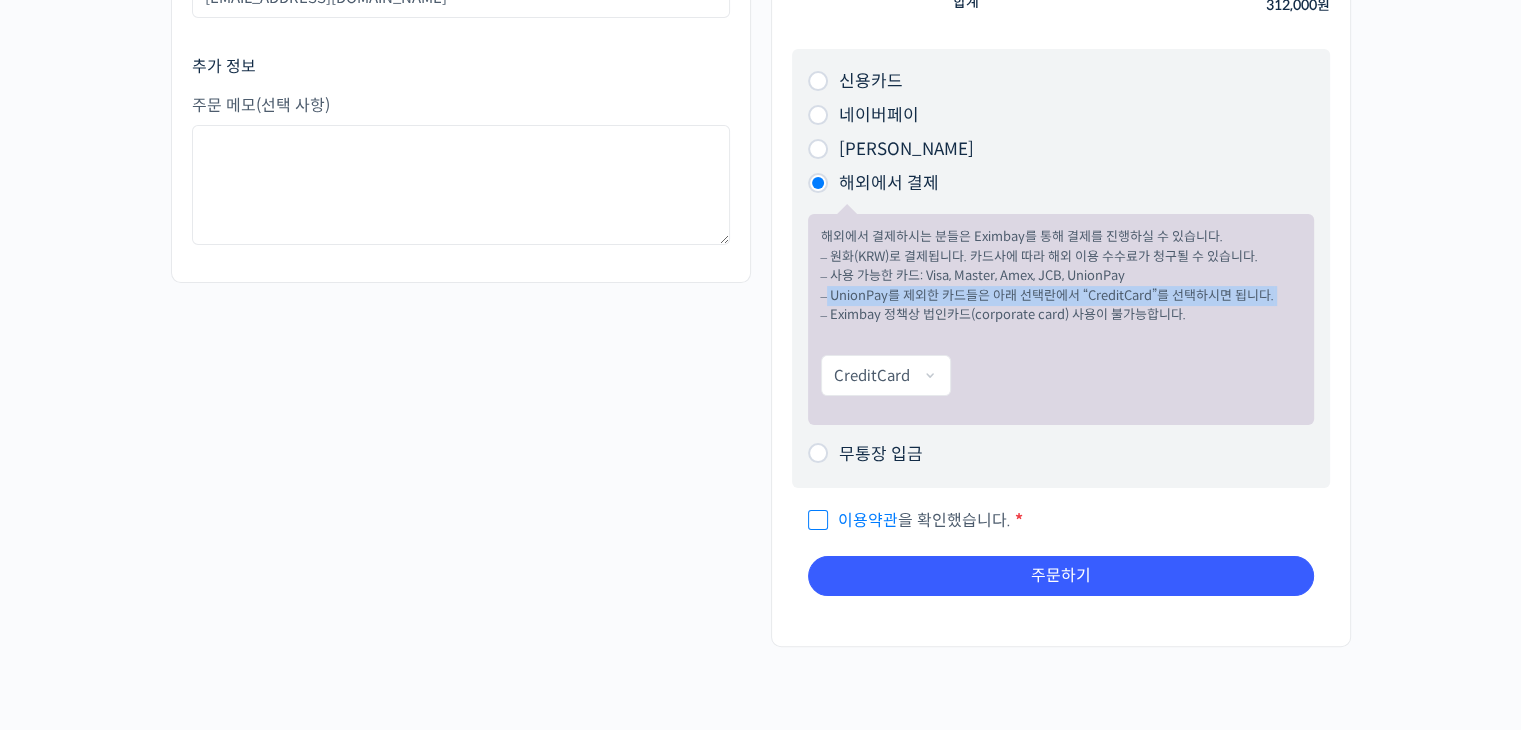 click on "해외에서 결제하시는 분들은 Eximbay를 통해 결제를 진행하실 수 있습니다.
– 원화(KRW)로 결제됩니다. 카드사에 따라 해외 이용 수수료가 청구될 수 있습니다.
– 사용 가능한 카드: Visa, Master, Amex, JCB, UnionPay
– UnionPay를 제외한 카드들은 아래 선택란에서 “CreditCard”를 선택하시면 됩니다.
– Eximbay 정책상 법인카드(corporate card) 사용이 불가능합니다." at bounding box center (1061, 276) 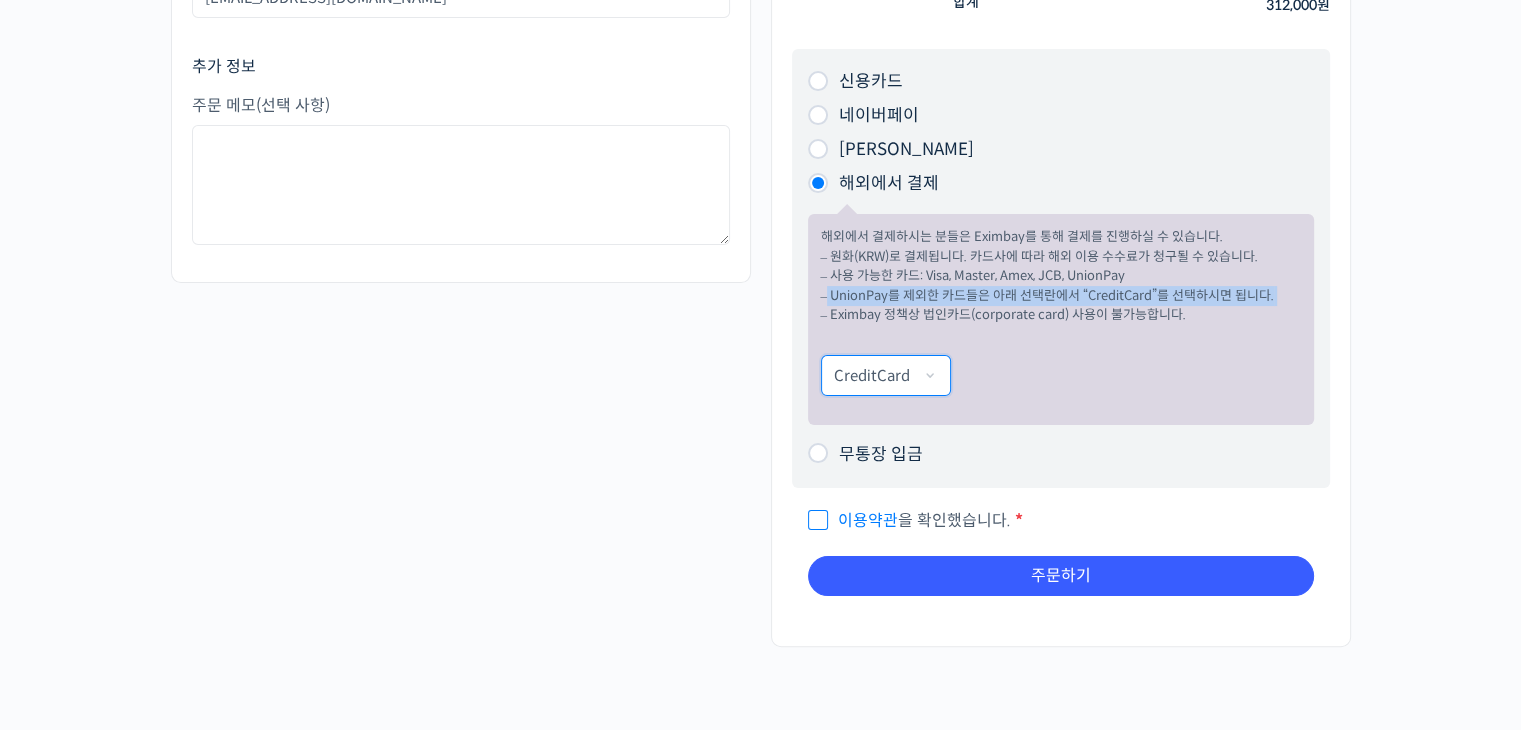 click on "CreditCard
UnionPay" at bounding box center (886, 375) 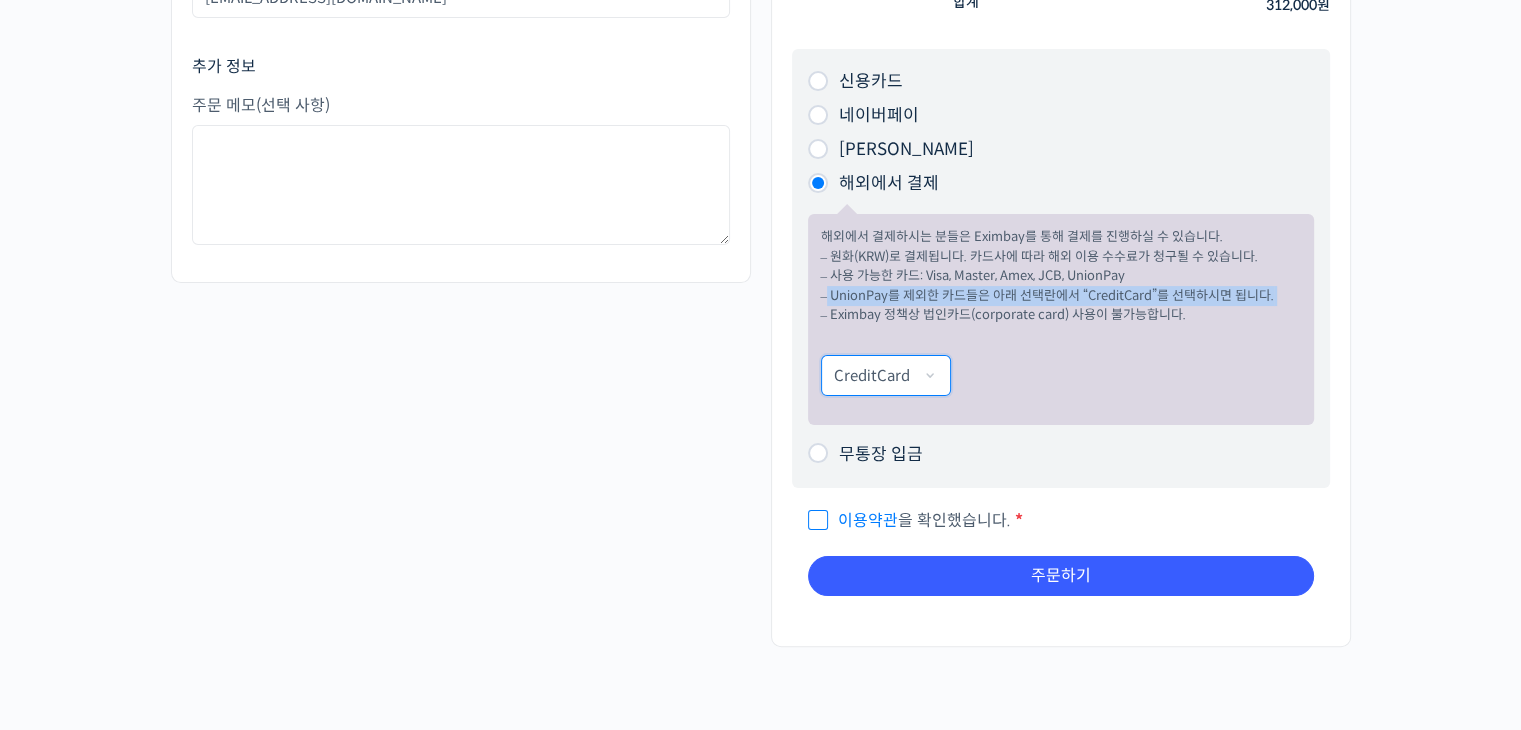 click on "CreditCard
UnionPay" at bounding box center [886, 375] 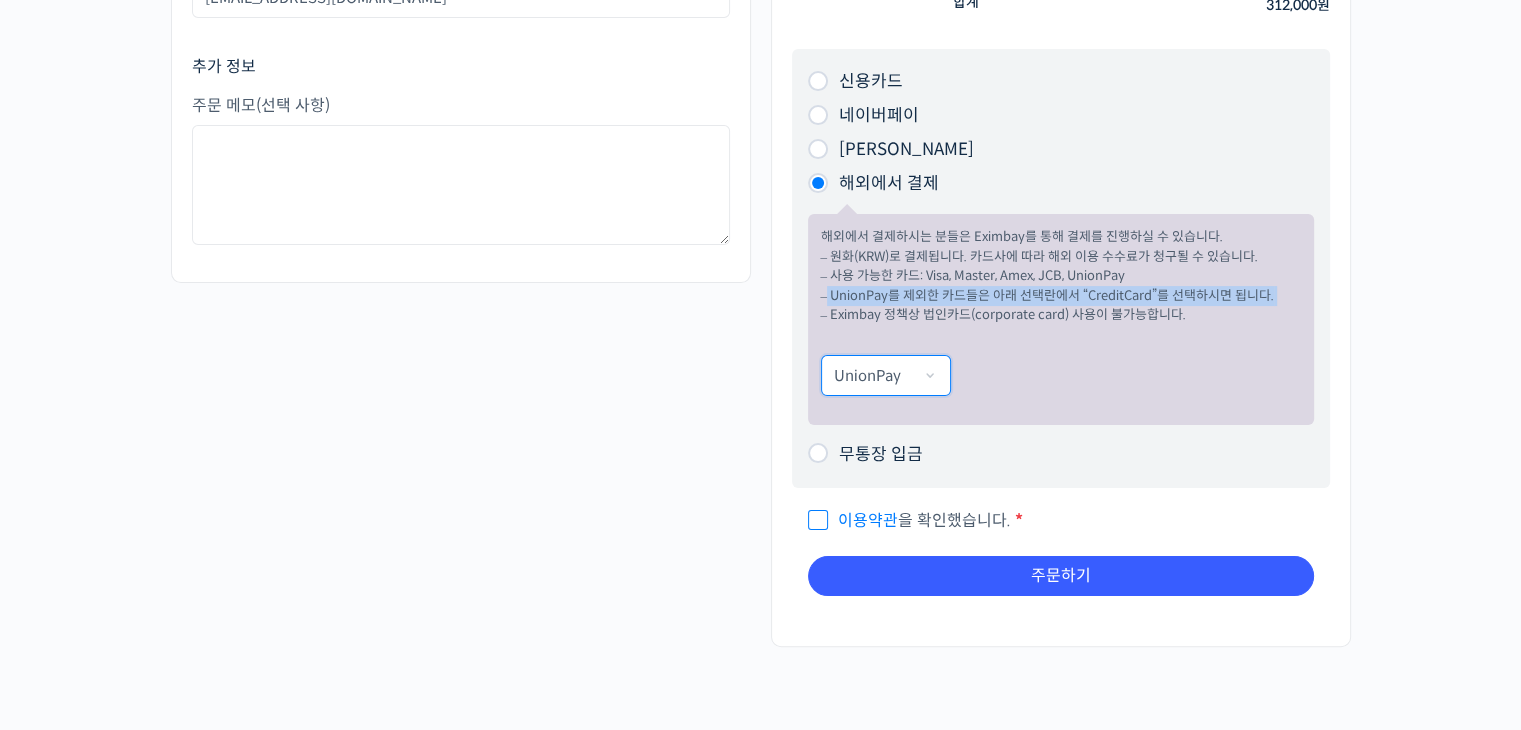 click on "CreditCard
UnionPay" at bounding box center (886, 375) 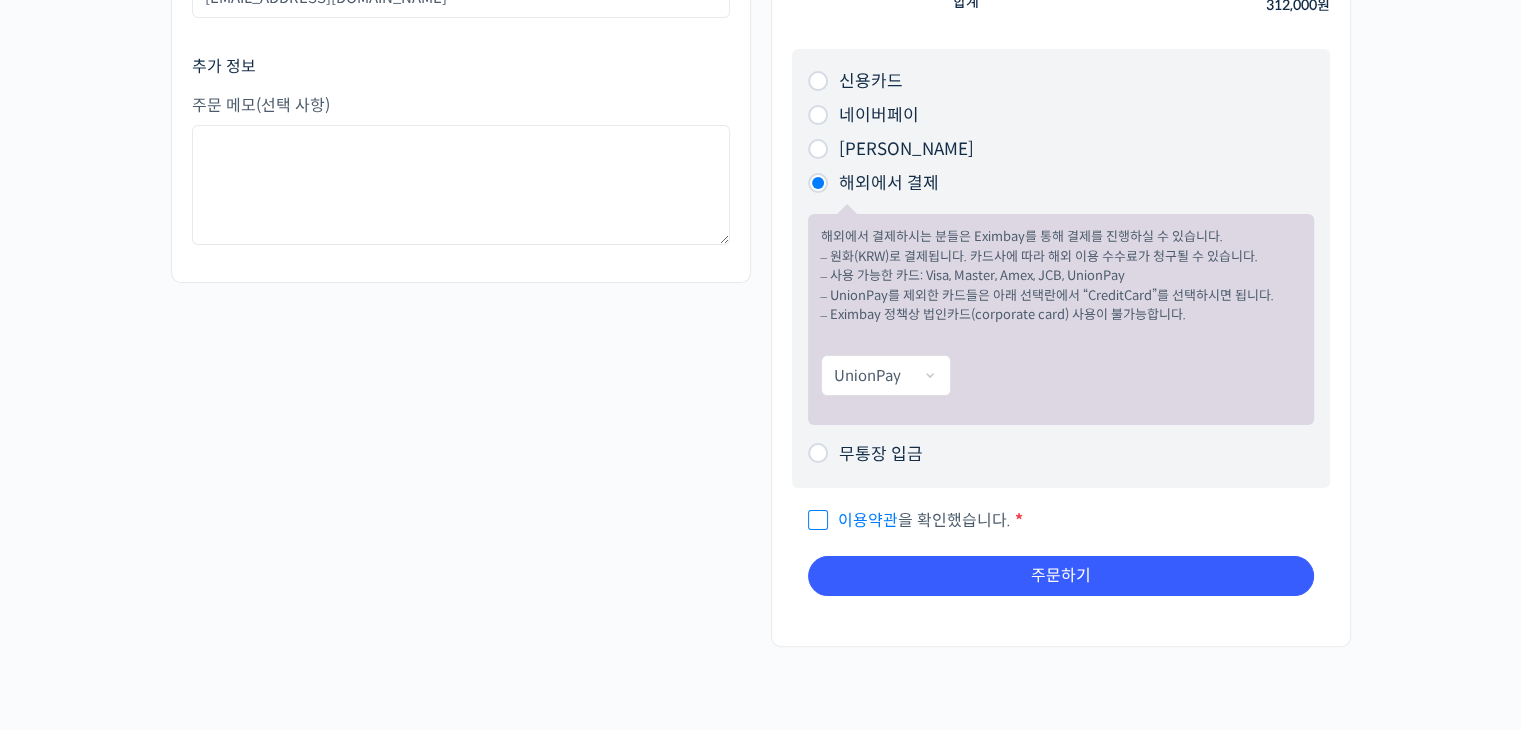 click on "CreditCard
UnionPay" at bounding box center [1061, 375] 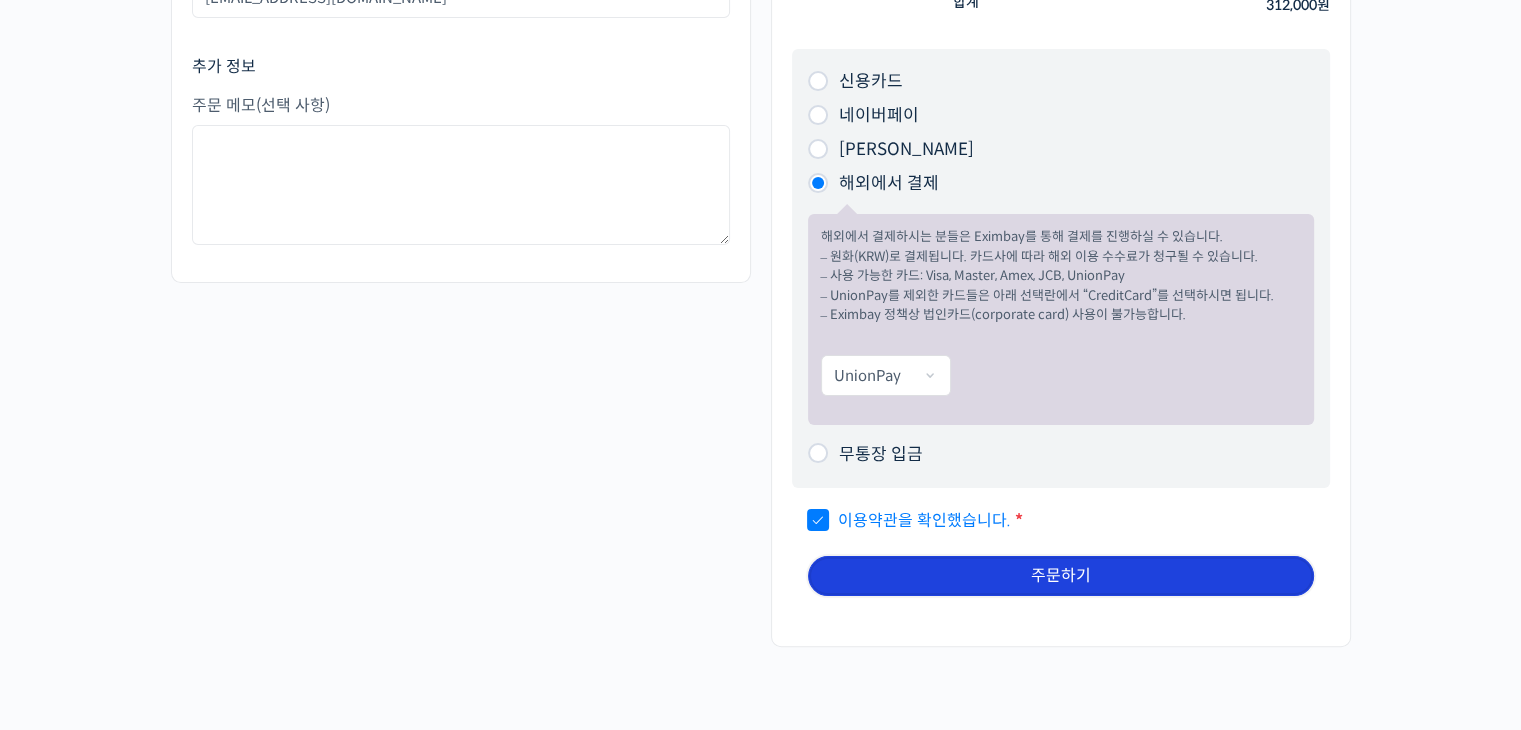 click on "주문하기" at bounding box center [1061, 576] 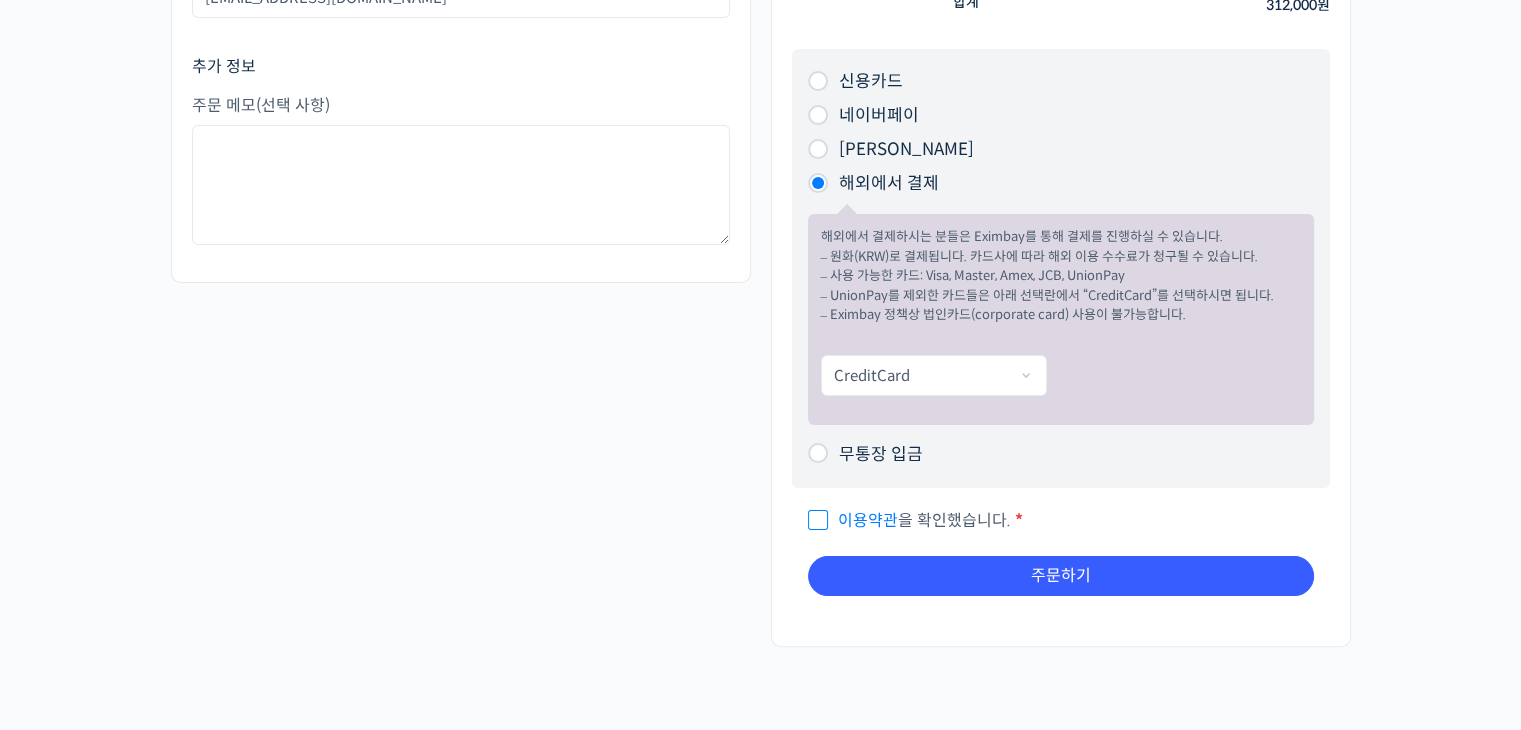 scroll, scrollTop: 0, scrollLeft: 0, axis: both 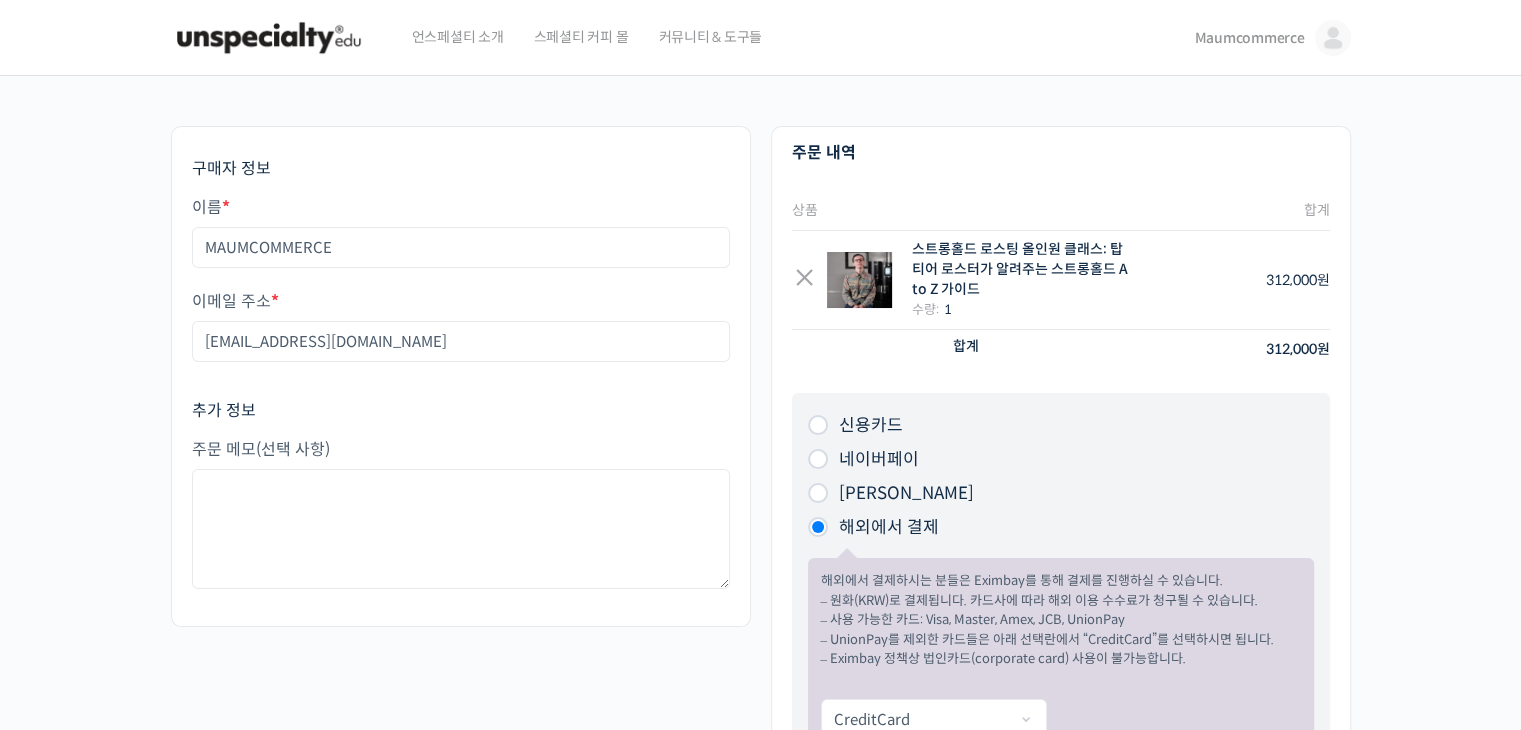 click on "Maumcommerce" at bounding box center [1249, 38] 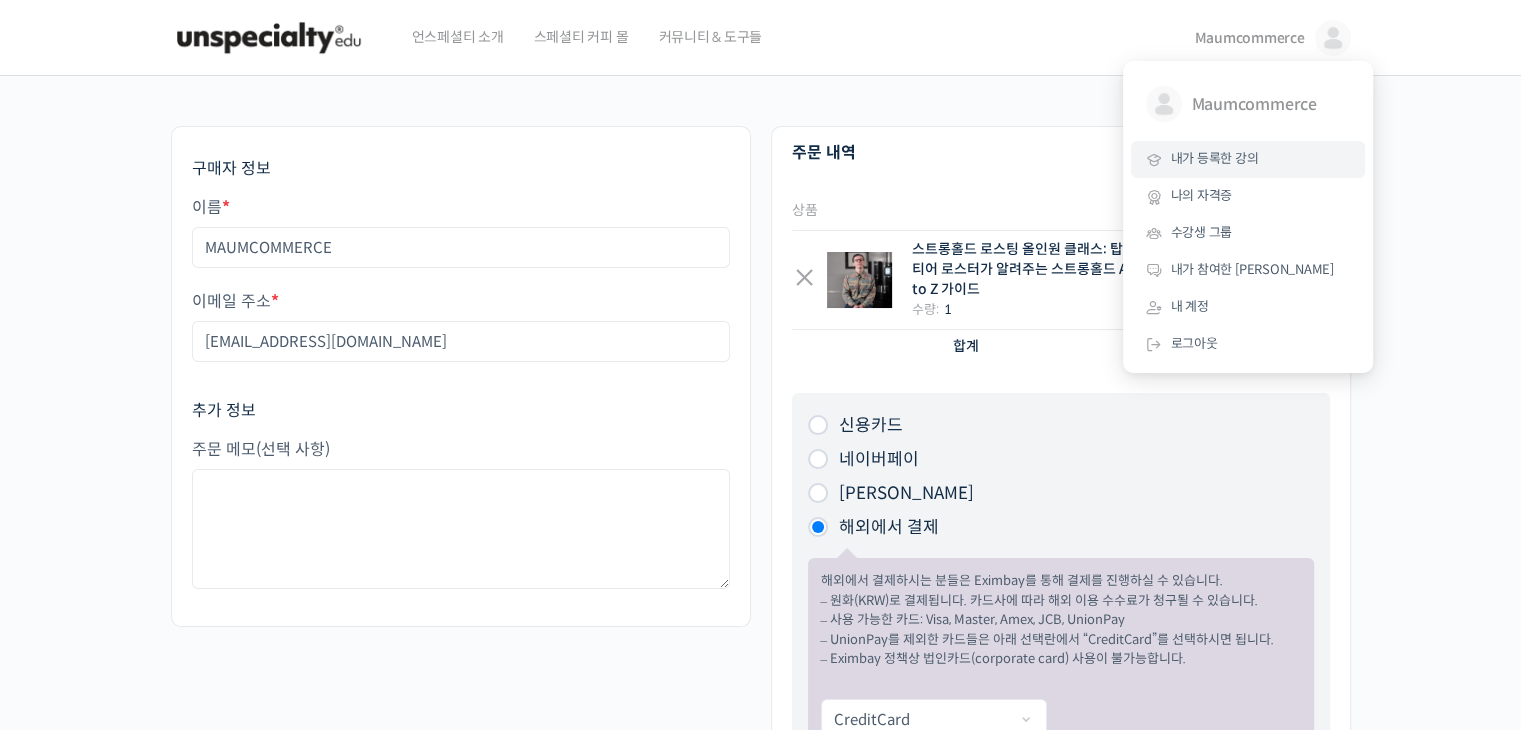 click on "내가 등록한 강의" at bounding box center [1215, 158] 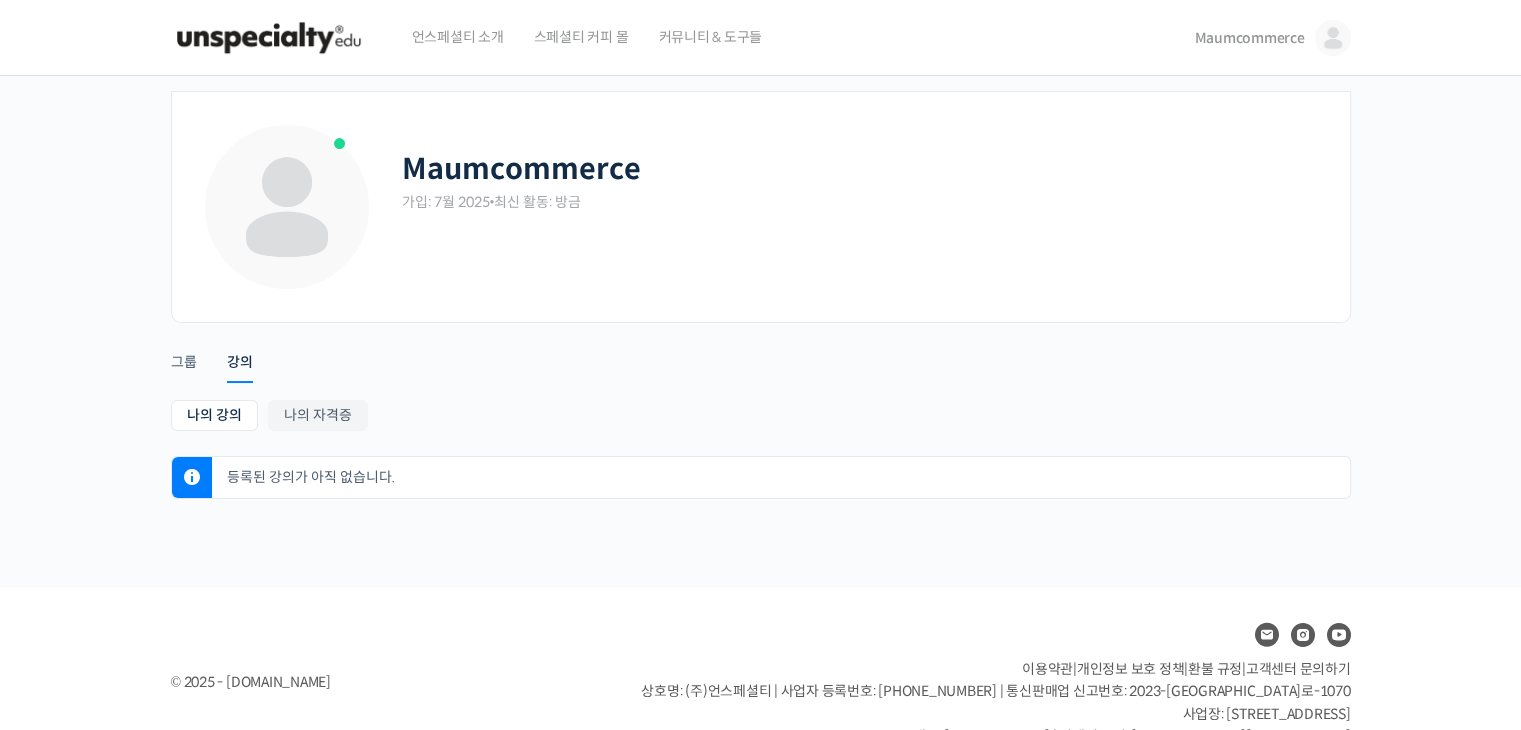 scroll, scrollTop: 0, scrollLeft: 0, axis: both 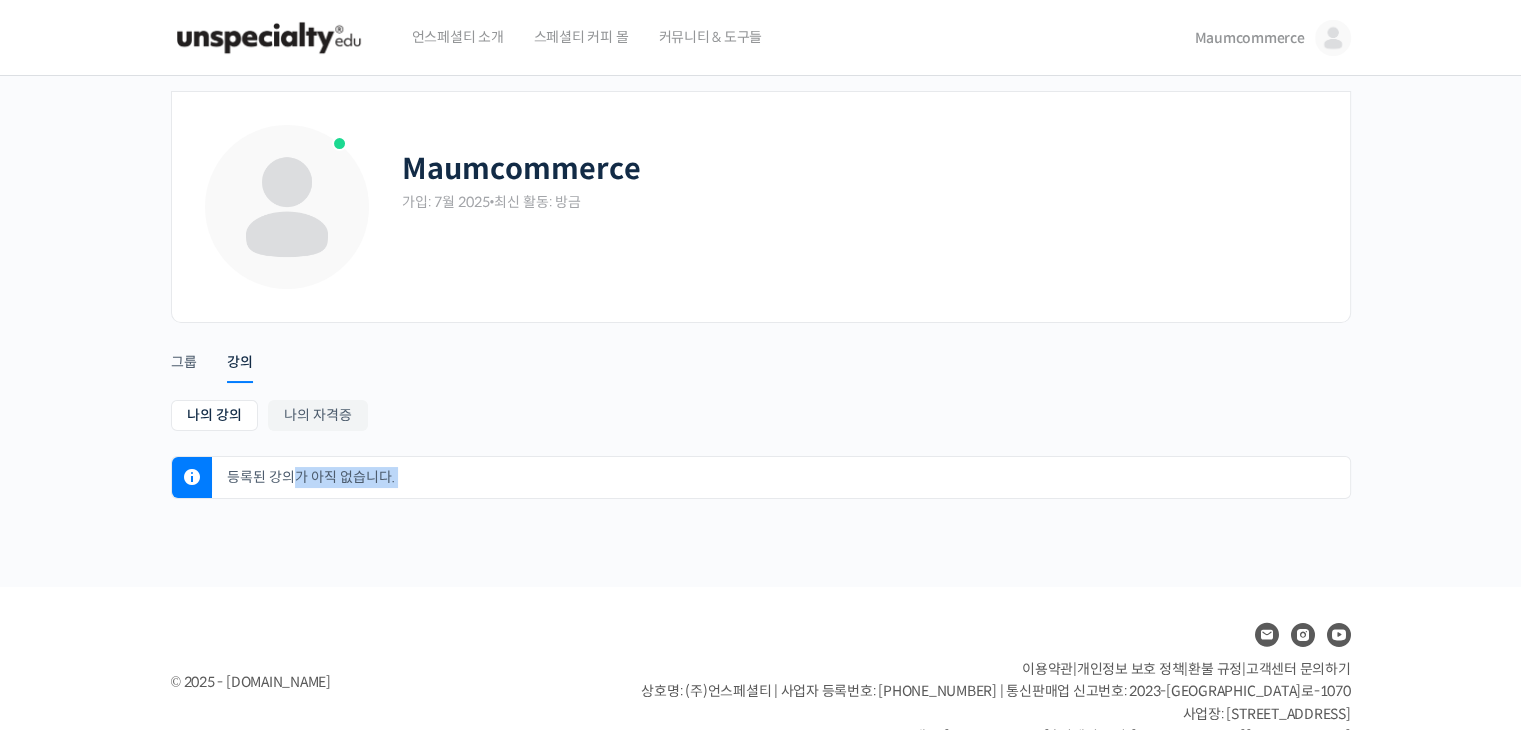 click on "등록된 강의가 아직 없습니다." at bounding box center (786, 477) 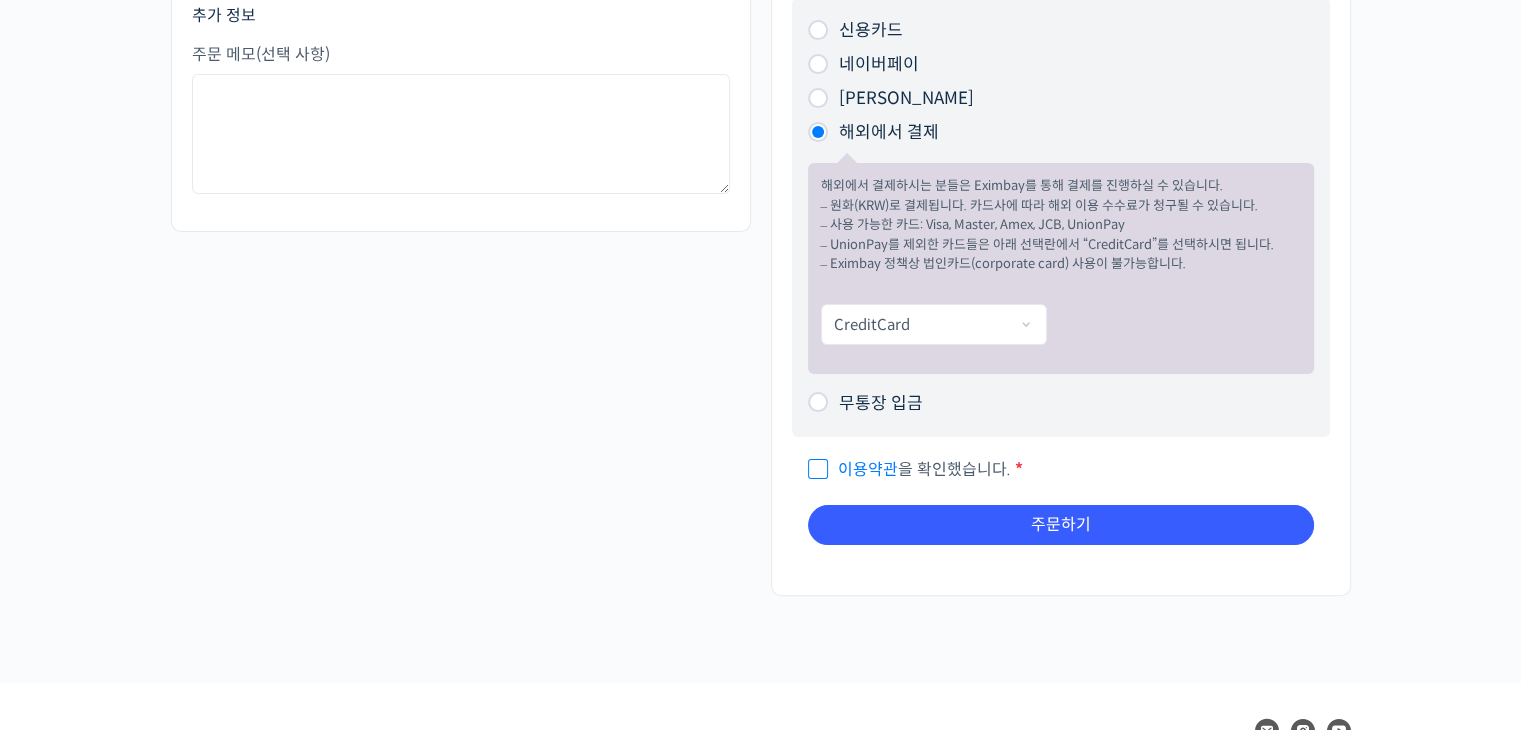 scroll, scrollTop: 396, scrollLeft: 0, axis: vertical 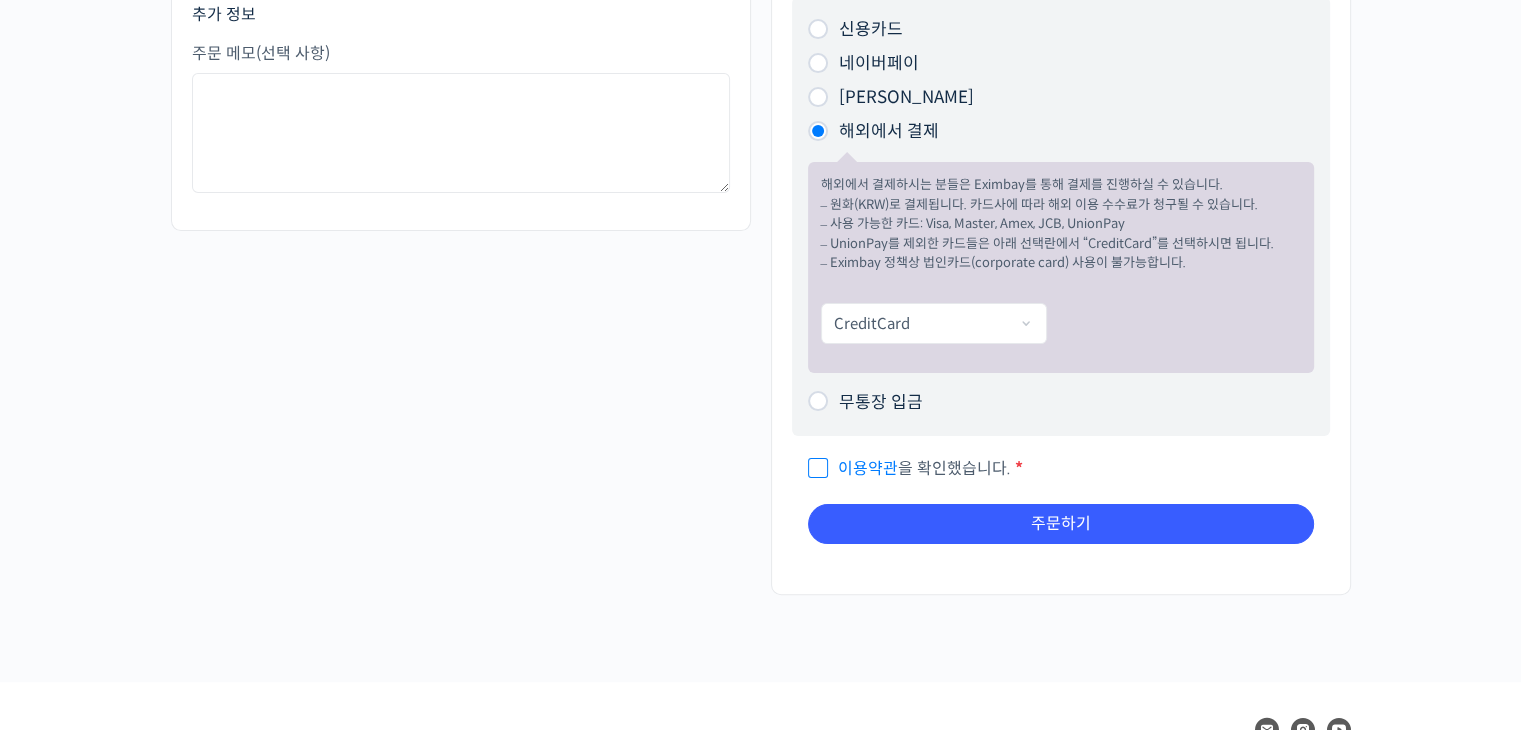 click on "[PERSON_NAME]" at bounding box center [906, 97] 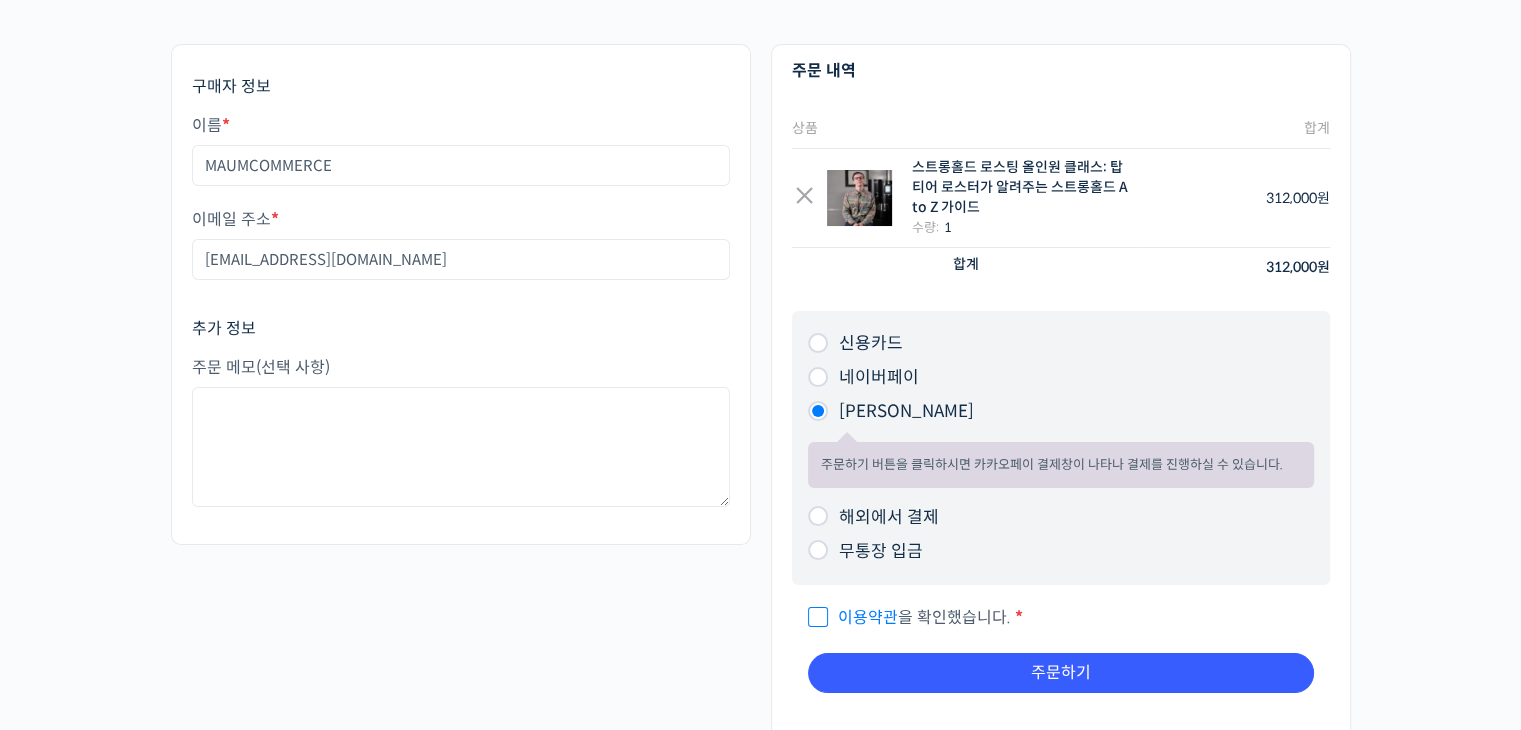 scroll, scrollTop: 81, scrollLeft: 0, axis: vertical 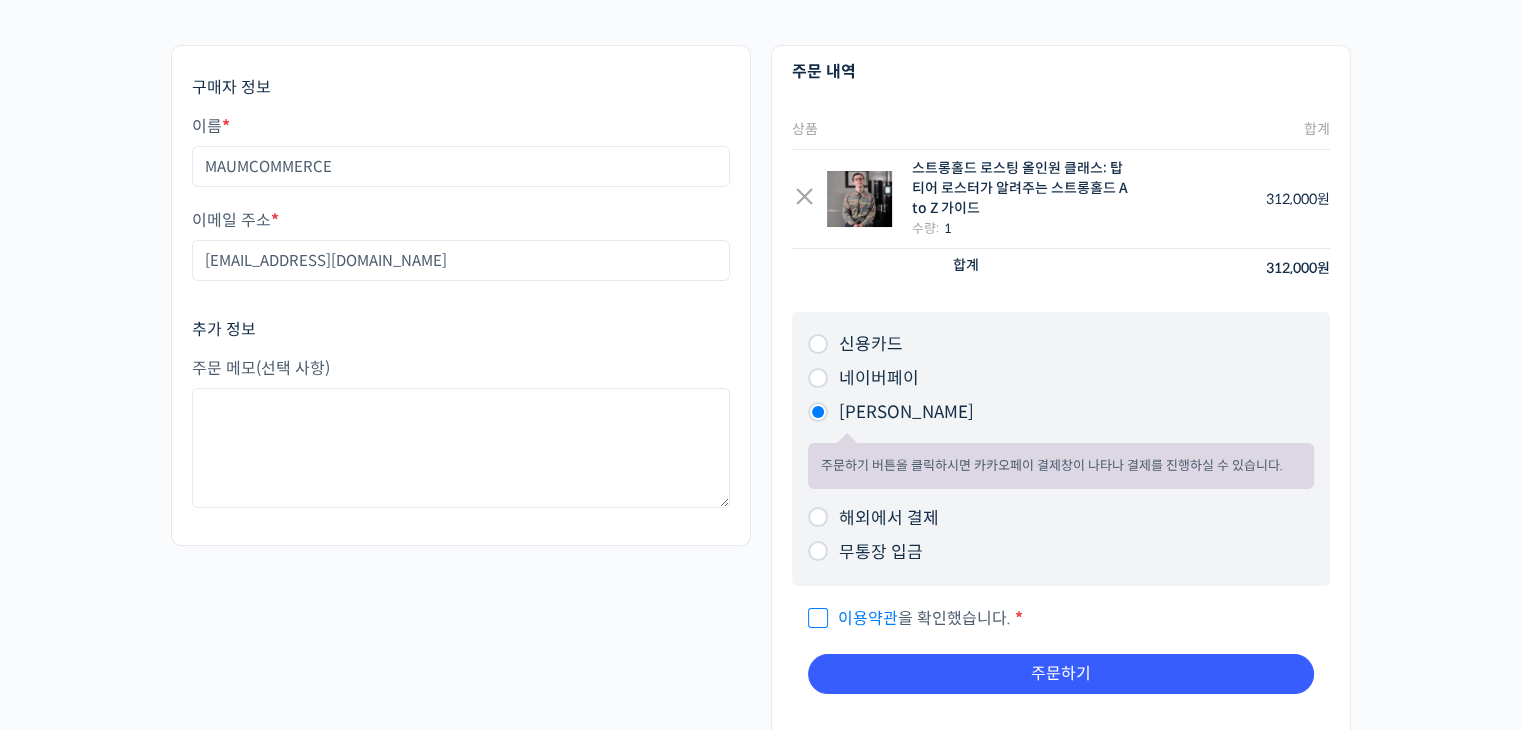 click on "네이버페이
주문하기 버튼을 [PERSON_NAME] 네이버페이 결제창이 나타나 결제를 진행하실 수 있습니다." at bounding box center [1061, 379] 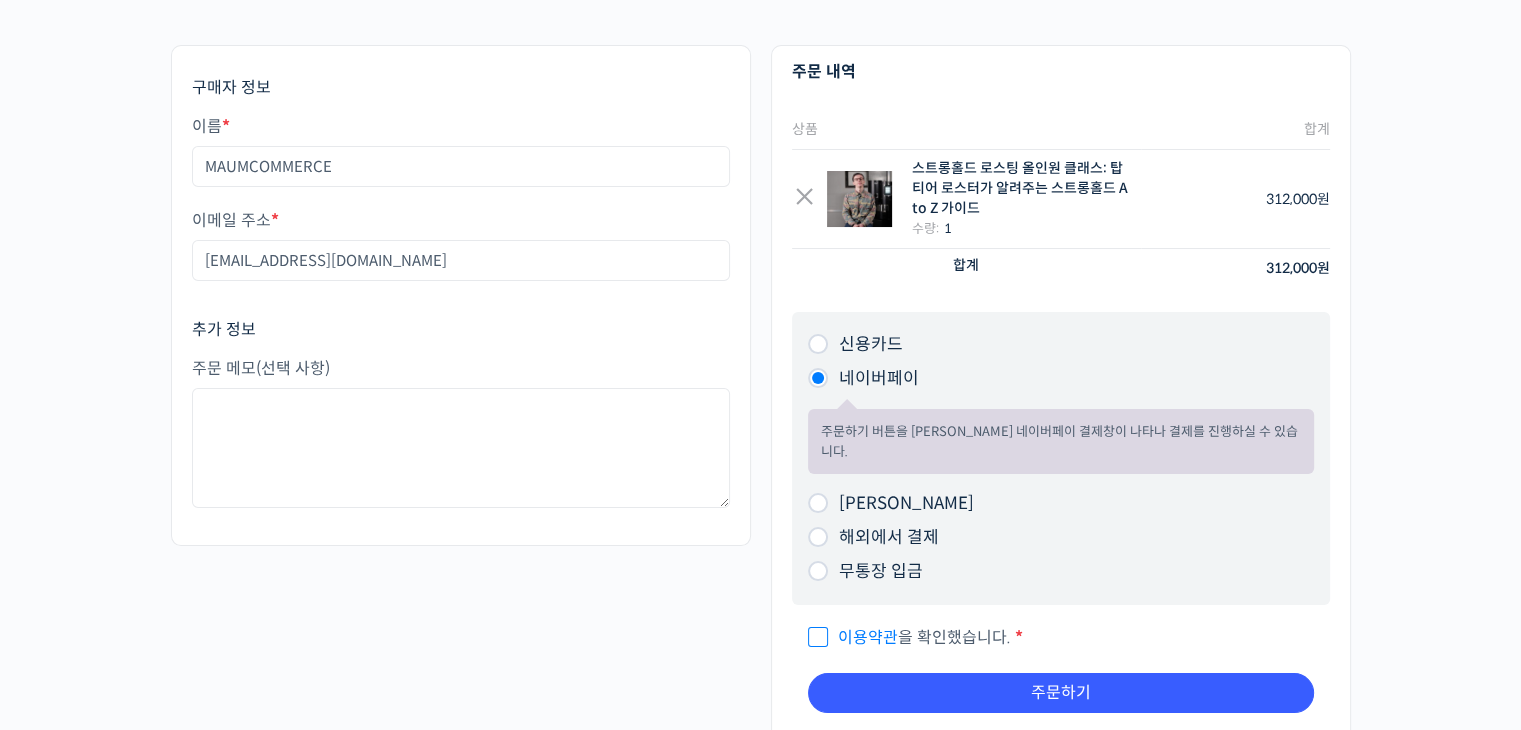 click on "신용카드" at bounding box center [871, 344] 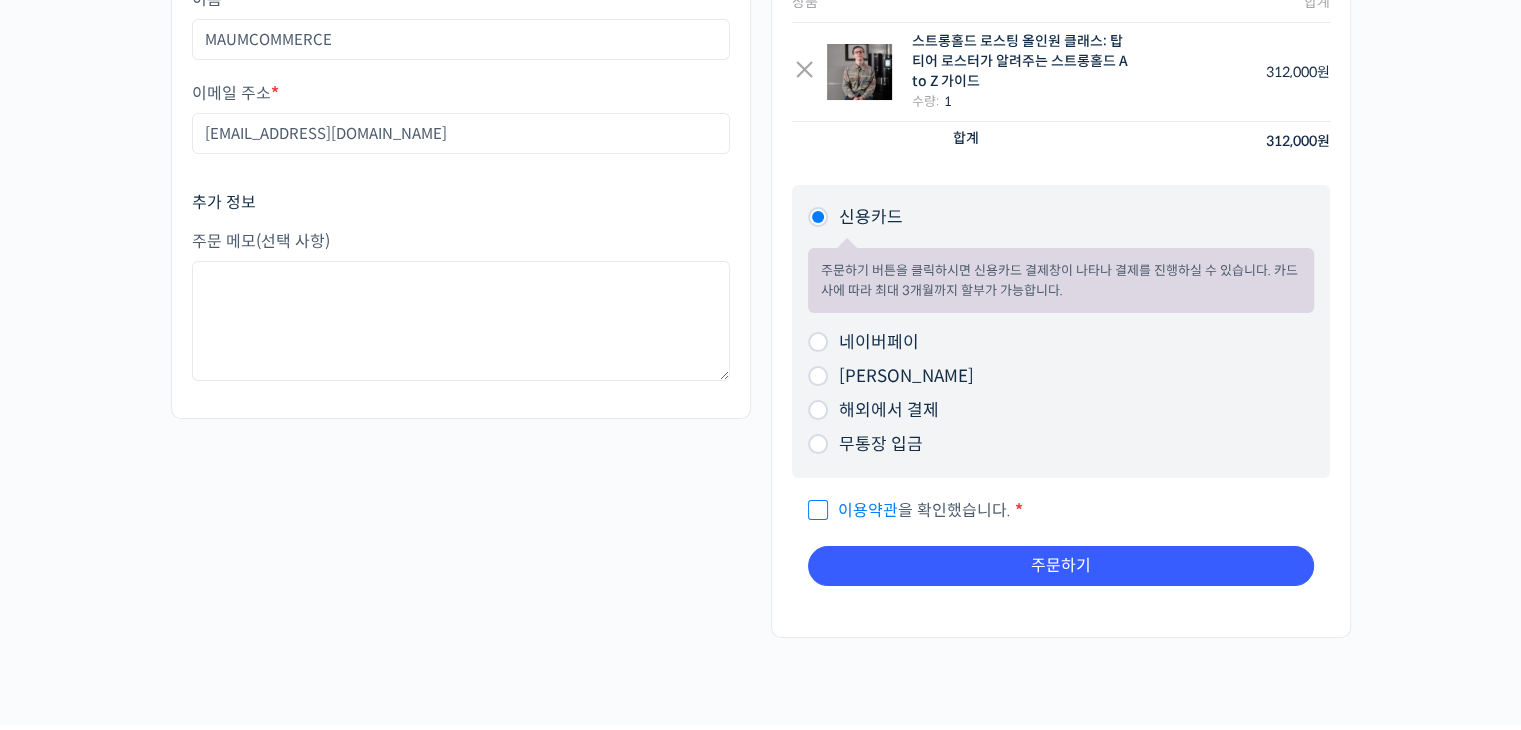 scroll, scrollTop: 208, scrollLeft: 0, axis: vertical 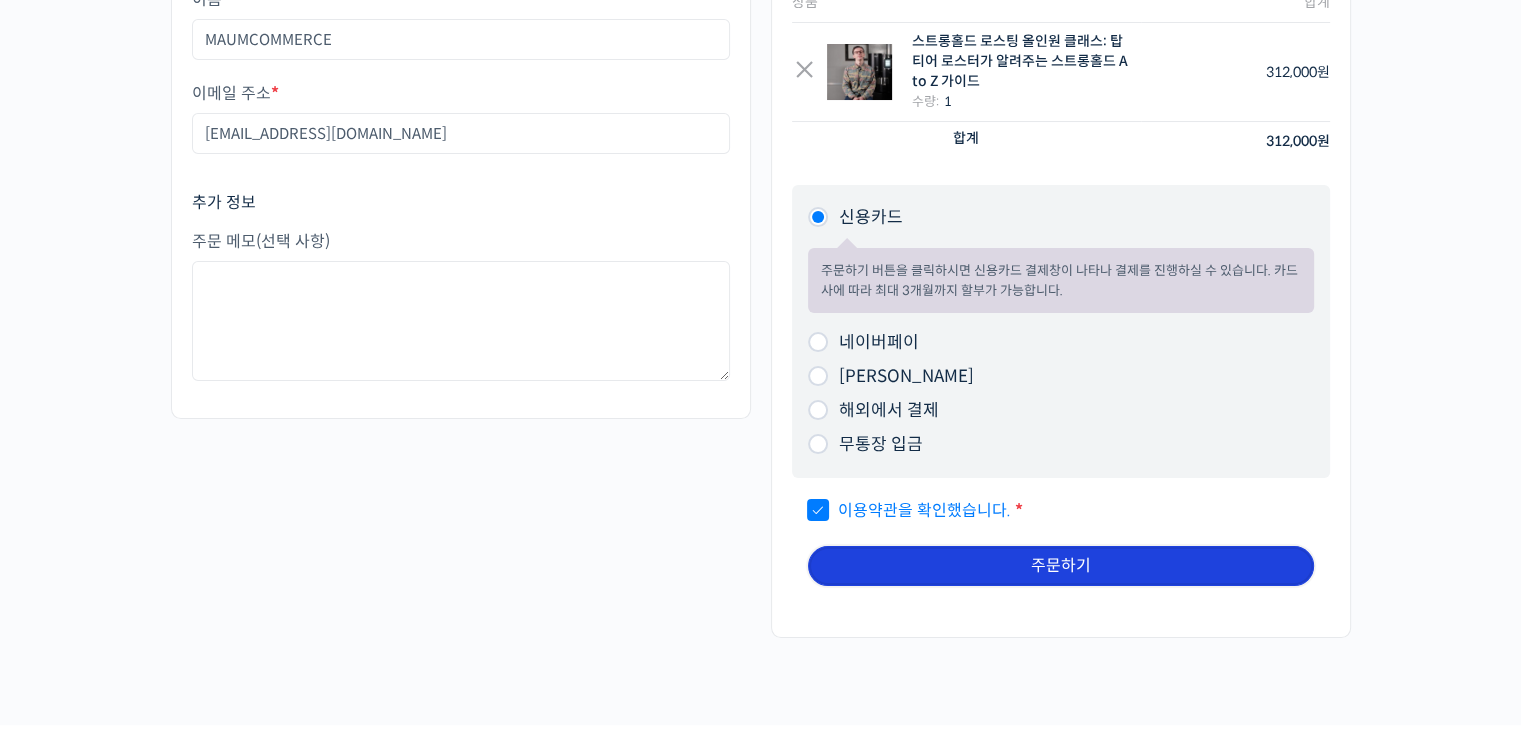 click on "주문하기" at bounding box center (1061, 566) 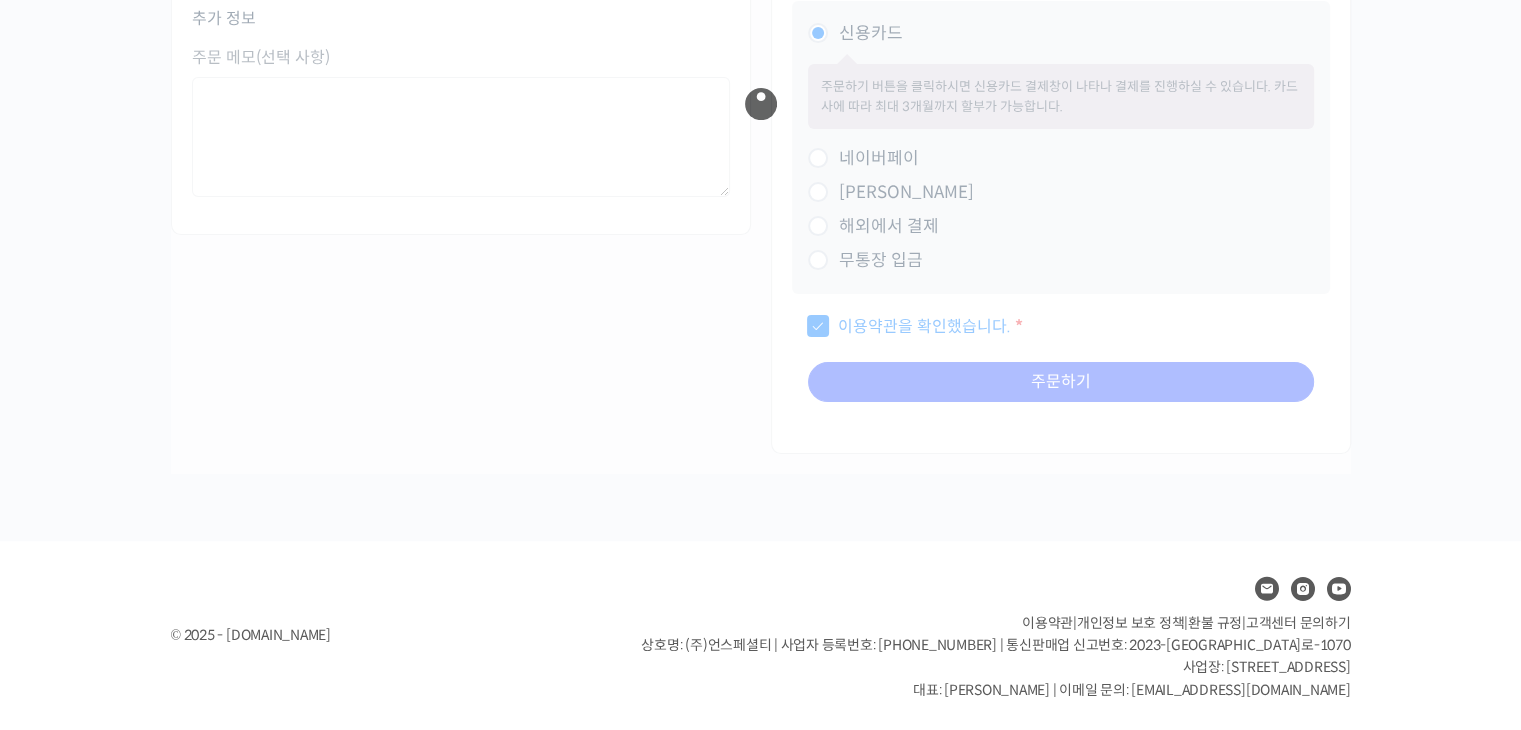 scroll, scrollTop: 0, scrollLeft: 0, axis: both 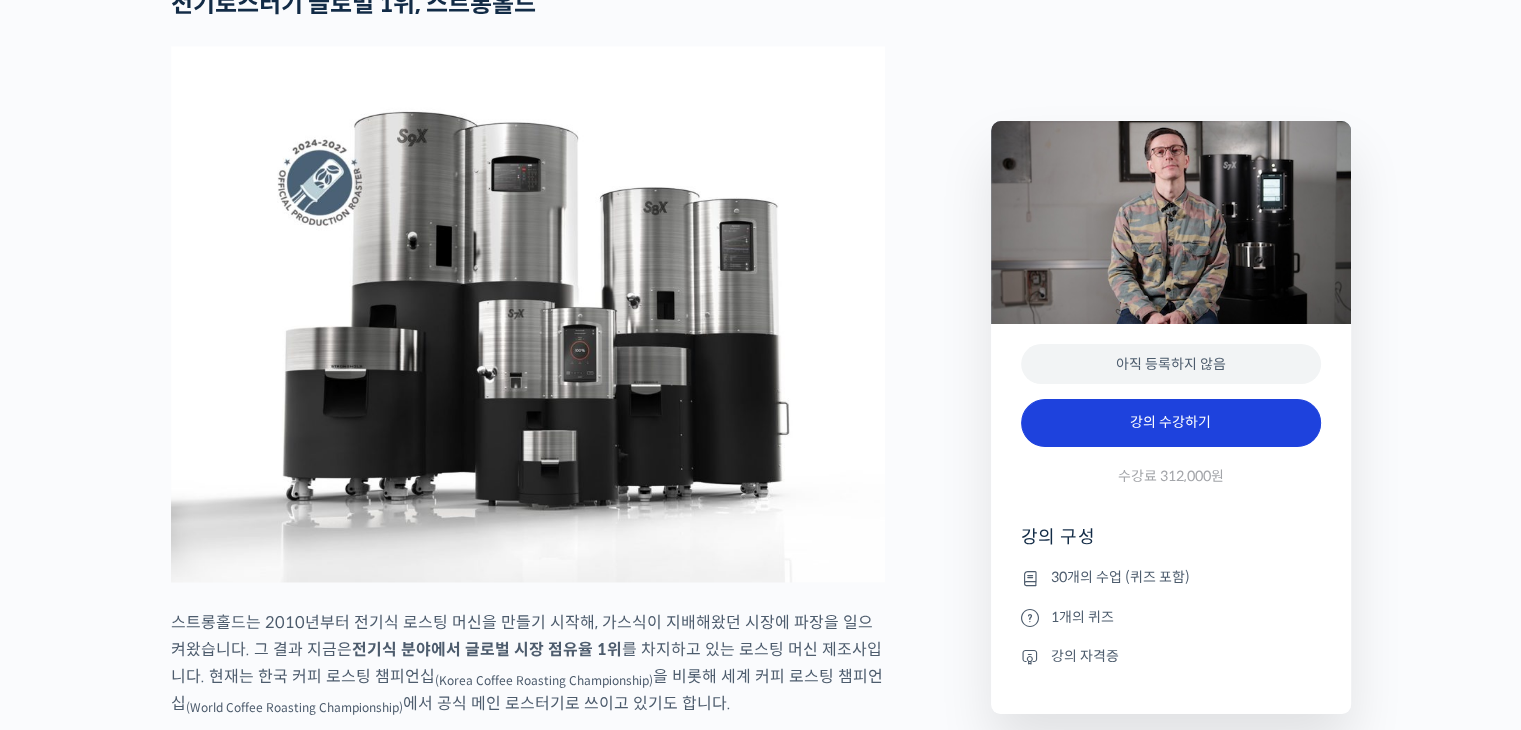 click on "강의 수강하기" at bounding box center [1171, 423] 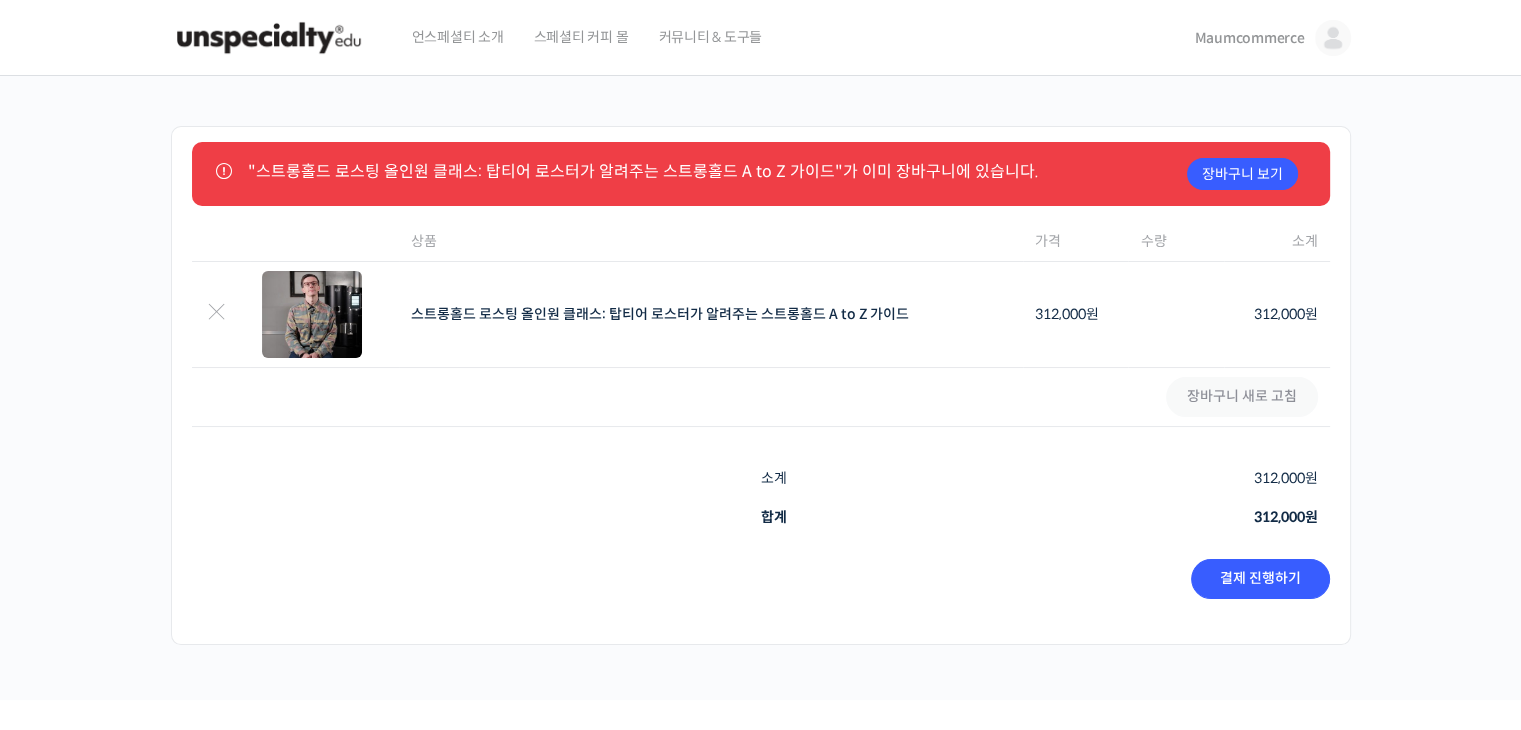 scroll, scrollTop: 0, scrollLeft: 0, axis: both 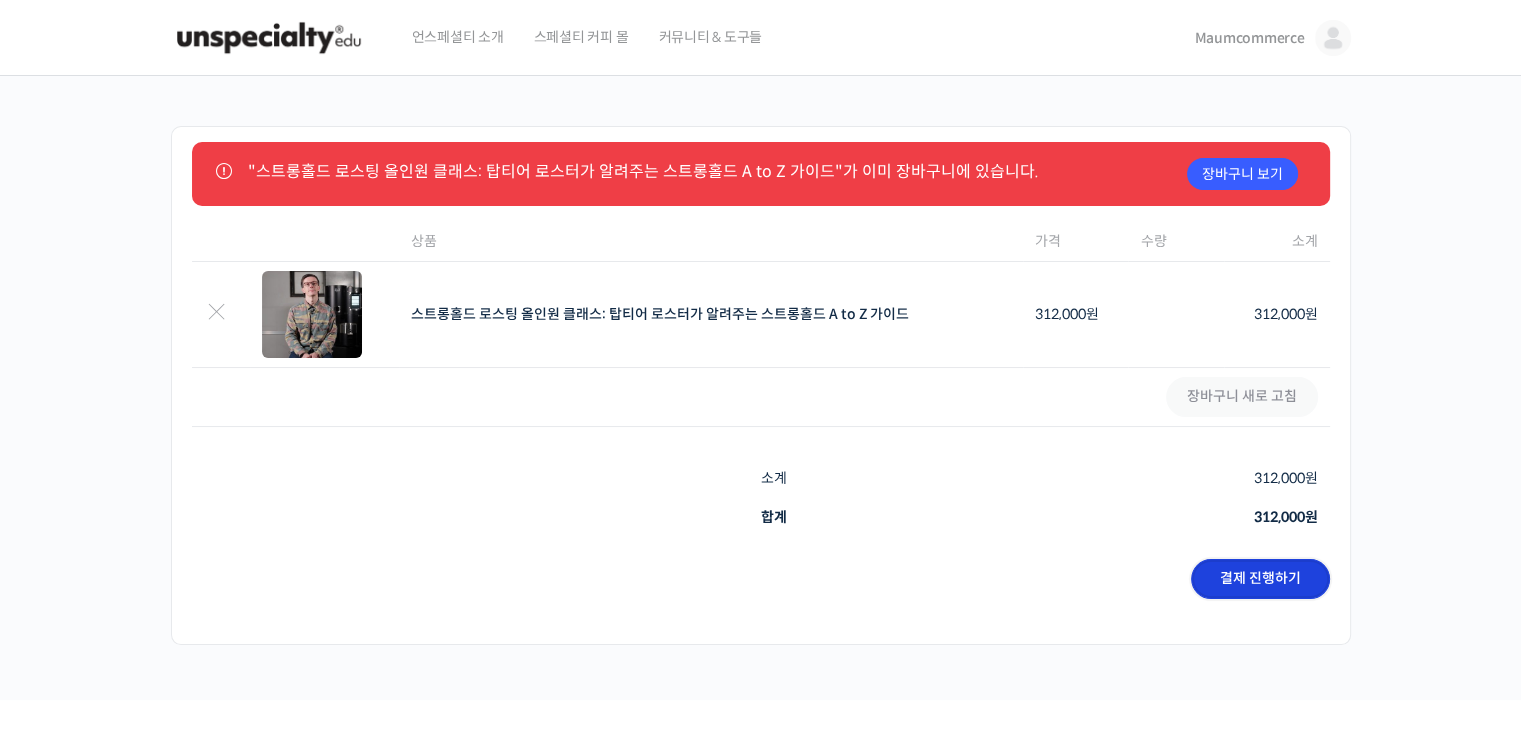 click on "결제 진행하기" at bounding box center [1260, 579] 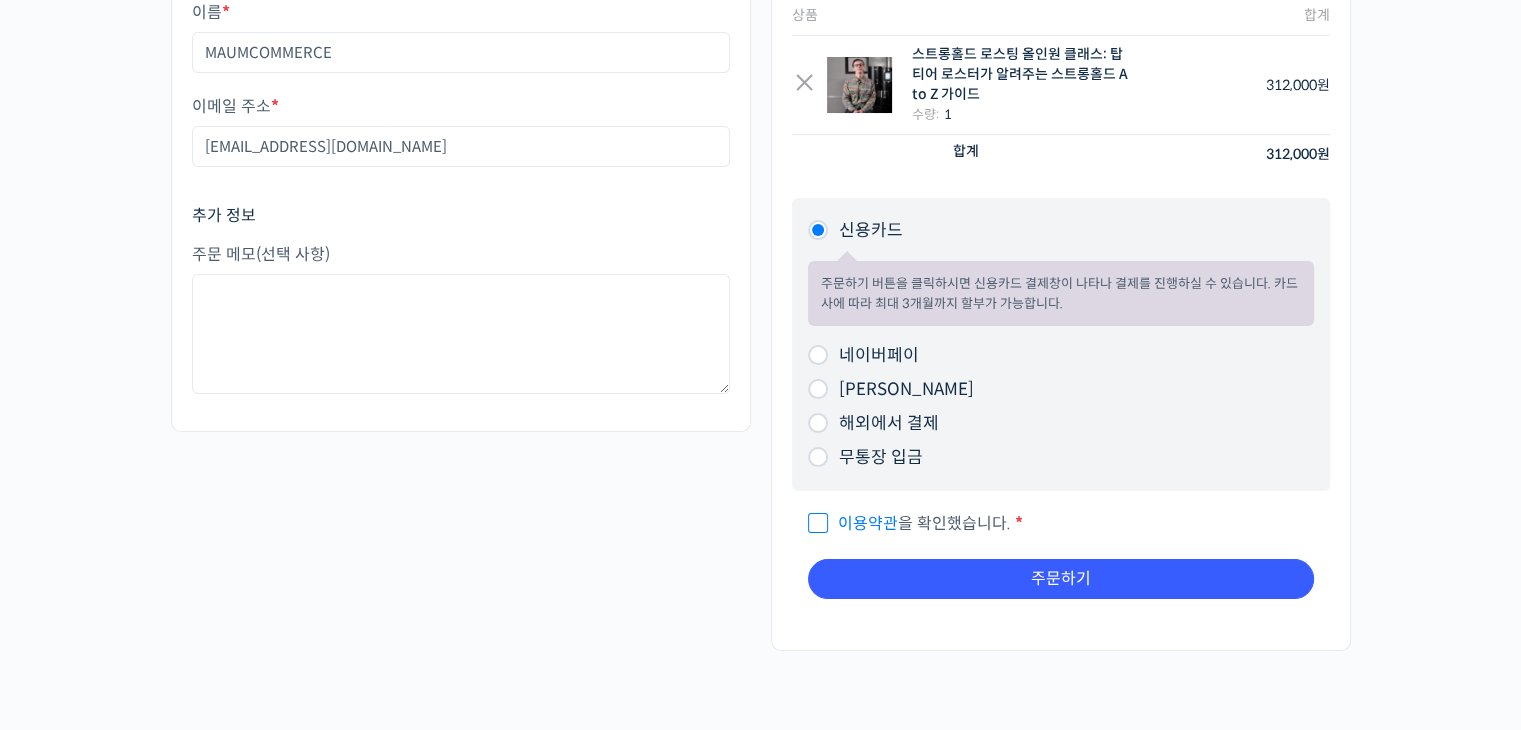 scroll, scrollTop: 207, scrollLeft: 0, axis: vertical 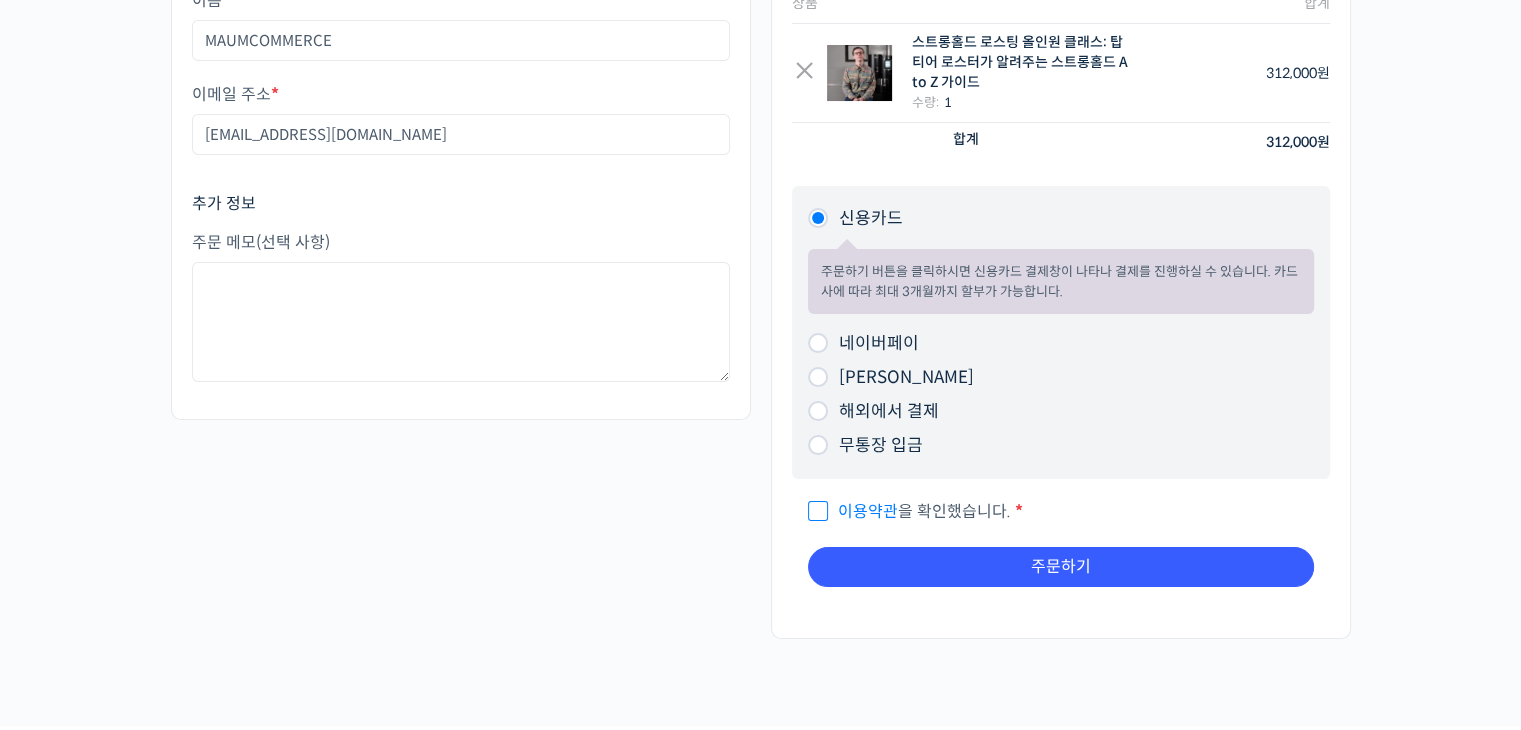 click on "해외에서 결제" at bounding box center [889, 411] 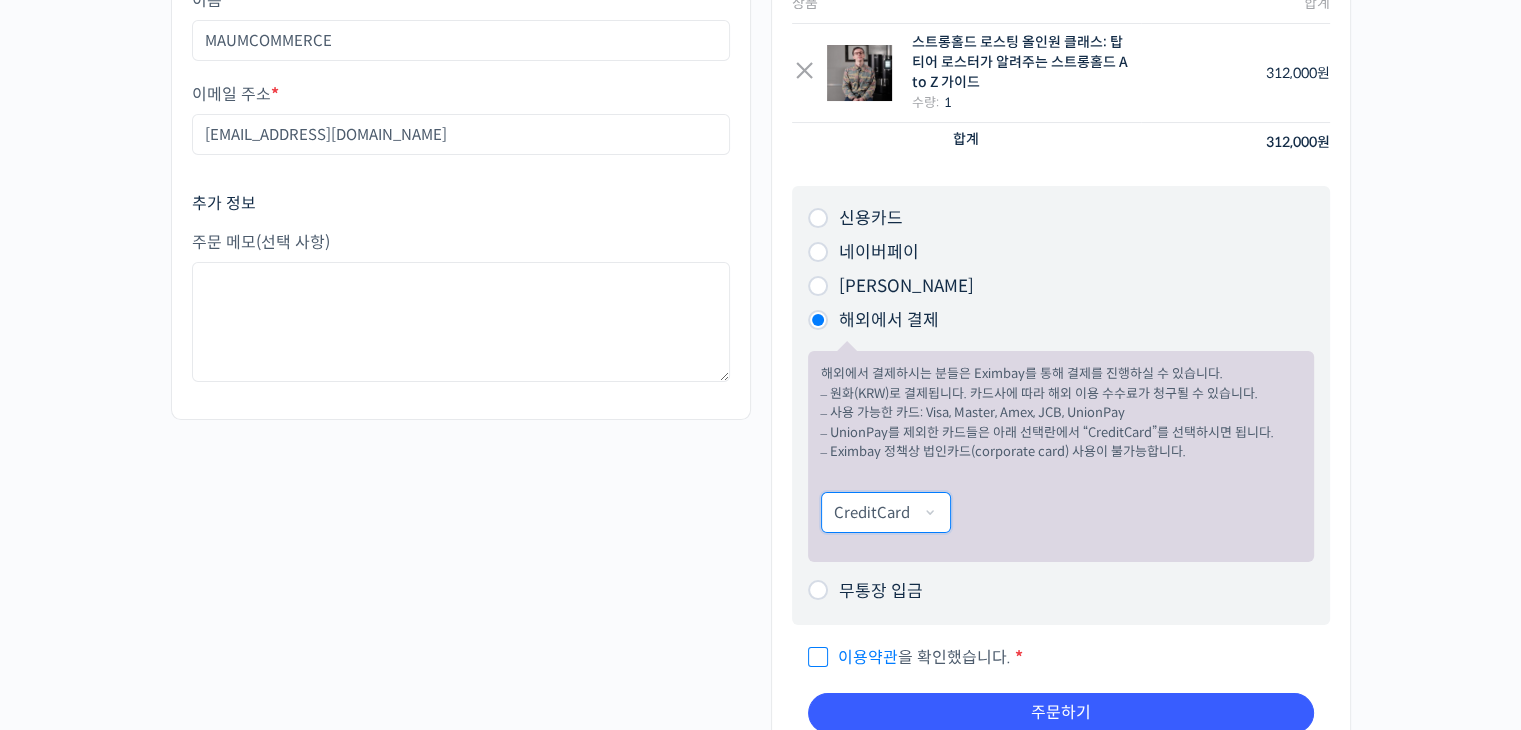 click on "CreditCard
UnionPay" at bounding box center (886, 512) 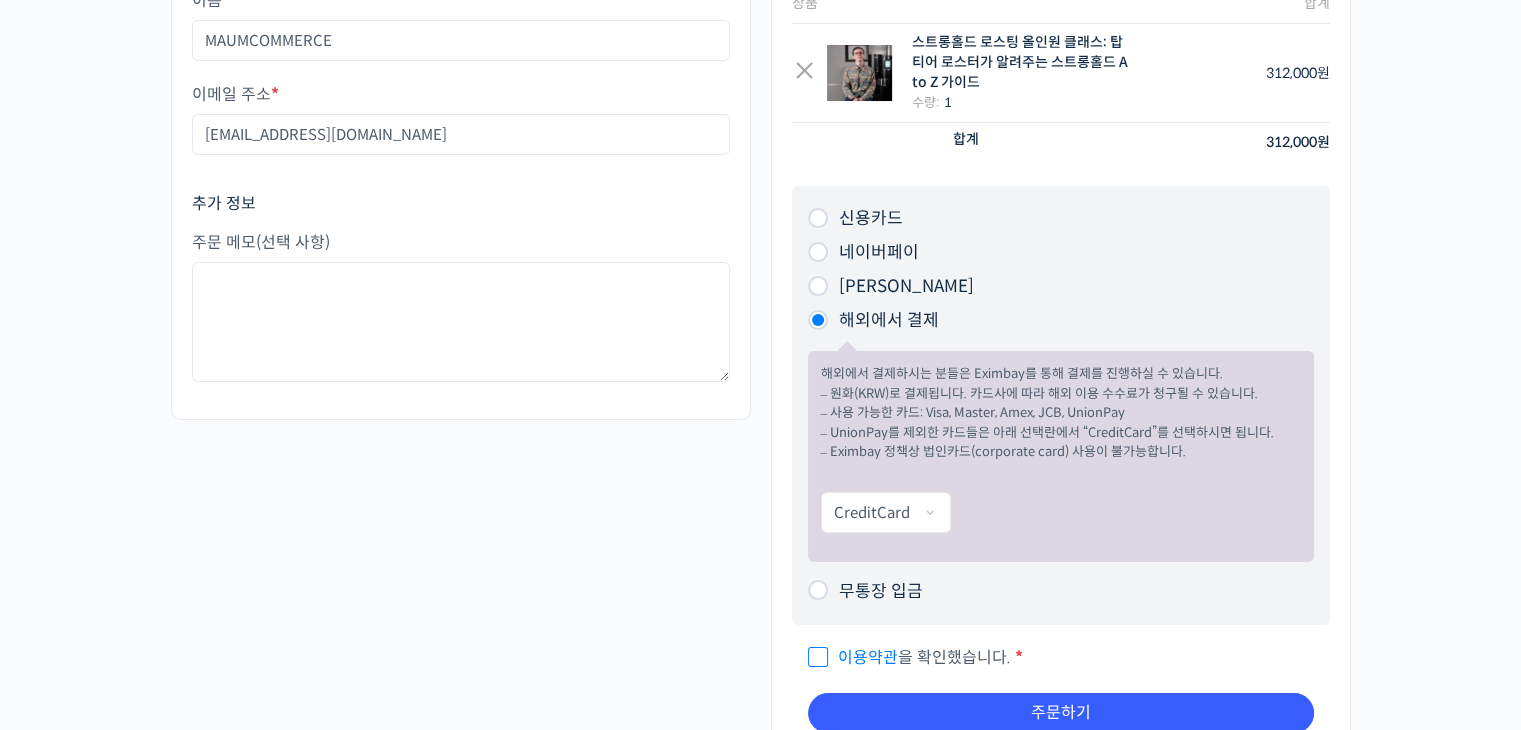 click on "이용약관" at bounding box center [868, 657] 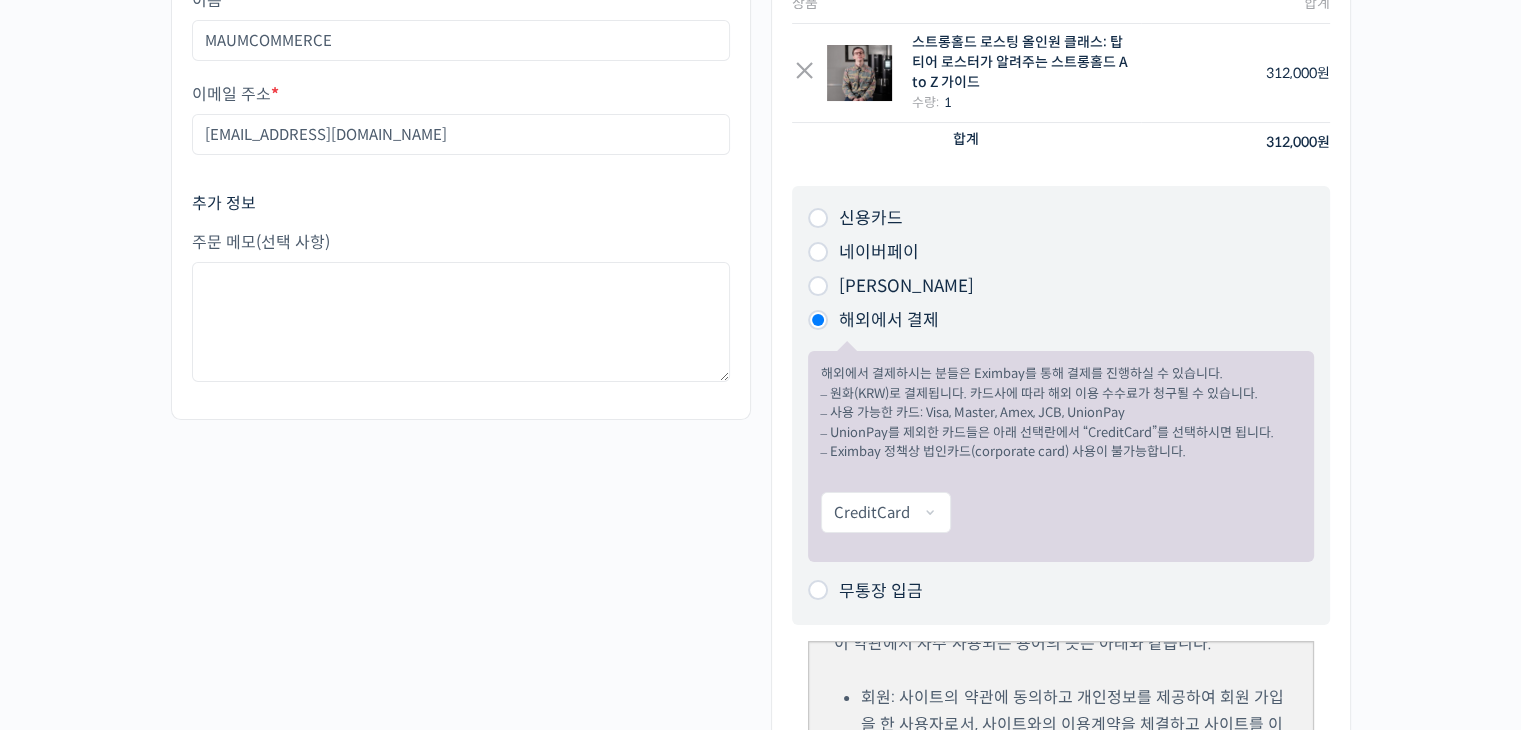 scroll, scrollTop: 256, scrollLeft: 0, axis: vertical 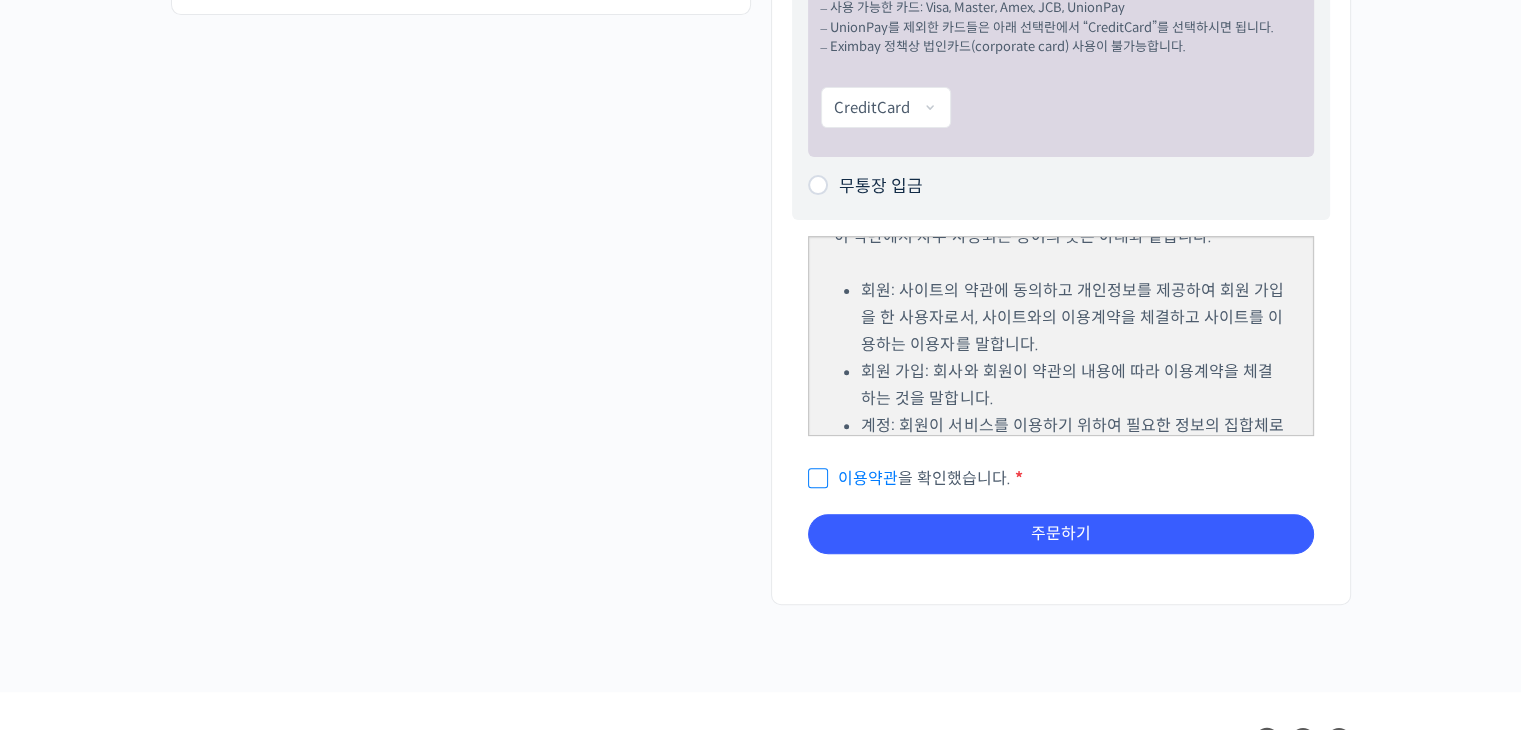 click on "제 1 조 (목적)
언스페셜티(이하 ‘회사’)가 제공하는 서비스를 이용해 주셔서 감사합니다. 이 약관은 회사가 제공하는 서비스를 이용함에 있어, 회원의 권리/의무/책임사항 등 기본적인 사항을 규정하고 있습니다.
제 2 조 (용어의 정의)
이 약관에서 자주 사용되는 용어의 뜻은 아래와 같습니다.
회원: 사이트의 약관에 동의하고 개인정보를 제공하여 회원 가입을 한 사용자로서, 사이트와의 이용계약을 체결하고 사이트를 이용하는 이용자를 말합니다.
회원 가입: 회사와 회원이 약관의 내용에 따라 이용계약을 체결하는 것을 말합니다.
계정: 회원이 서비스를 이용하기 위하여 필요한 정보의 집합체로서 이메일 주소, 비밀번호 등의 일체의 데이터를 말합니다.
강의 컨텐츠: 회원에게 정보를 전달하기 위해 회사가 제작하고 제공하는 수업들을 말합니다." at bounding box center (1061, 365) 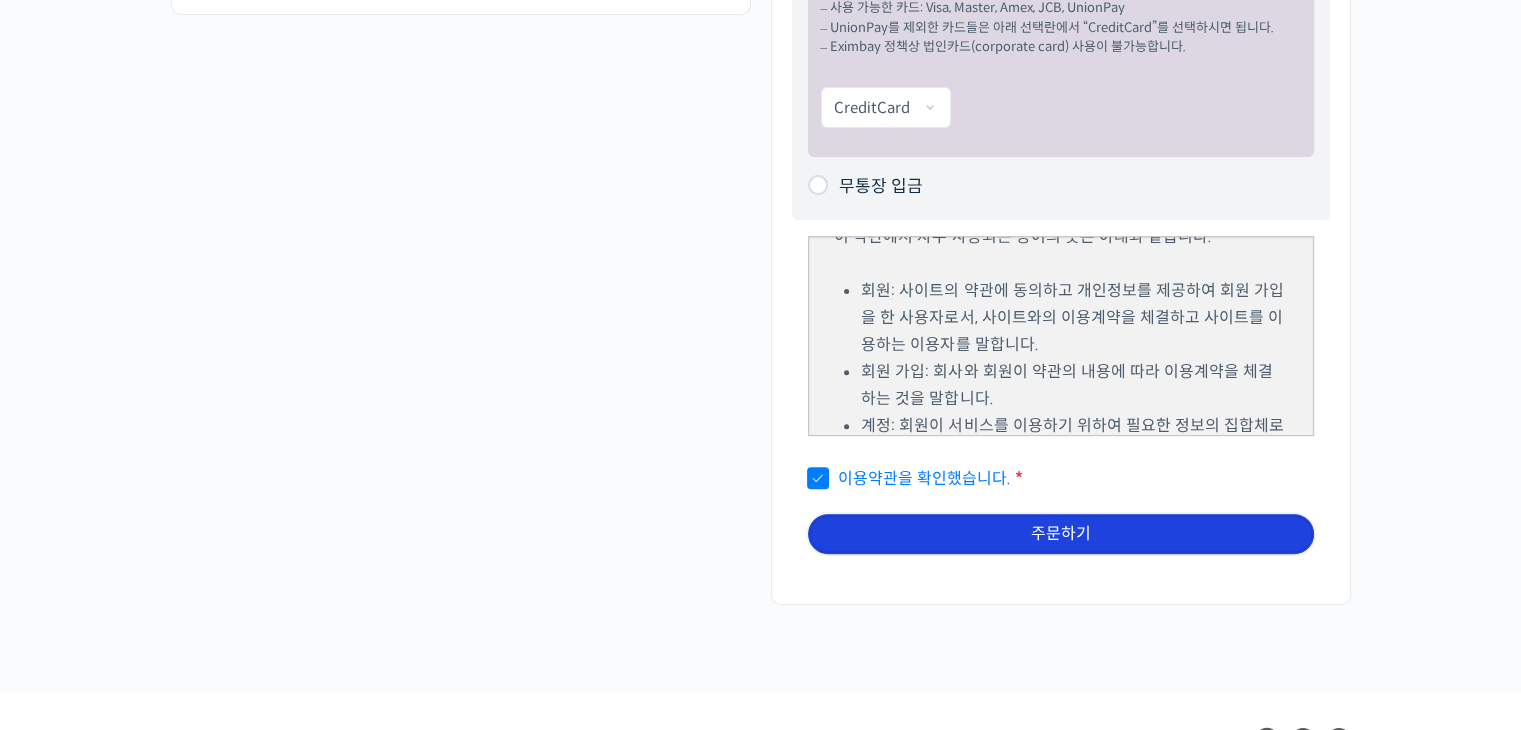 click on "주문하기" at bounding box center (1061, 534) 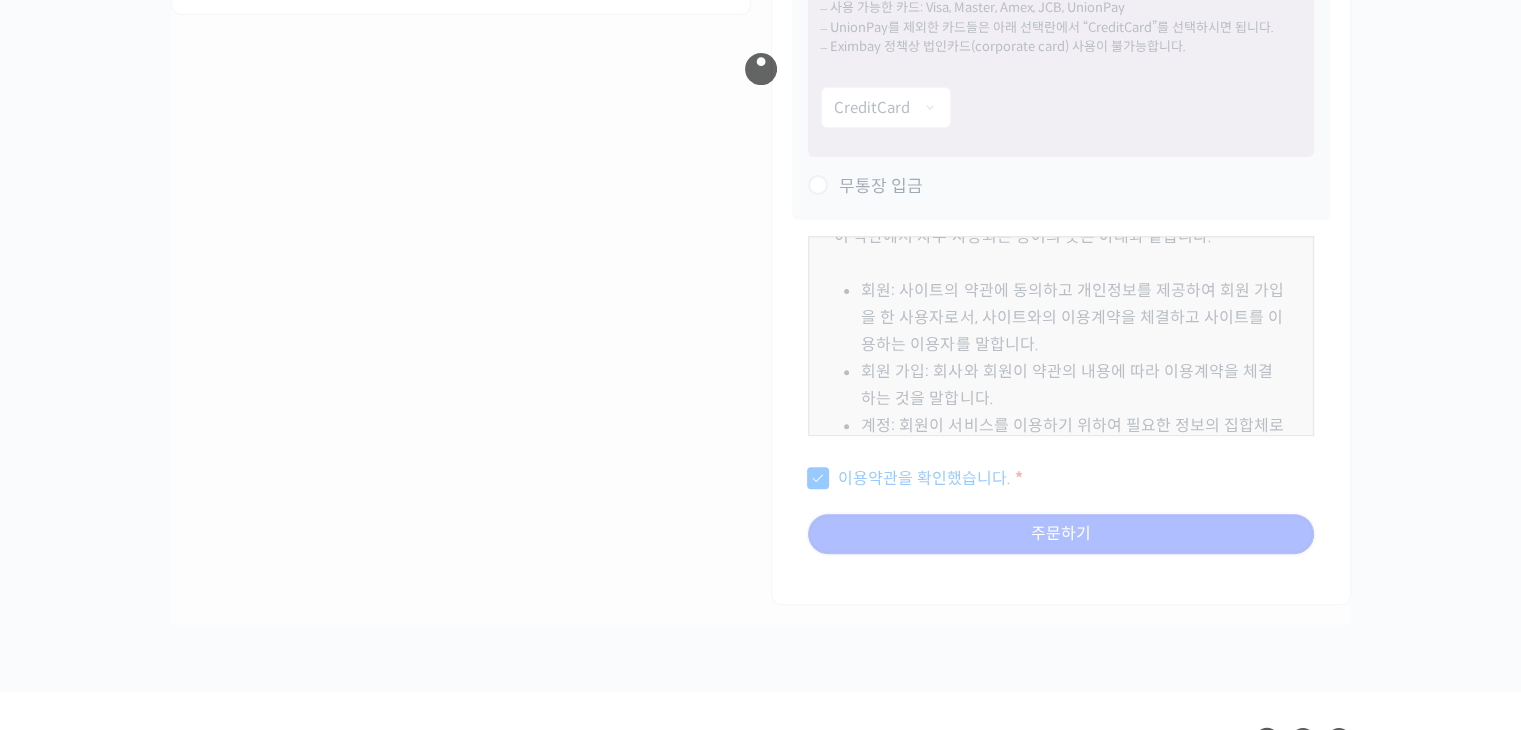 scroll, scrollTop: 528, scrollLeft: 0, axis: vertical 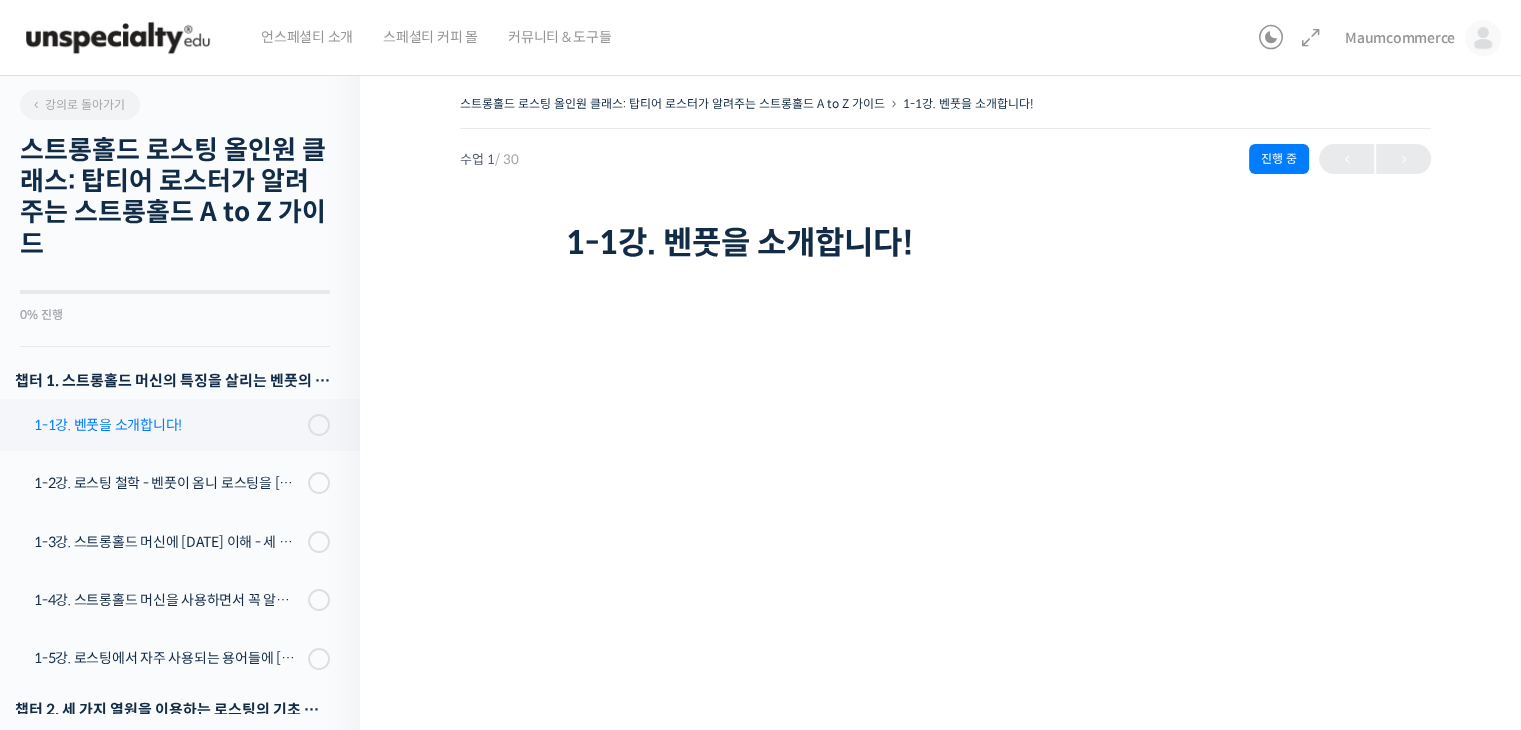 click on "1-1강. 벤풋을 소개합니다!" at bounding box center [168, 425] 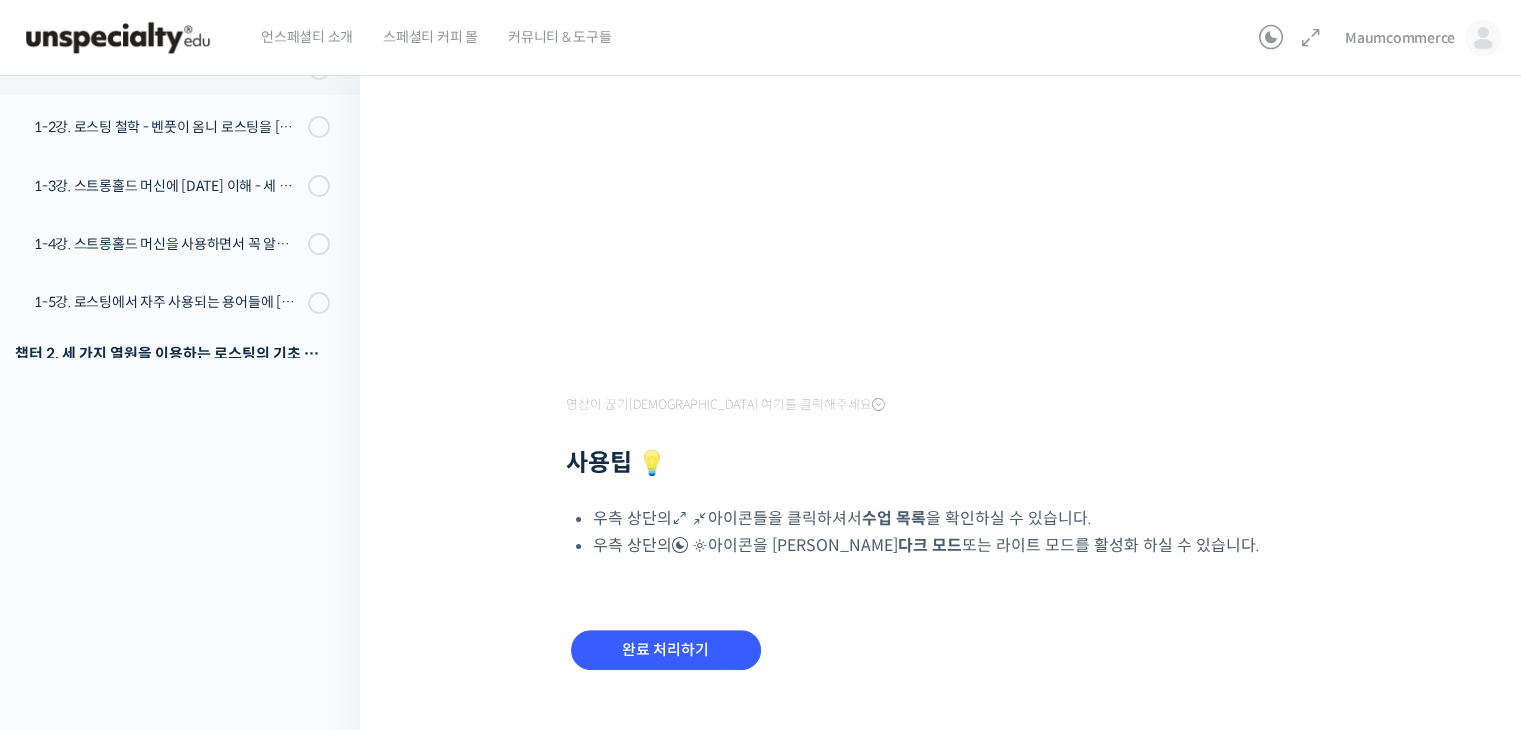 scroll, scrollTop: 359, scrollLeft: 0, axis: vertical 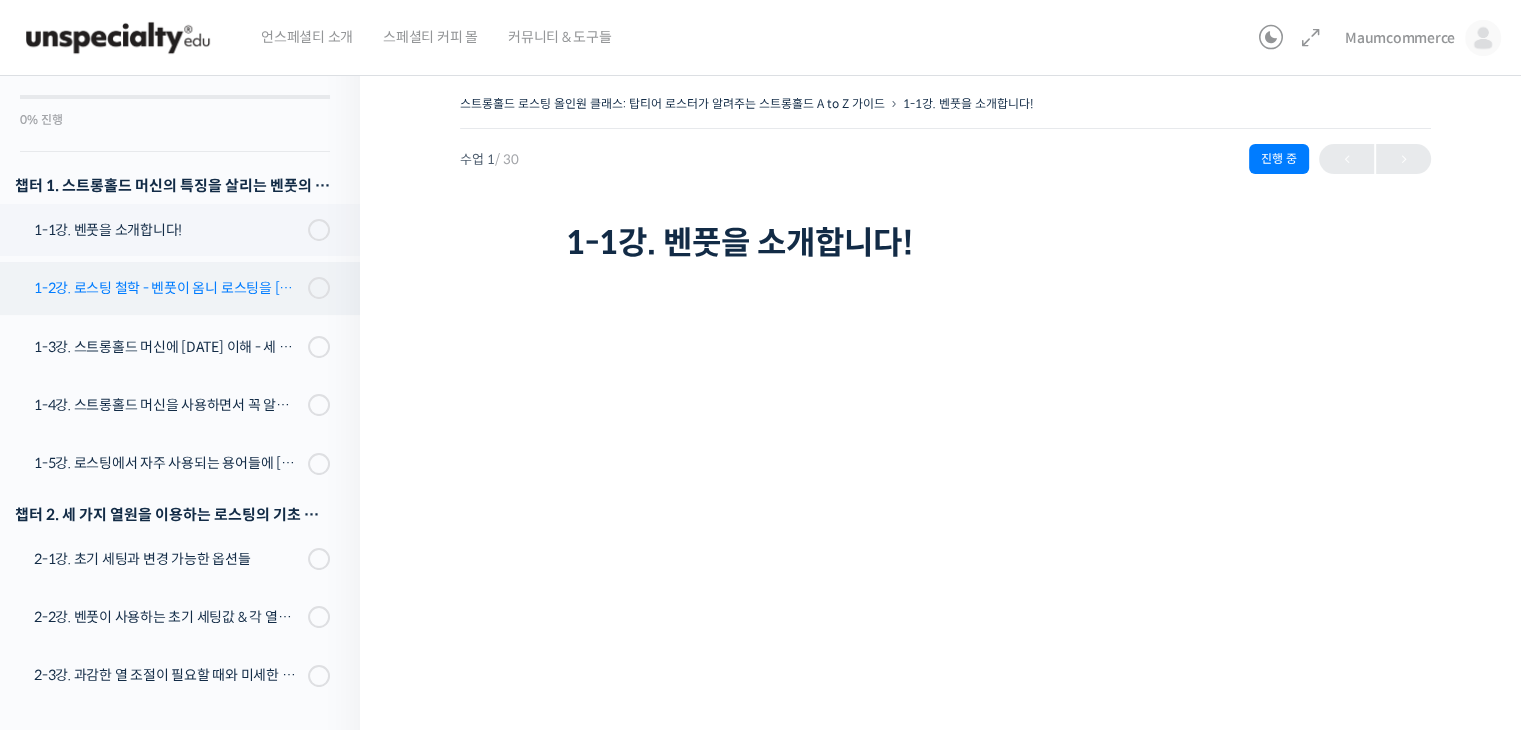 click on "1-2강. 로스팅 철학 - 벤풋이 옴니 로스팅을 [DATE] 않는 이유" at bounding box center [168, 288] 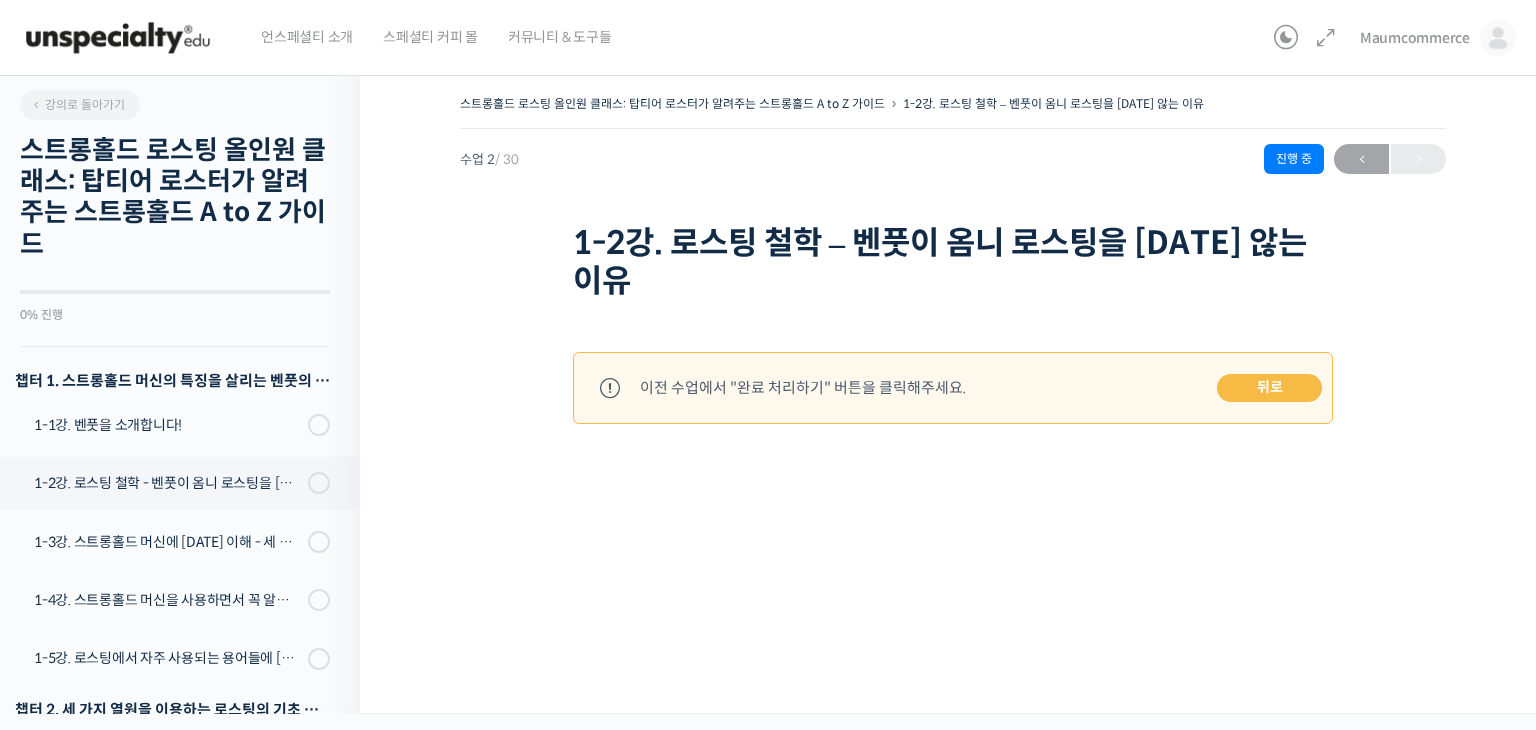 scroll, scrollTop: 0, scrollLeft: 0, axis: both 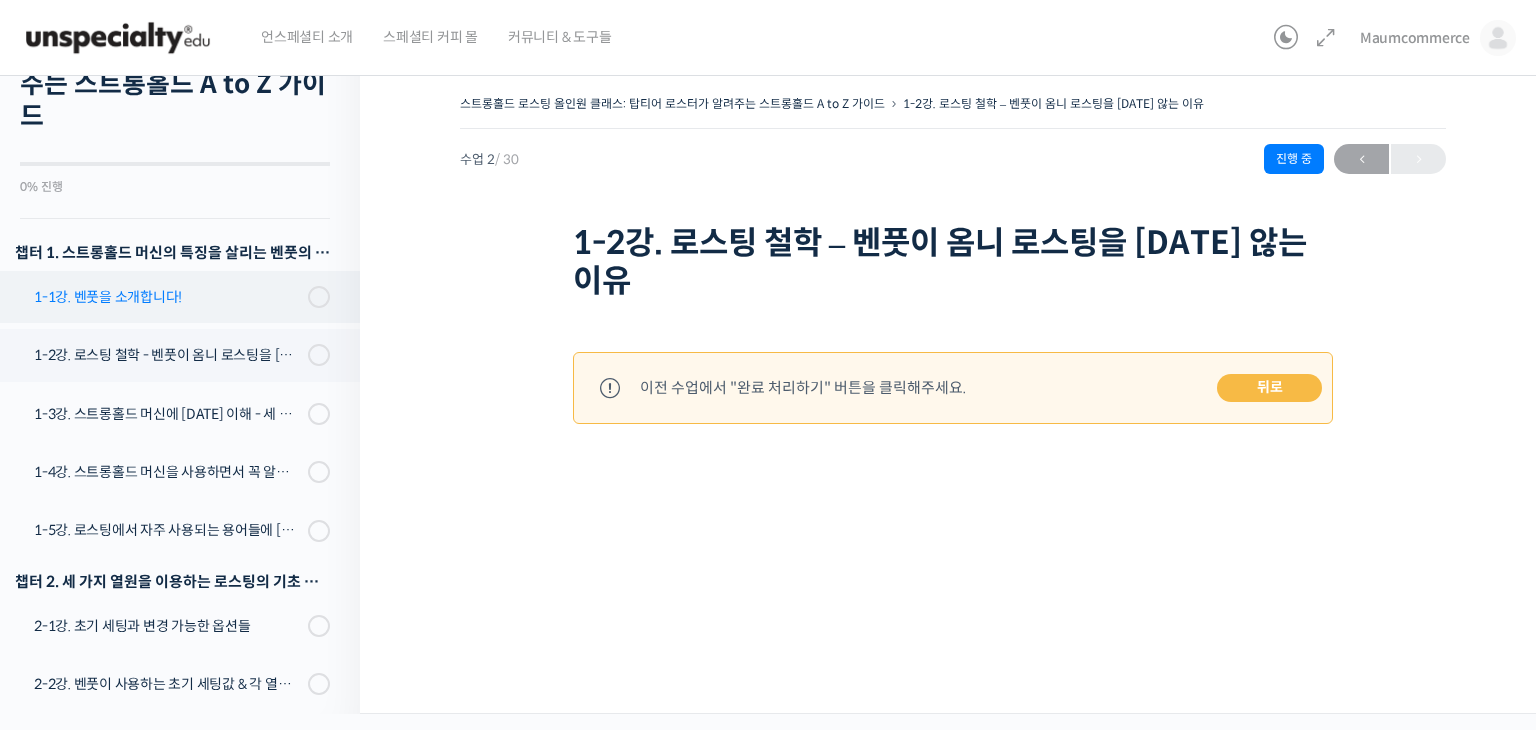 click on "1-1강. 벤풋을 소개합니다!" at bounding box center (168, 297) 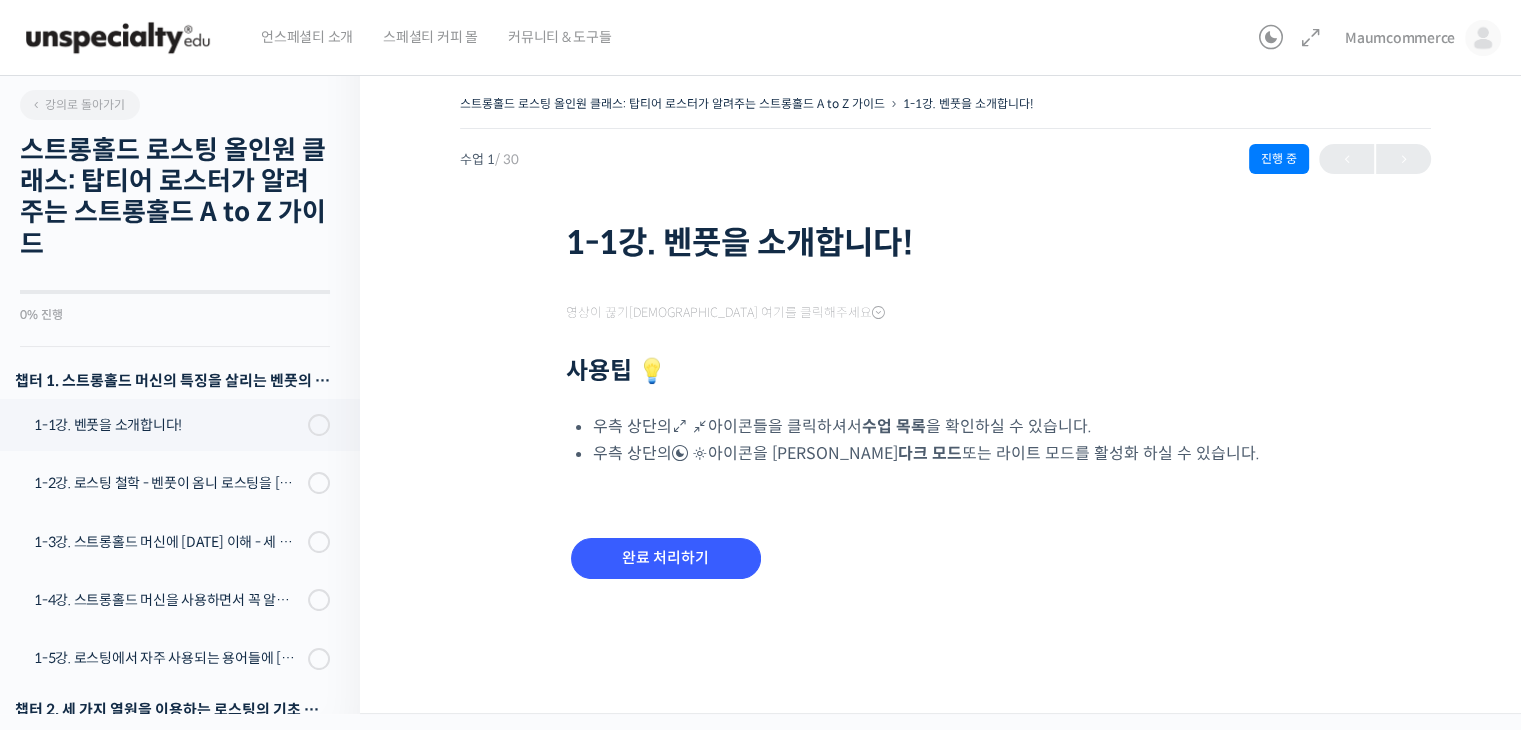 scroll, scrollTop: 0, scrollLeft: 0, axis: both 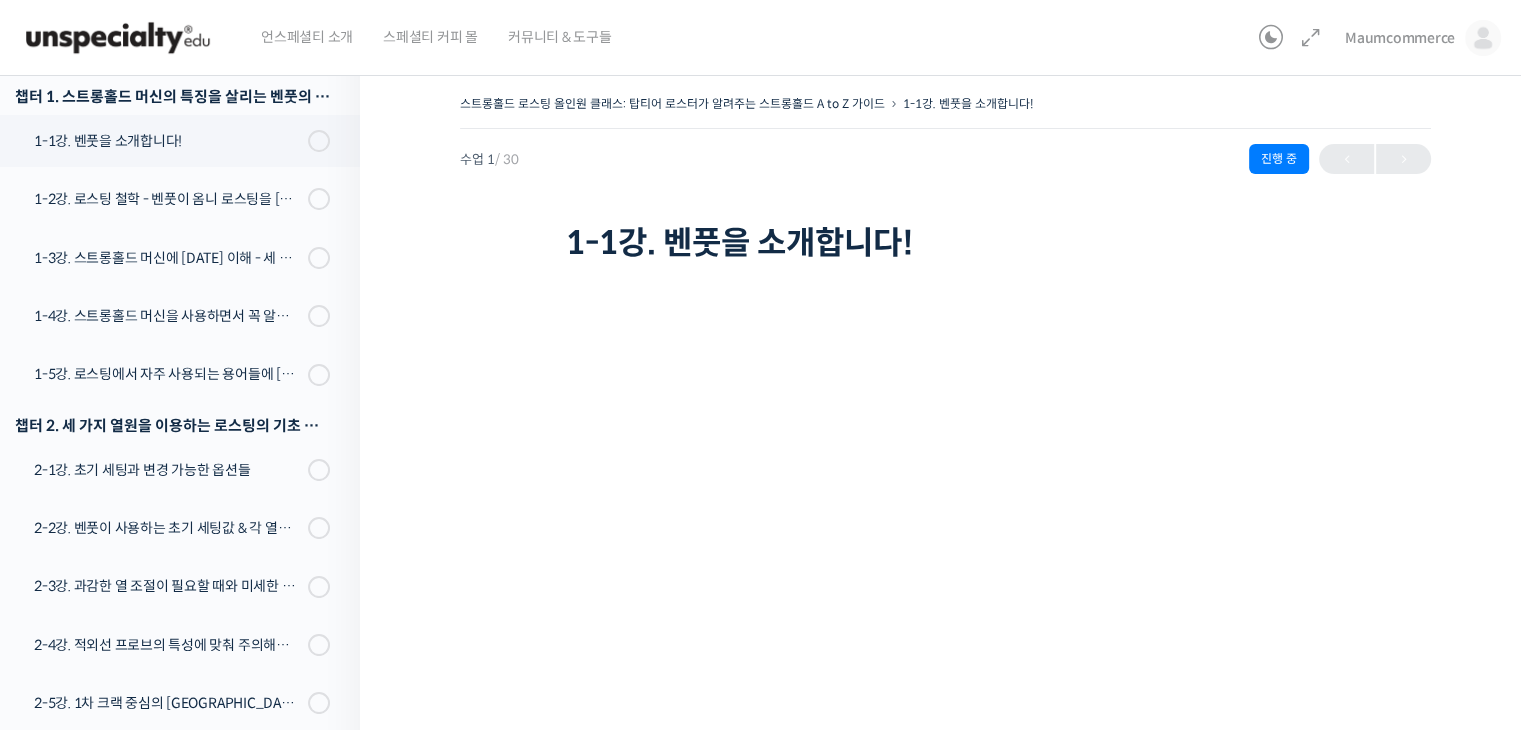 click on "영상이 끊기[DEMOGRAPHIC_DATA] 여기를 클릭해주세요
사용팁 💡
우측 상단의     아이콘들을 클릭하셔서  수업 목록 을 확인하실 수 있습니다. 우측 상단의     아이콘을 클릭하셔서  다크 모드  또는 라이트 모드를 활성화 하실 수 있습니다.
완료 처리하기" at bounding box center [946, 673] 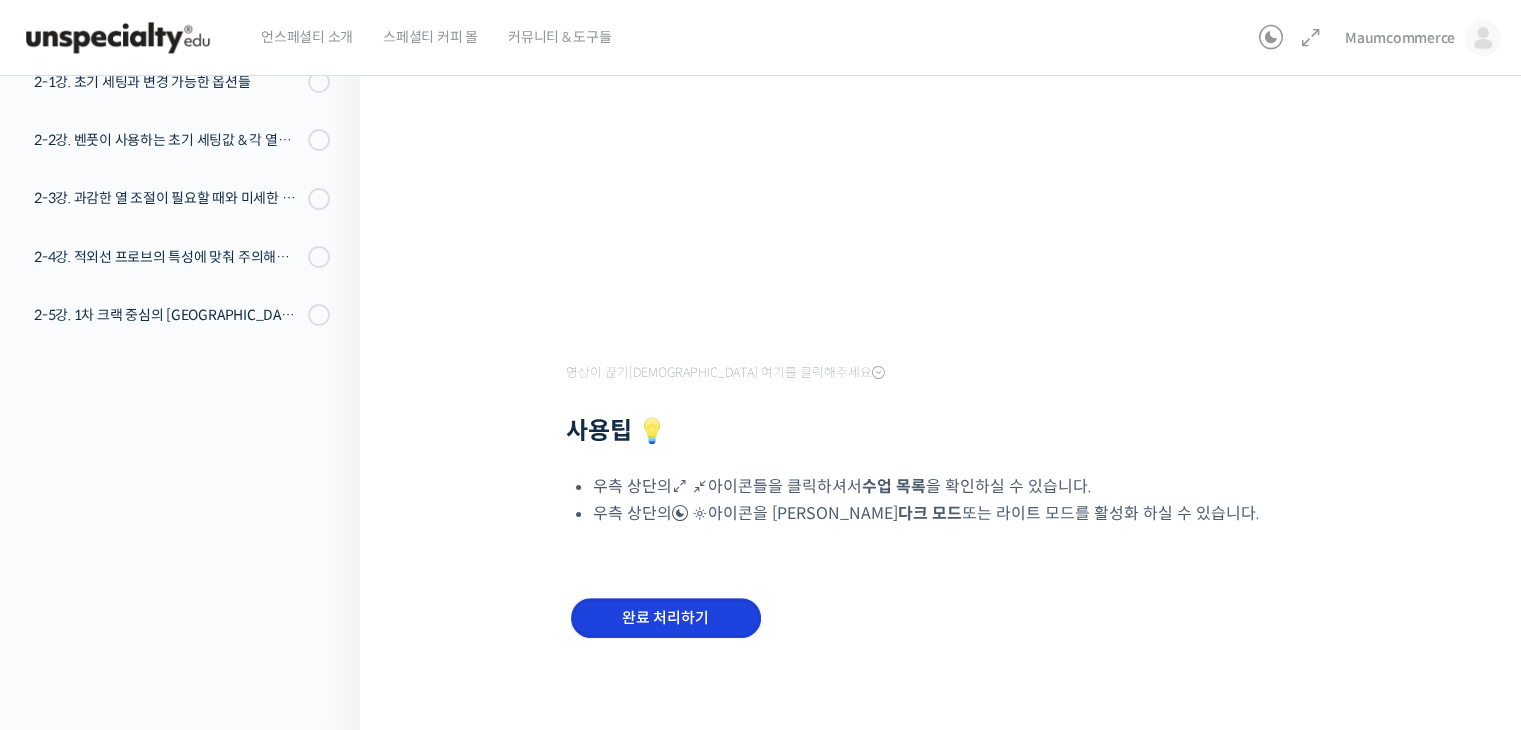click on "완료 처리하기" at bounding box center (666, 618) 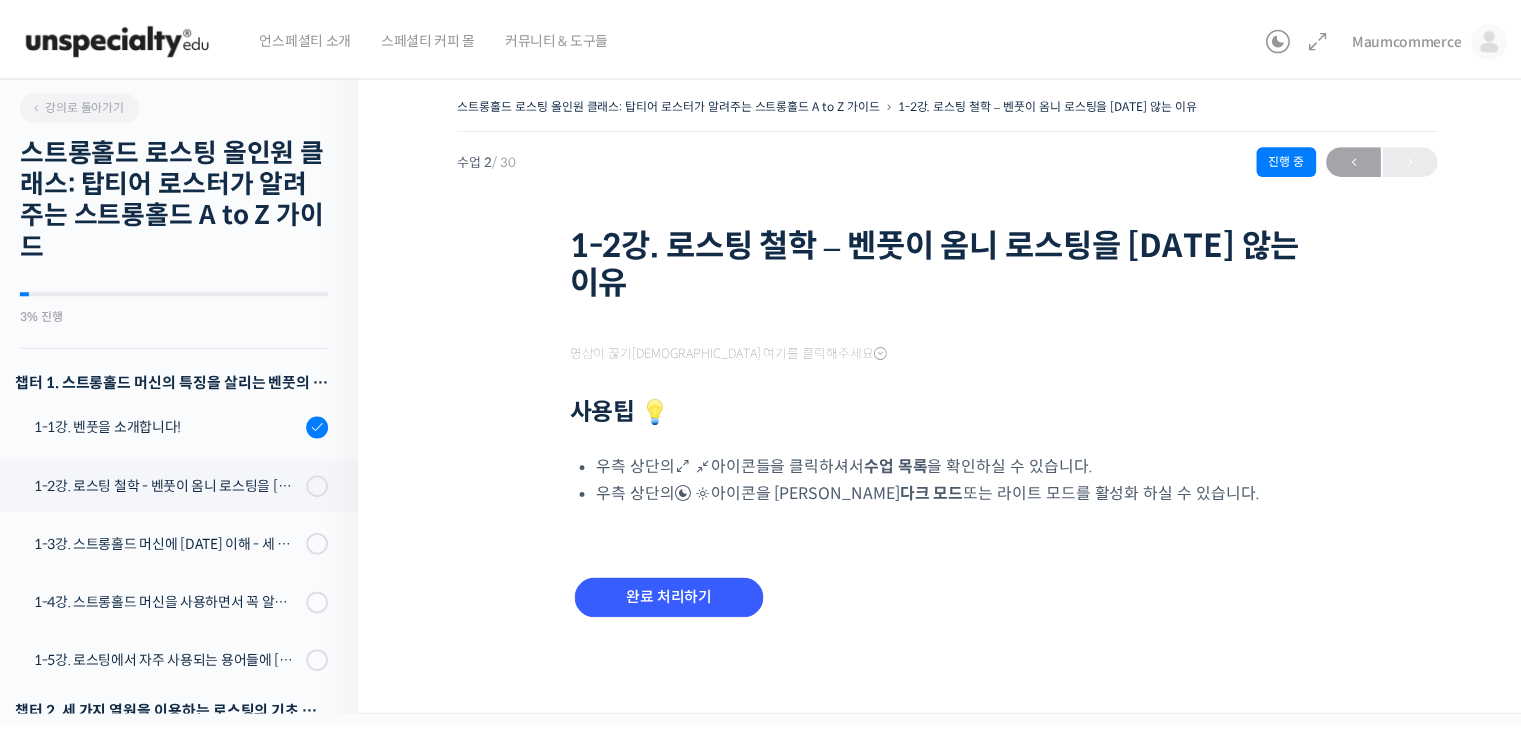 scroll, scrollTop: 0, scrollLeft: 0, axis: both 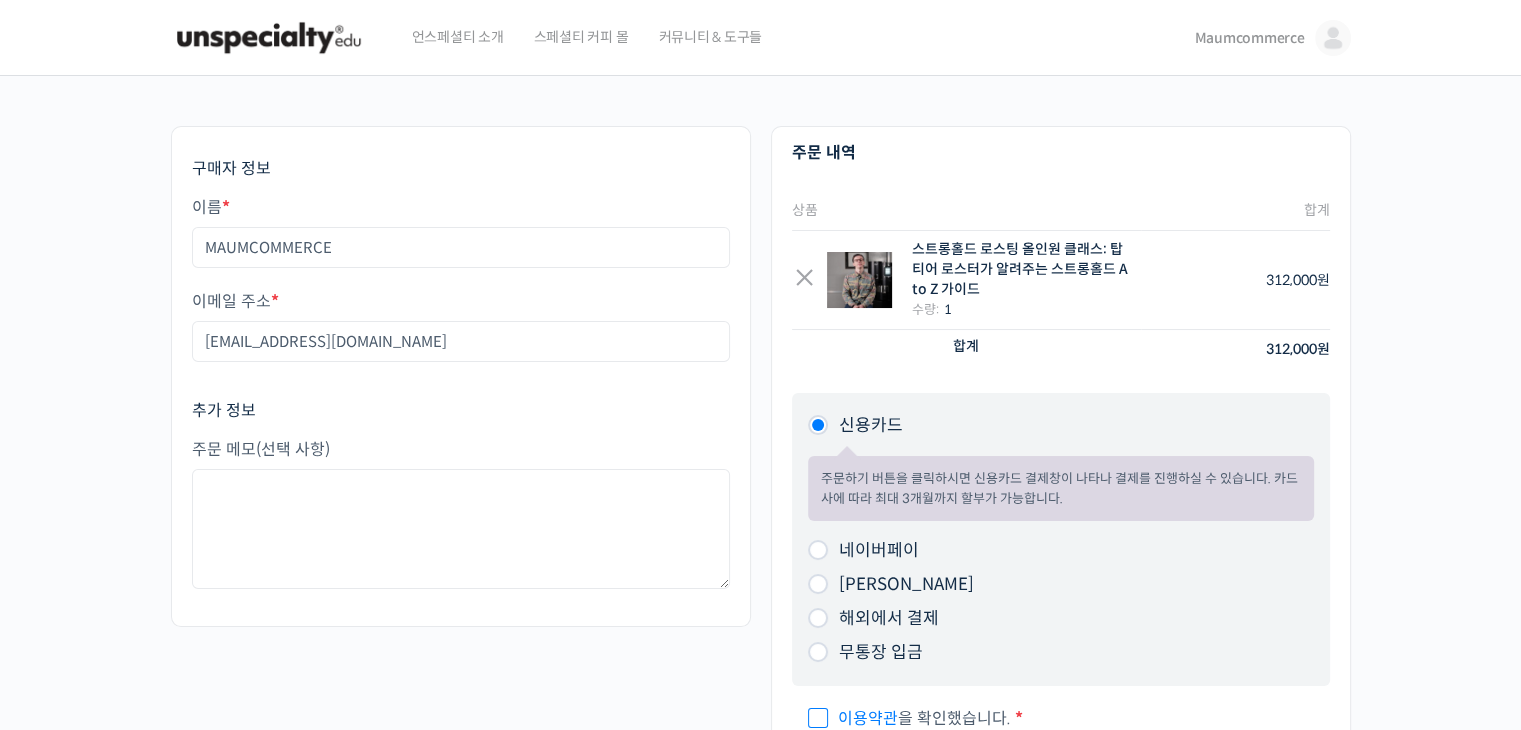click on "Maumcommerce" at bounding box center [1249, 38] 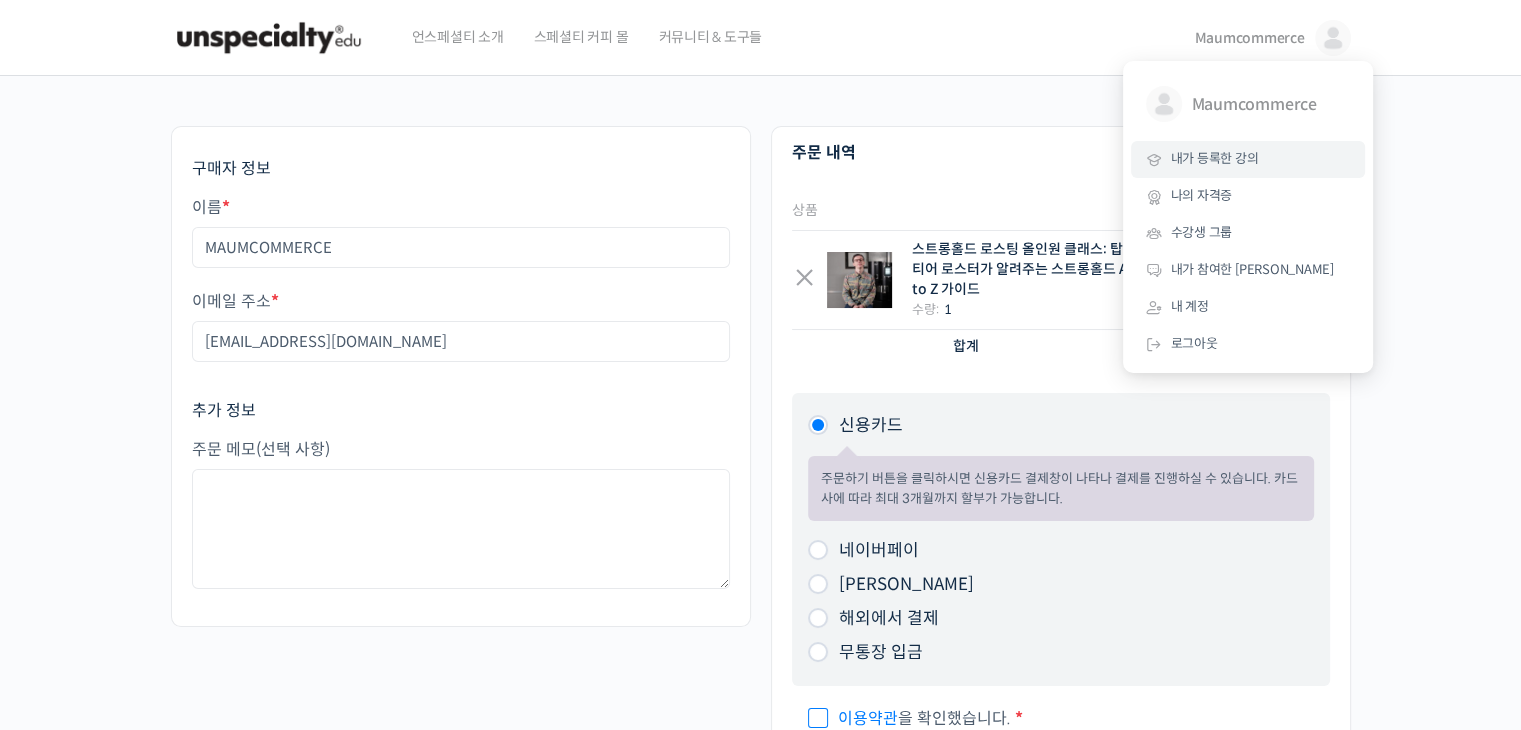 click on "내가 등록한 강의" at bounding box center (1215, 158) 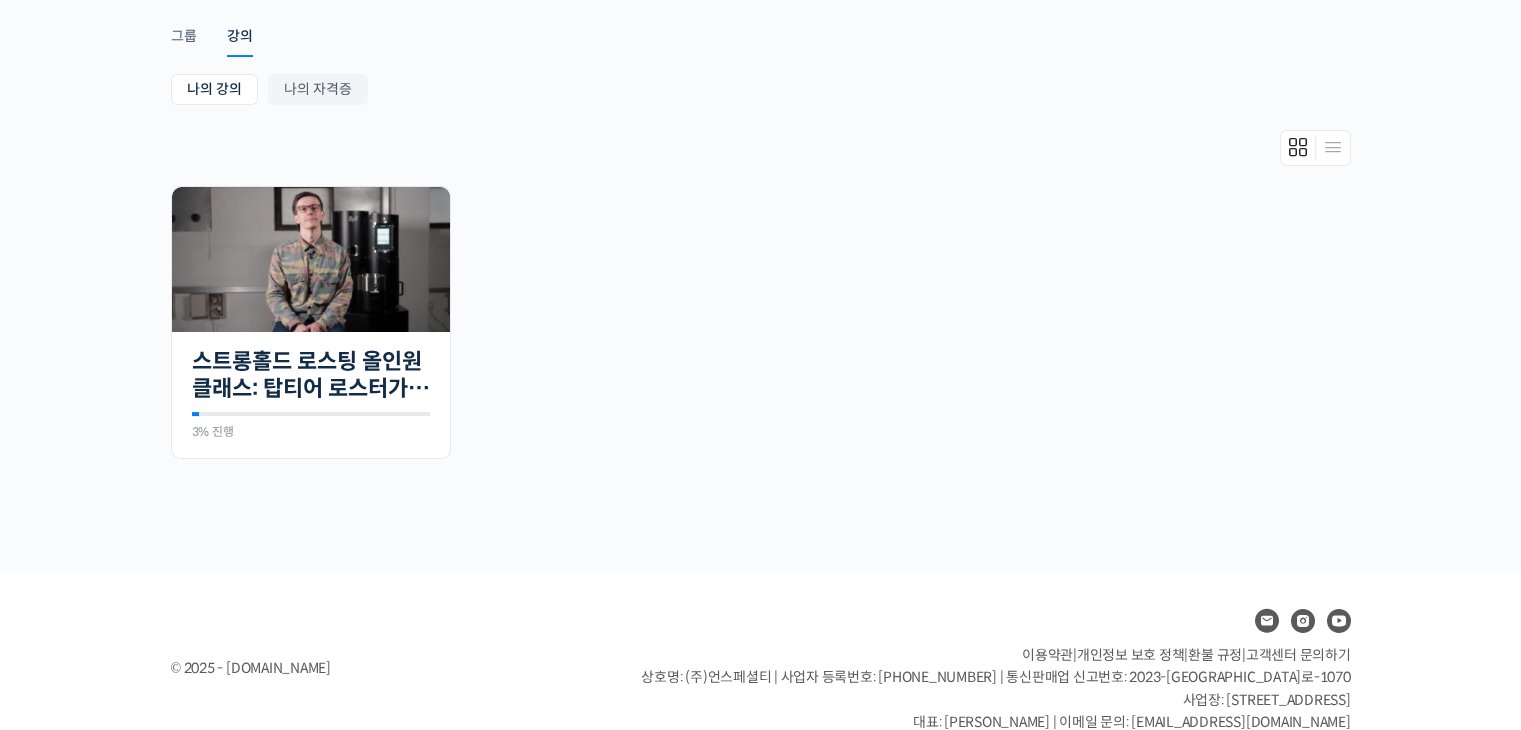 scroll, scrollTop: 330, scrollLeft: 0, axis: vertical 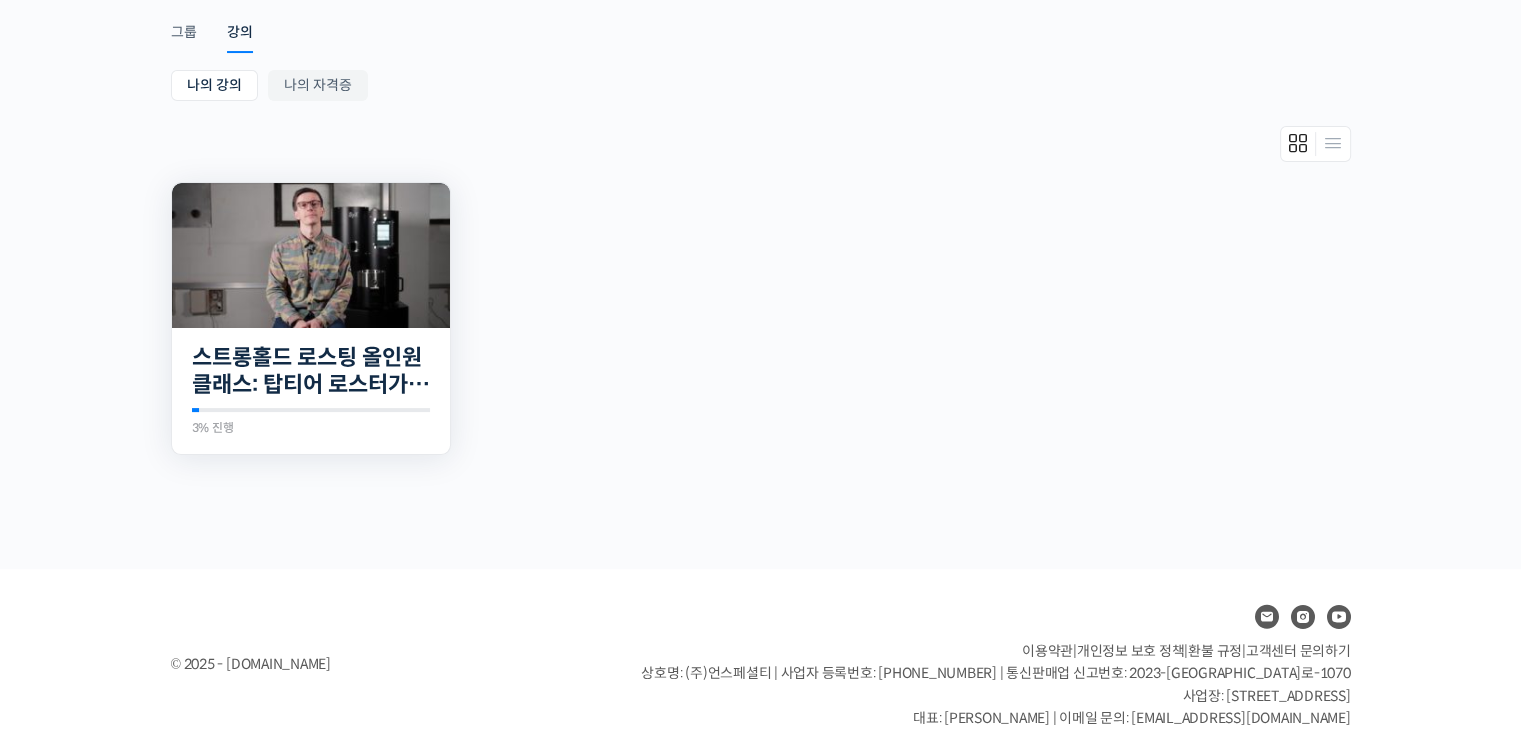 click at bounding box center [311, 255] 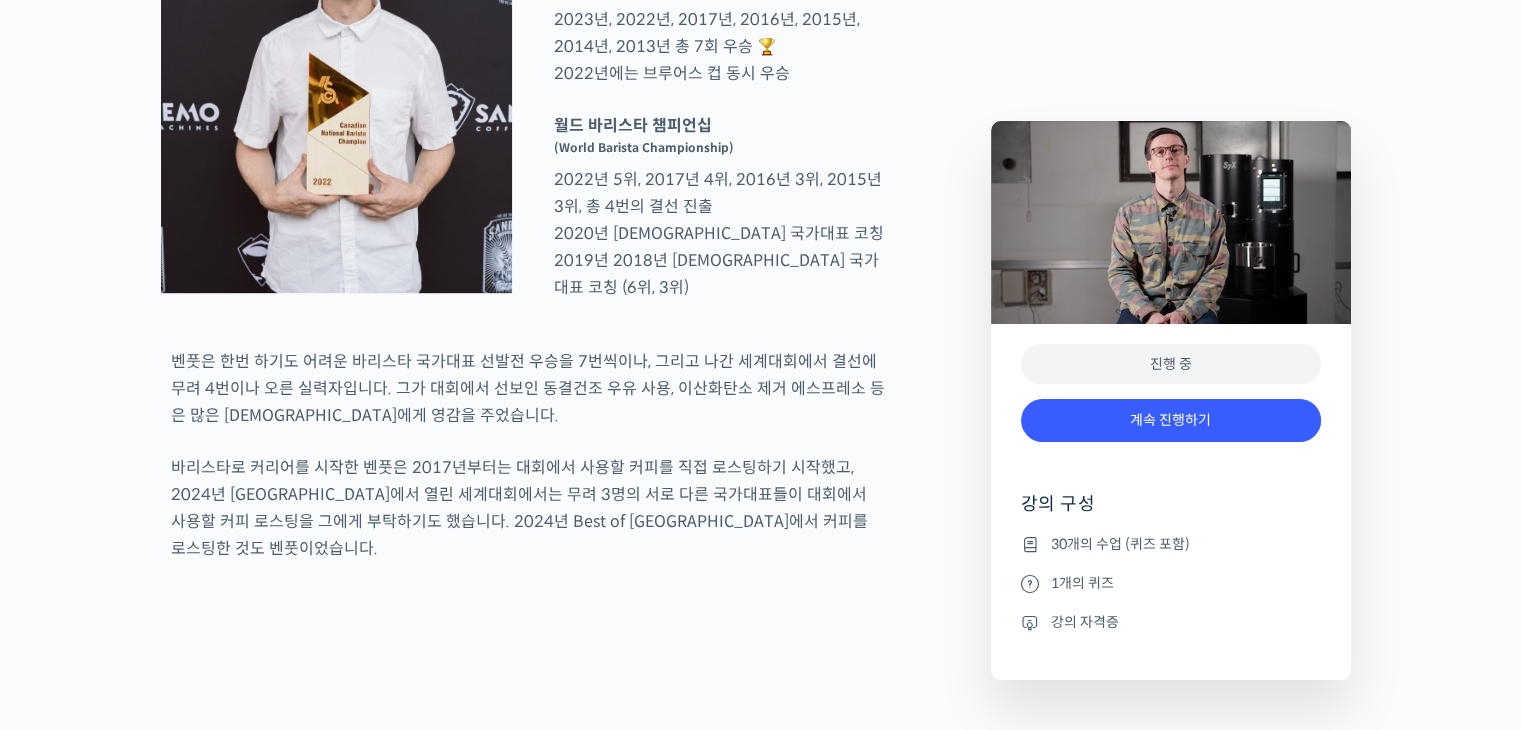 scroll, scrollTop: 1082, scrollLeft: 0, axis: vertical 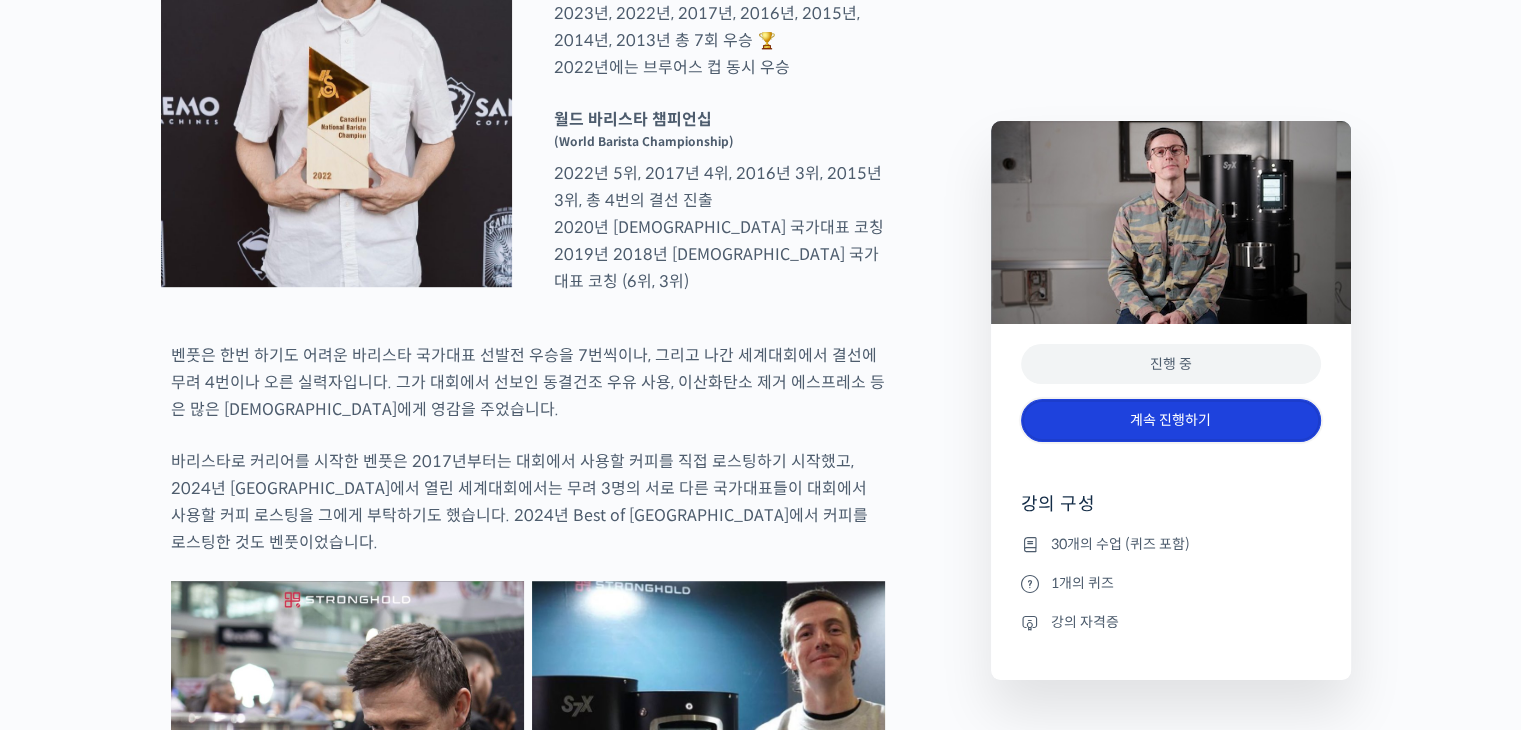 click on "계속 진행하기" at bounding box center [1171, 420] 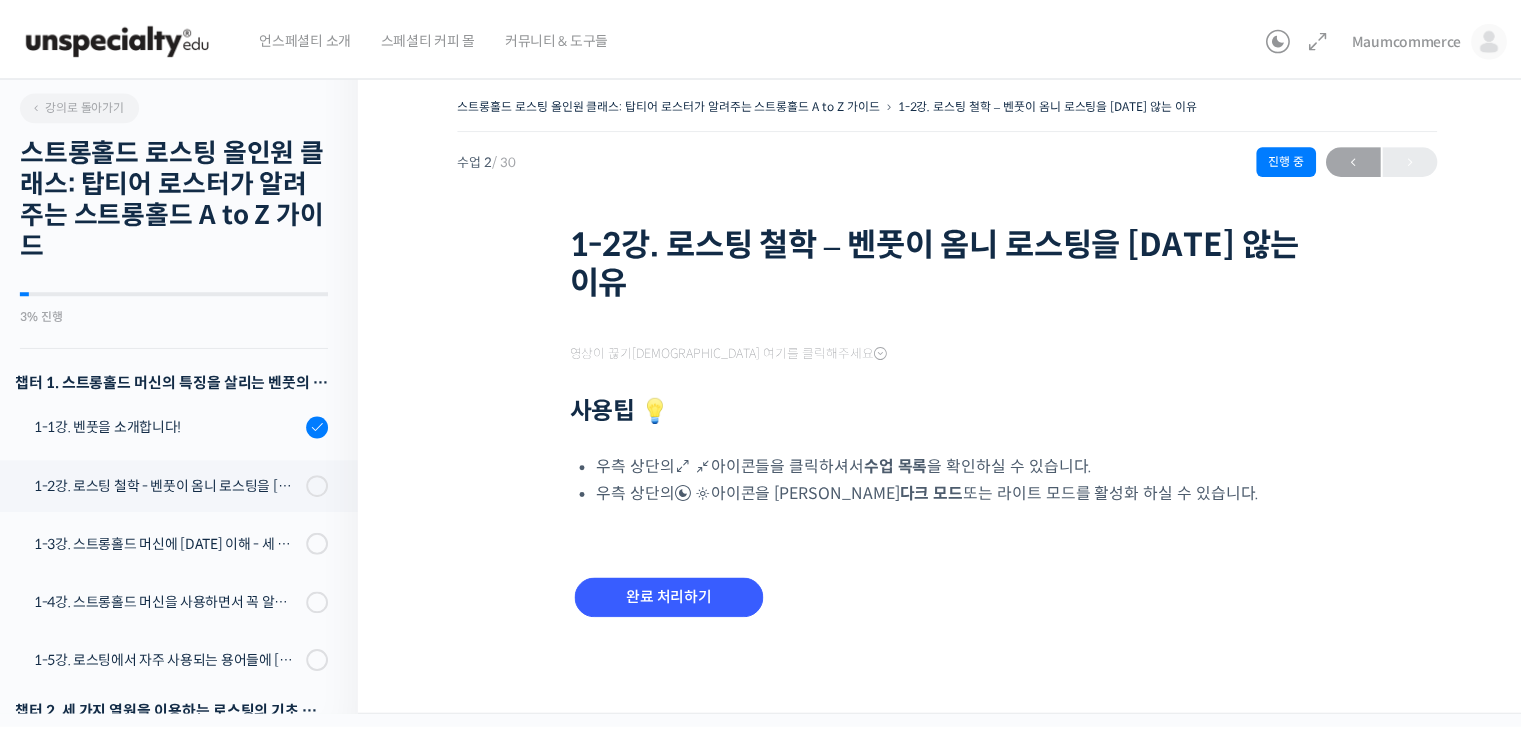 scroll, scrollTop: 0, scrollLeft: 0, axis: both 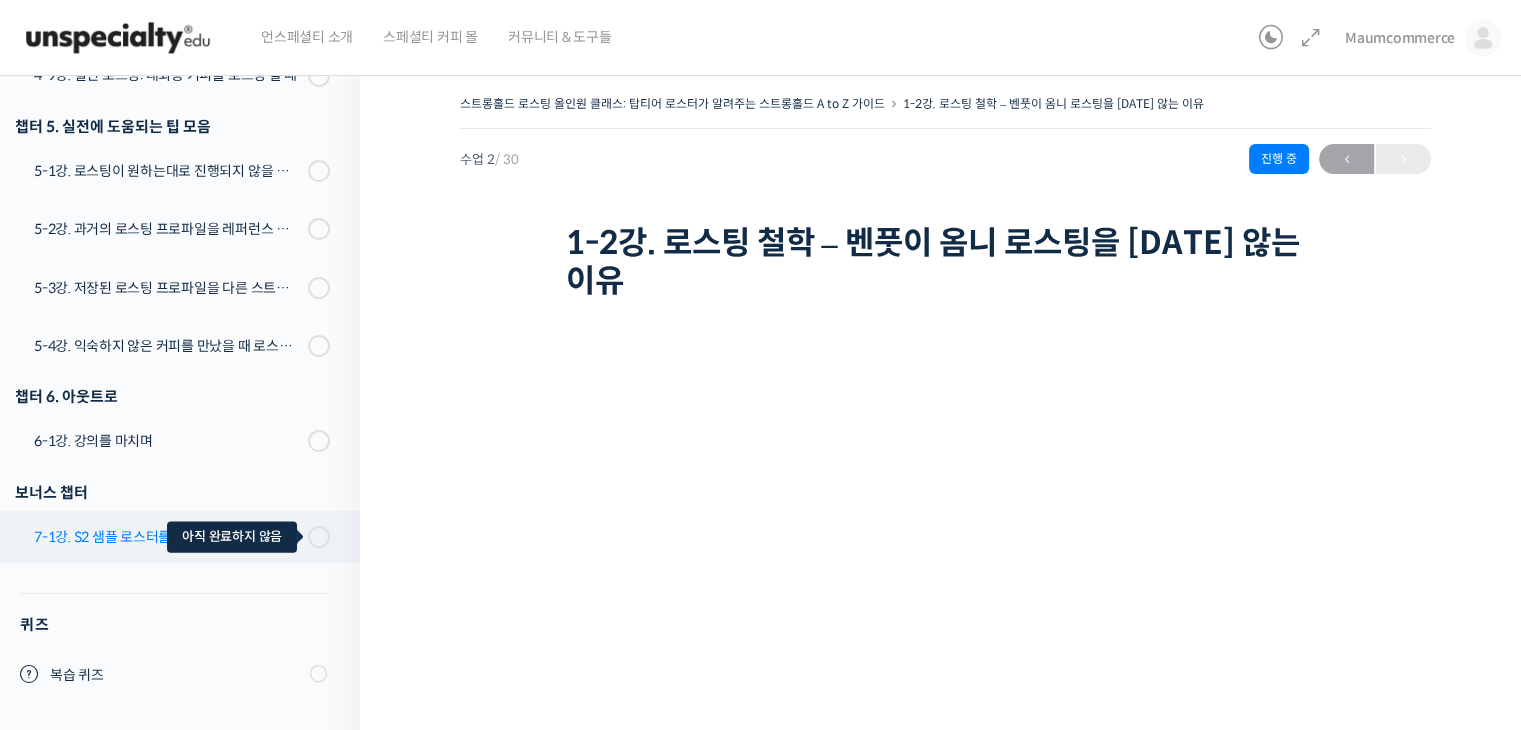 click 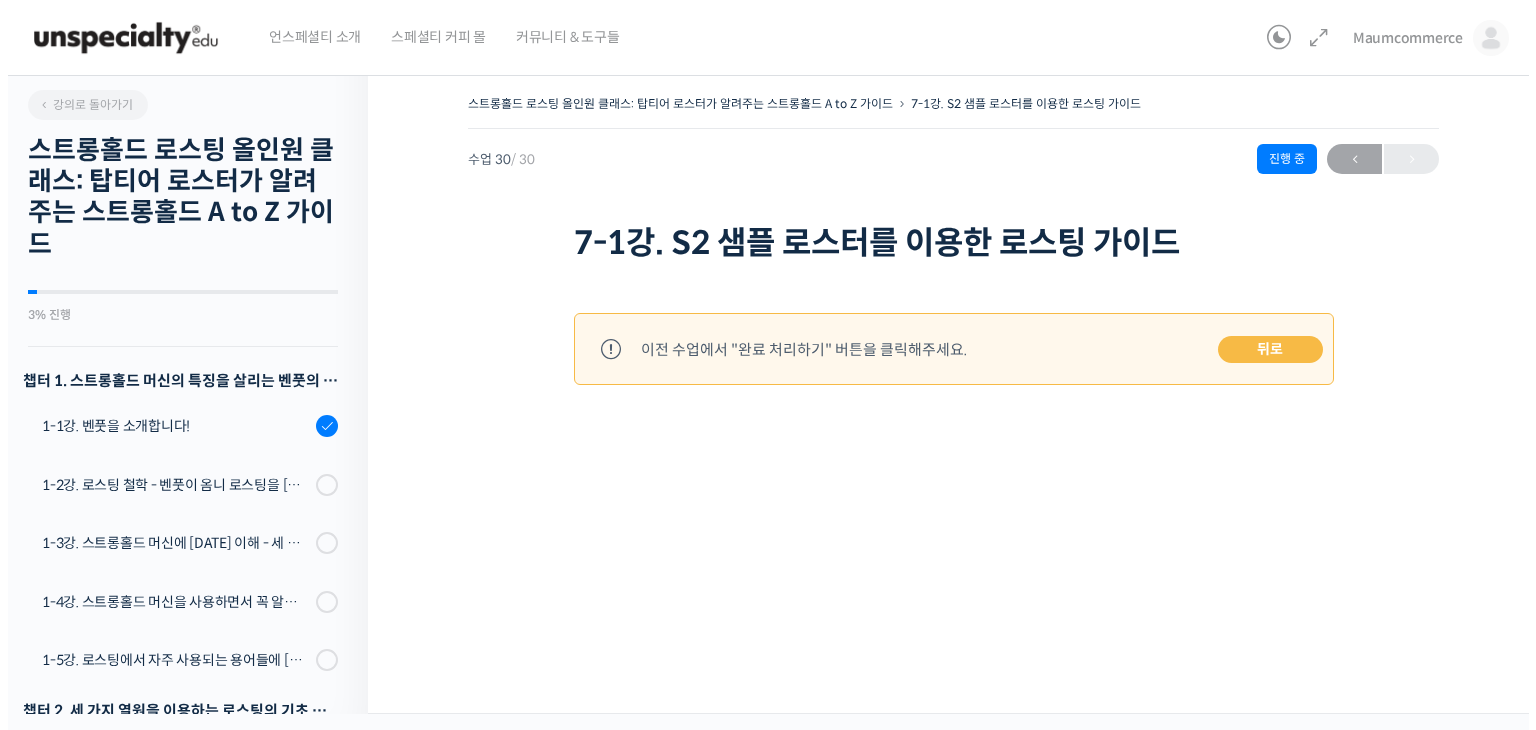 scroll, scrollTop: 0, scrollLeft: 0, axis: both 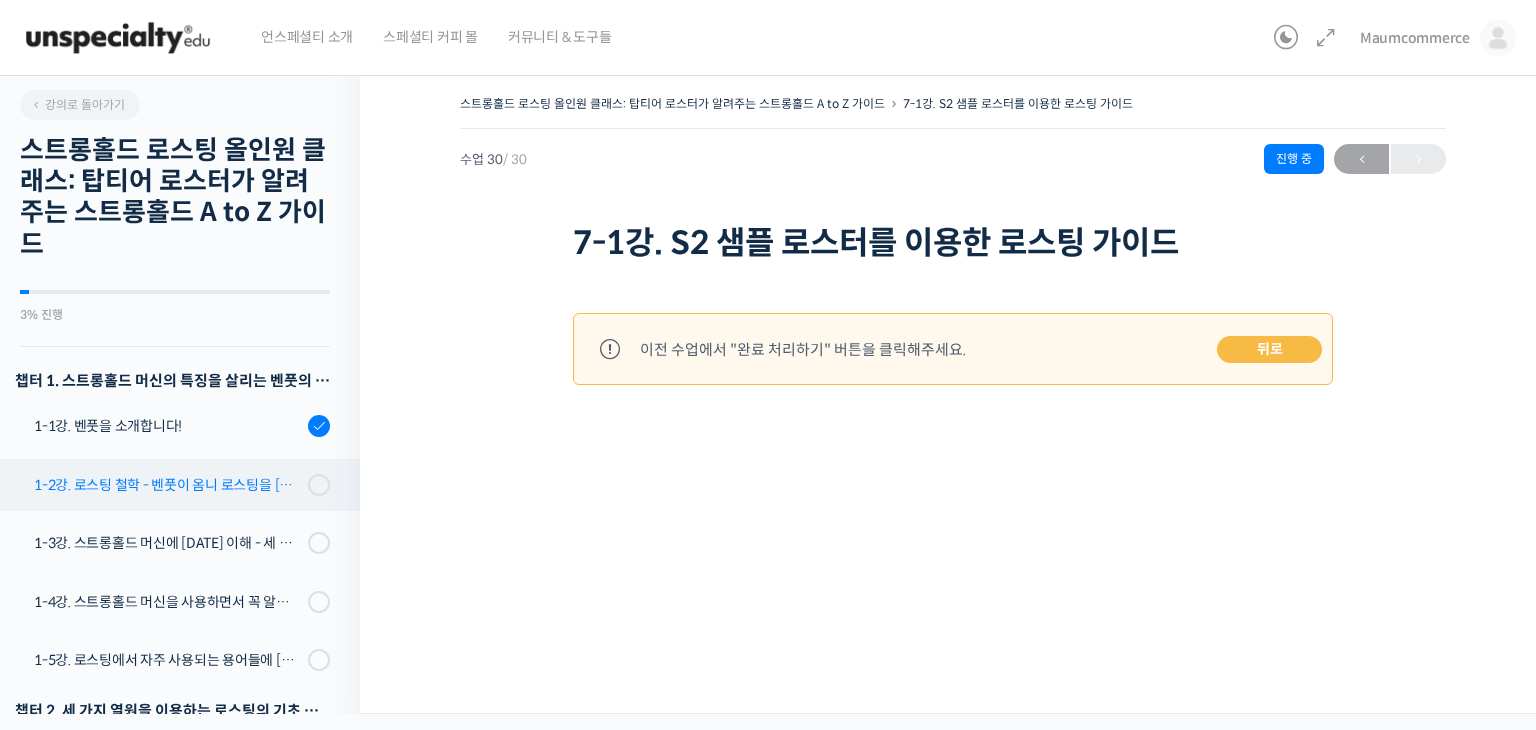 click on "1-2강. 로스팅 철학 - 벤풋이 옴니 로스팅을 [DATE] 않는 이유" at bounding box center [168, 485] 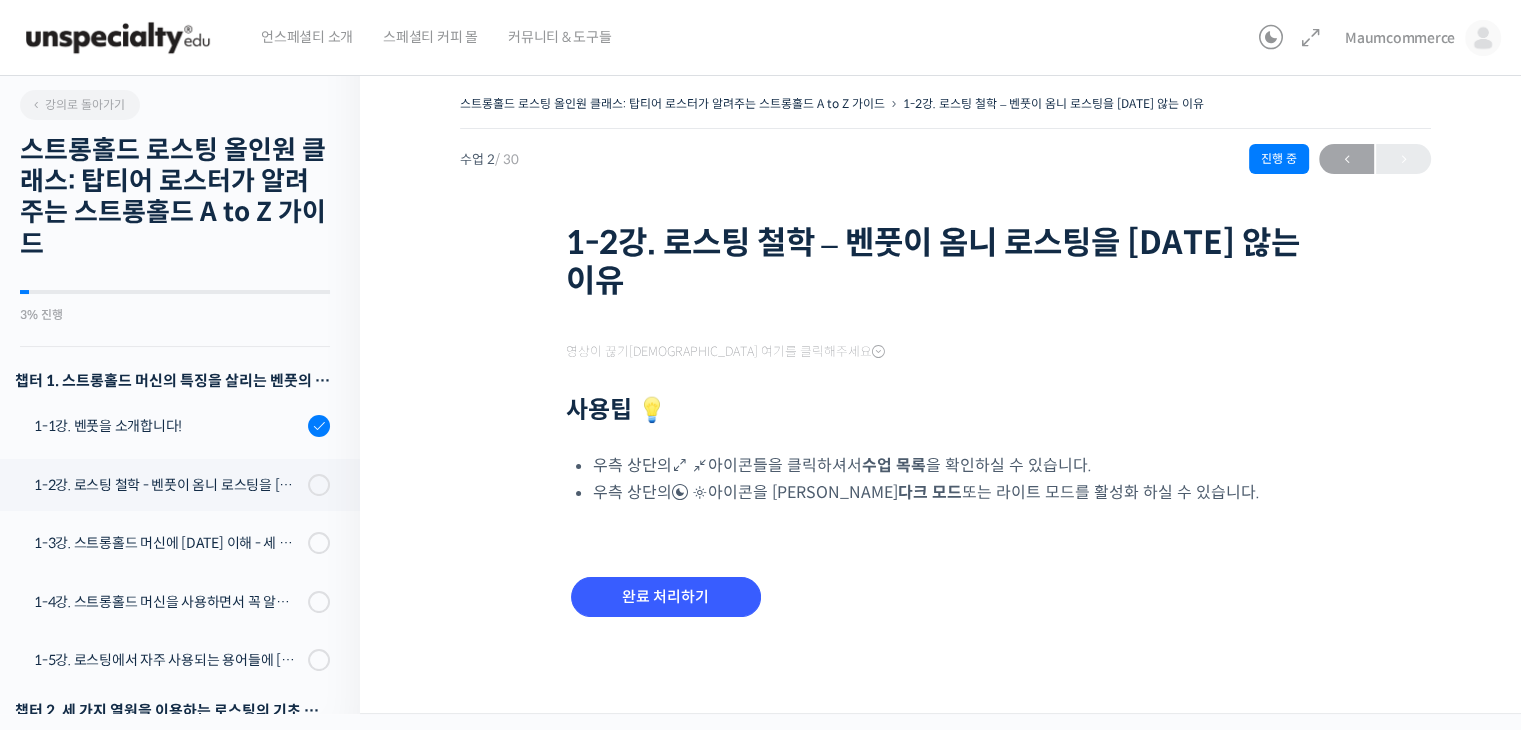 scroll, scrollTop: 0, scrollLeft: 0, axis: both 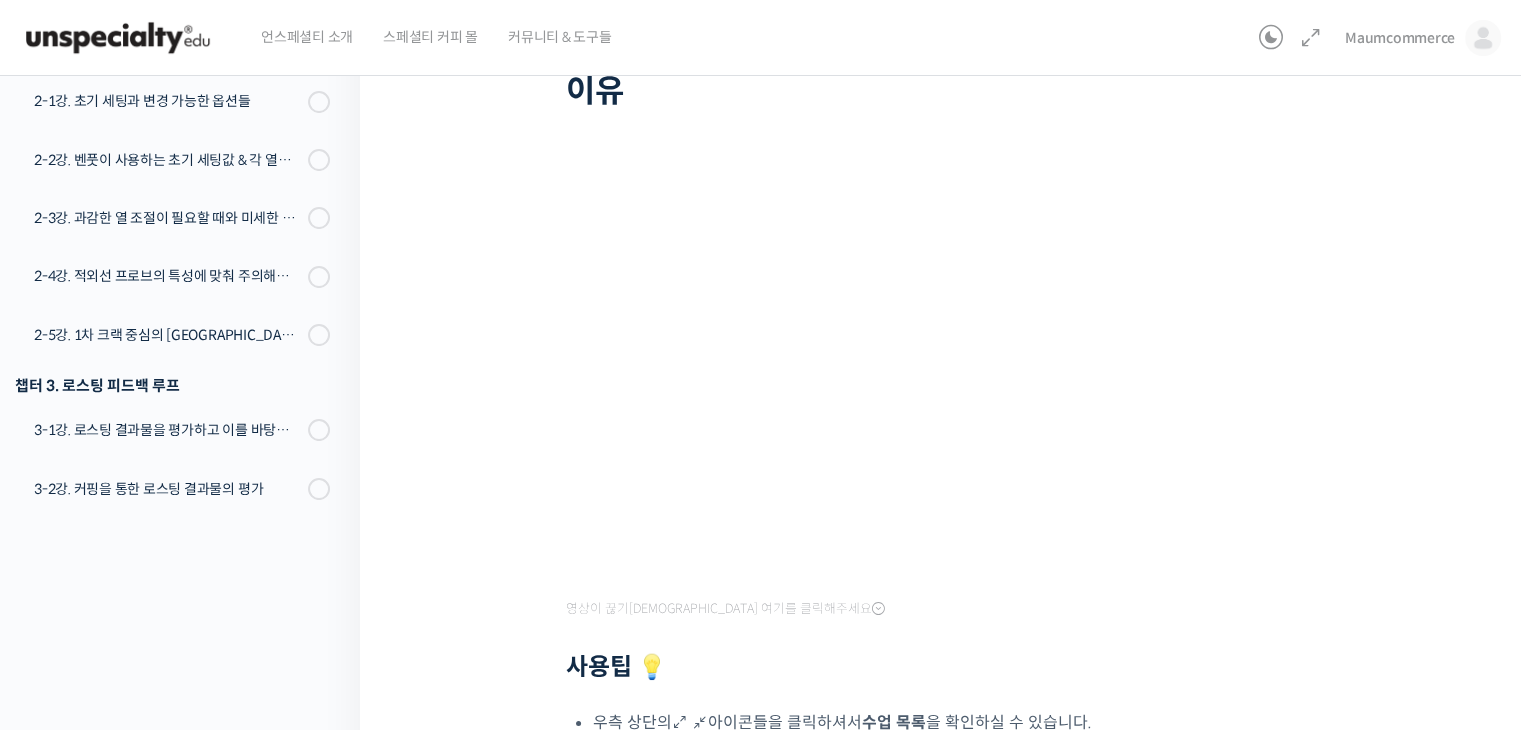 click on "스트롱홀드 로스팅 올인원 클래스: 탑티어 로스터가 알려주는 스트롱홀드 A to Z 가이드
1-2강. 로스팅 철학 – 벤풋이 옴니 로스팅을 [DATE] 않는 이유
진행 중
수업 2  / 30
진행 중
[DATE] 6:42 오후
←  이전
1-2강. 로스팅 철학 – 벤풋이 옴니 로스팅을 [DATE] 않는 이유
영상이 끊기[DEMOGRAPHIC_DATA]를 클릭해주세요
사용팁 💡
우측 상단의" at bounding box center [945, 419] 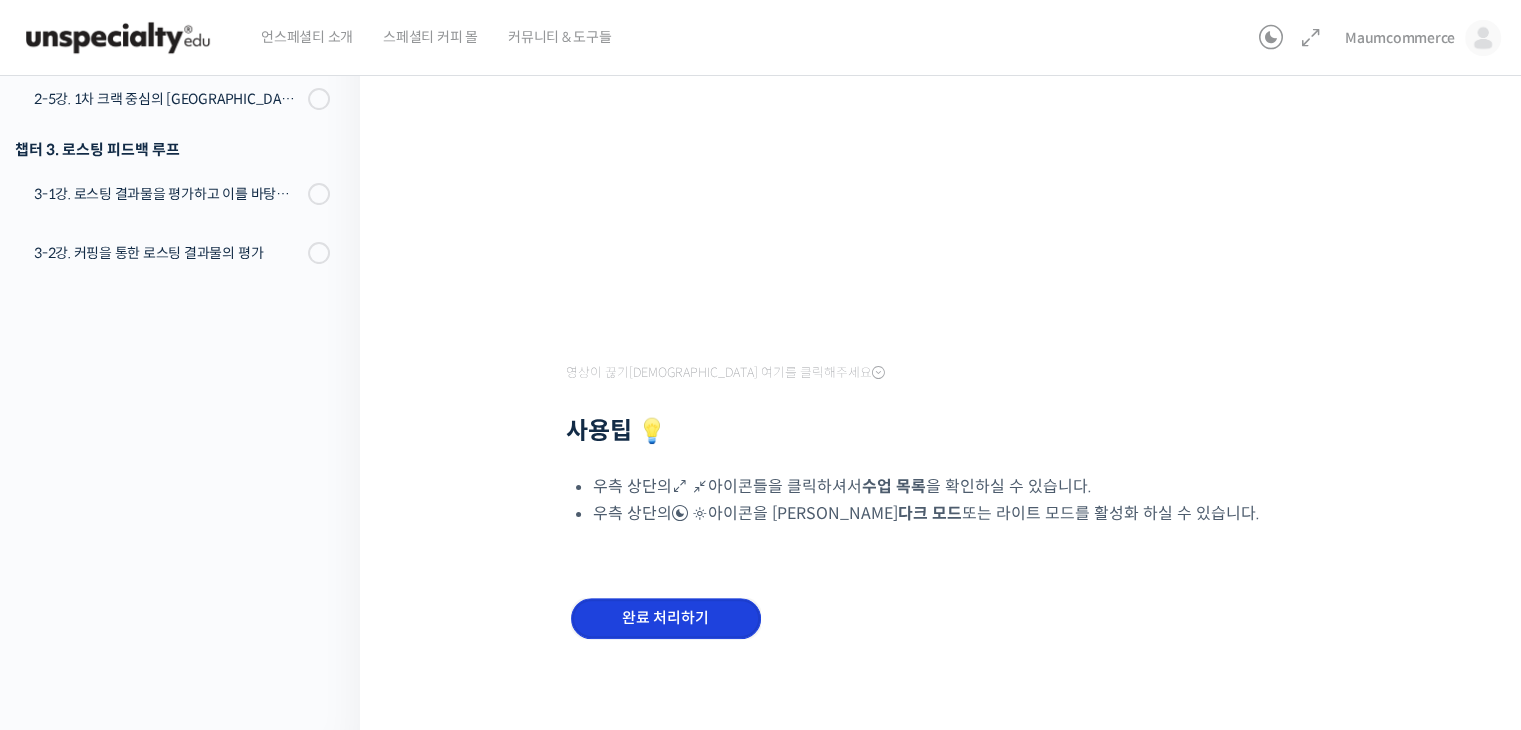 click on "완료 처리하기" at bounding box center [666, 618] 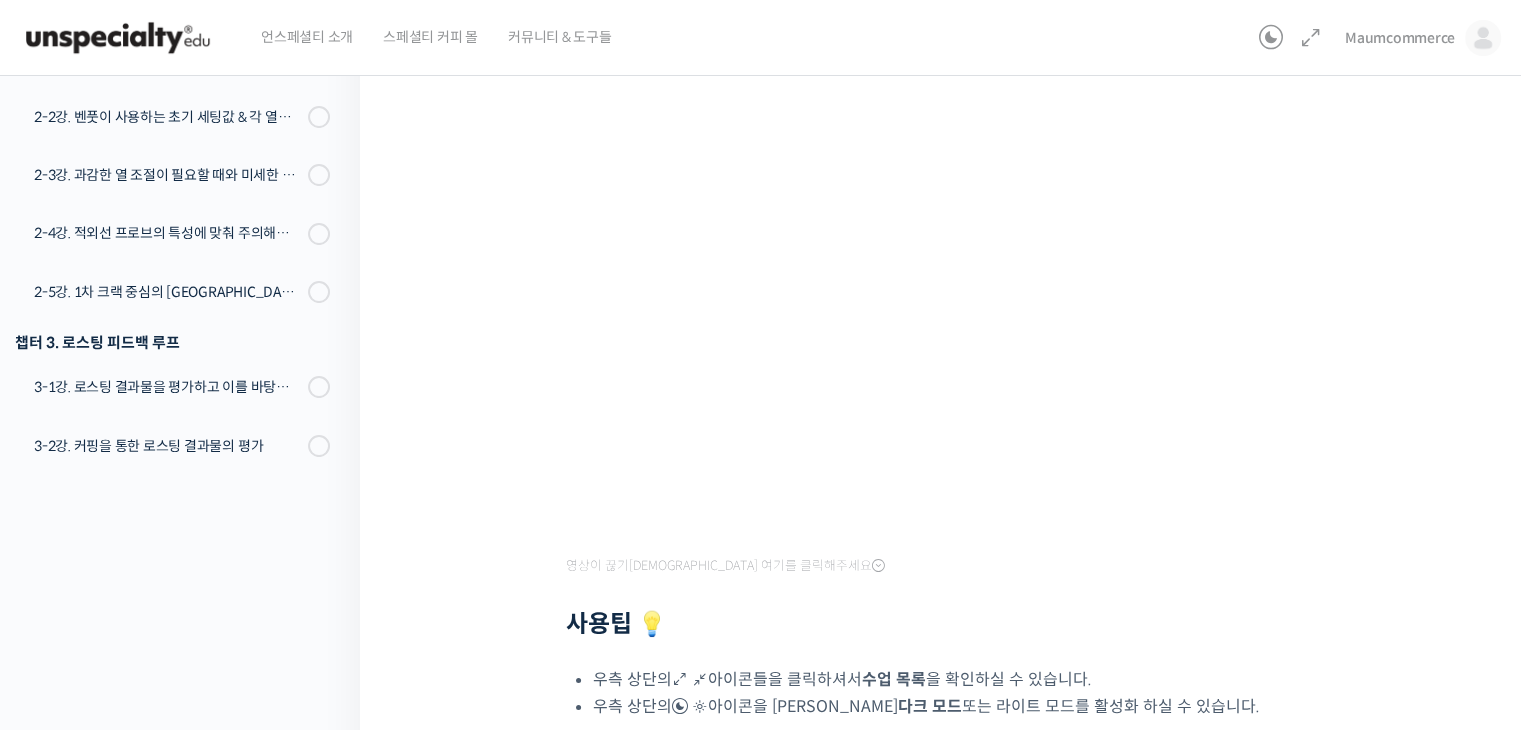 scroll, scrollTop: 232, scrollLeft: 0, axis: vertical 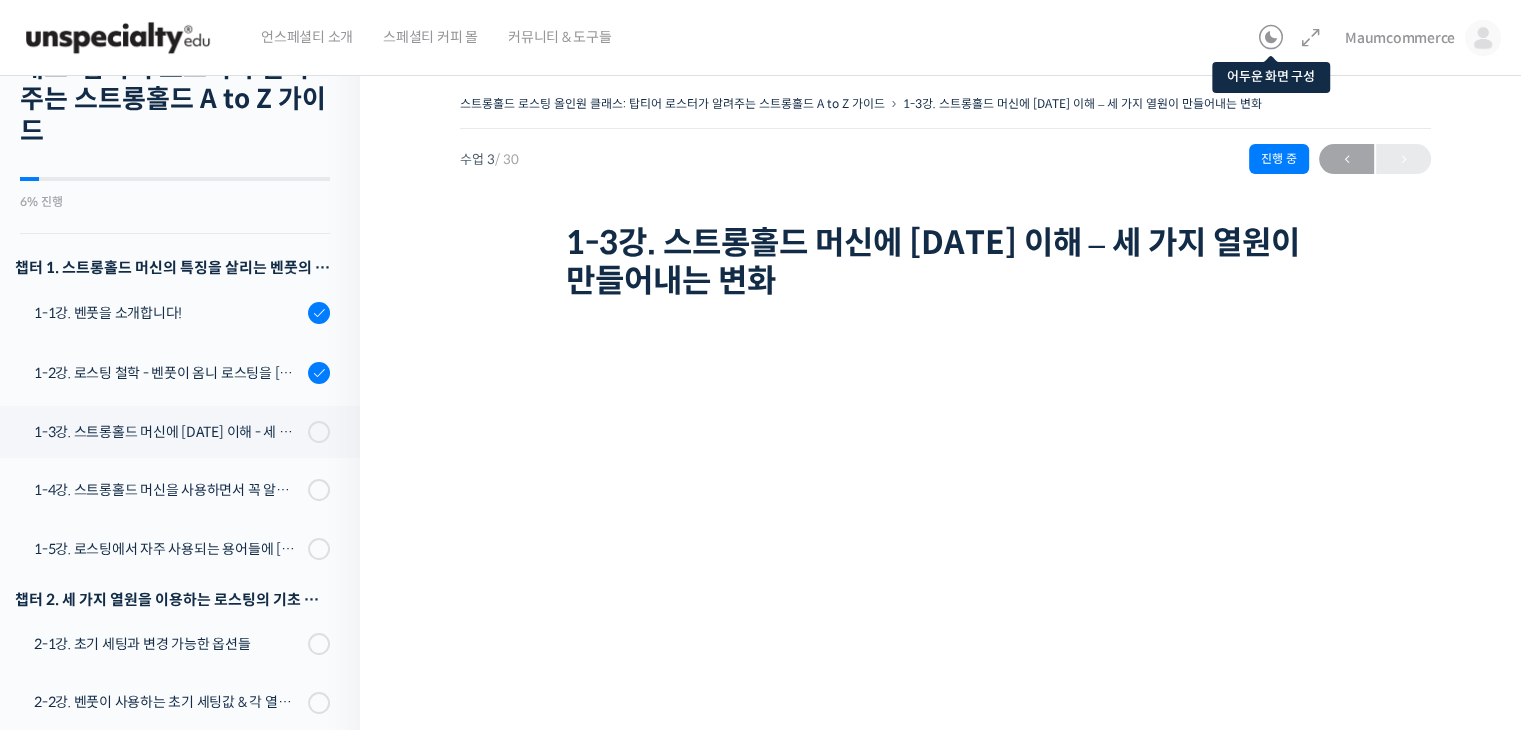 click at bounding box center (1271, 40) 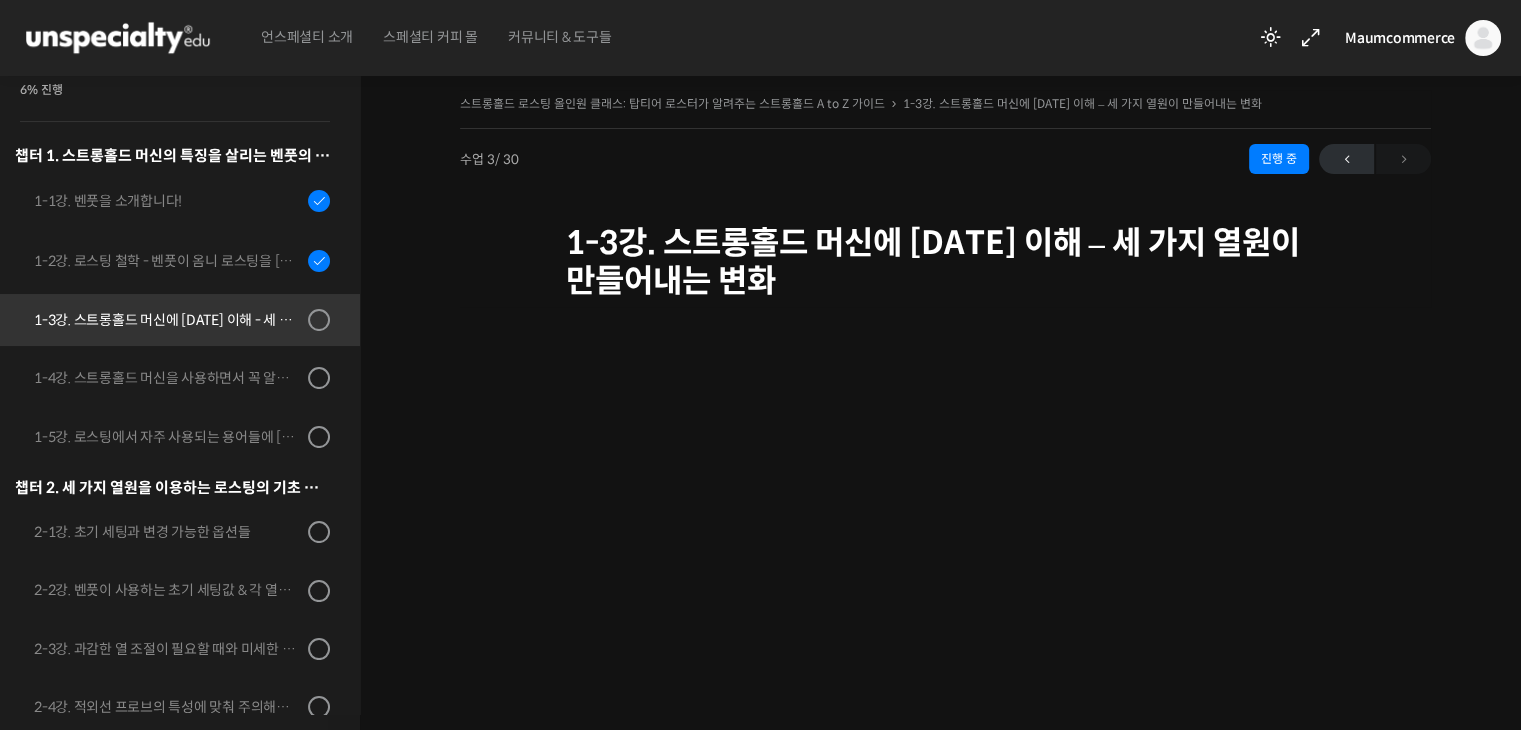 scroll, scrollTop: 228, scrollLeft: 0, axis: vertical 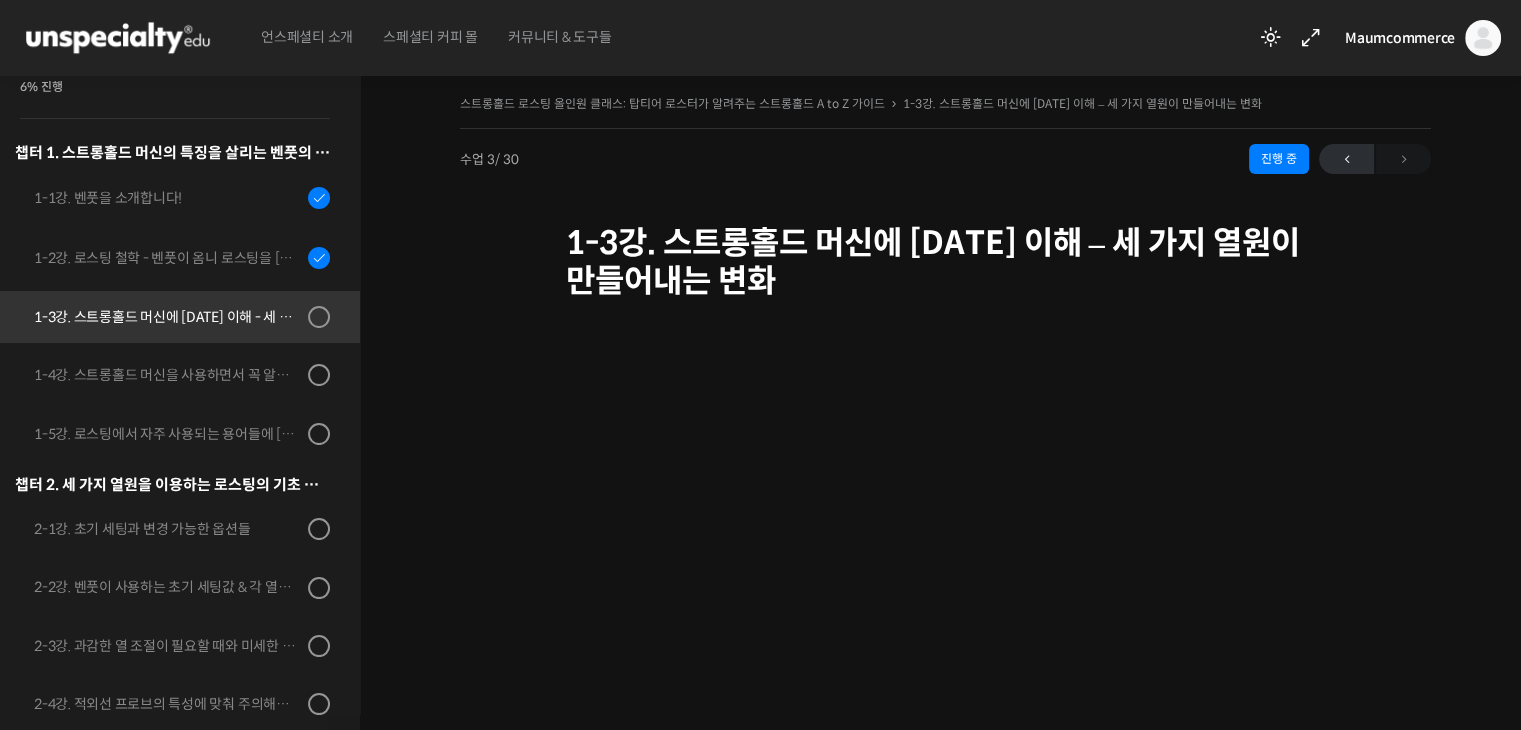 click on "1-3강. 스트롱홀드 머신에 [DATE] 이해 - 세 가지 열원이 만들어내는 변화" at bounding box center [168, 317] 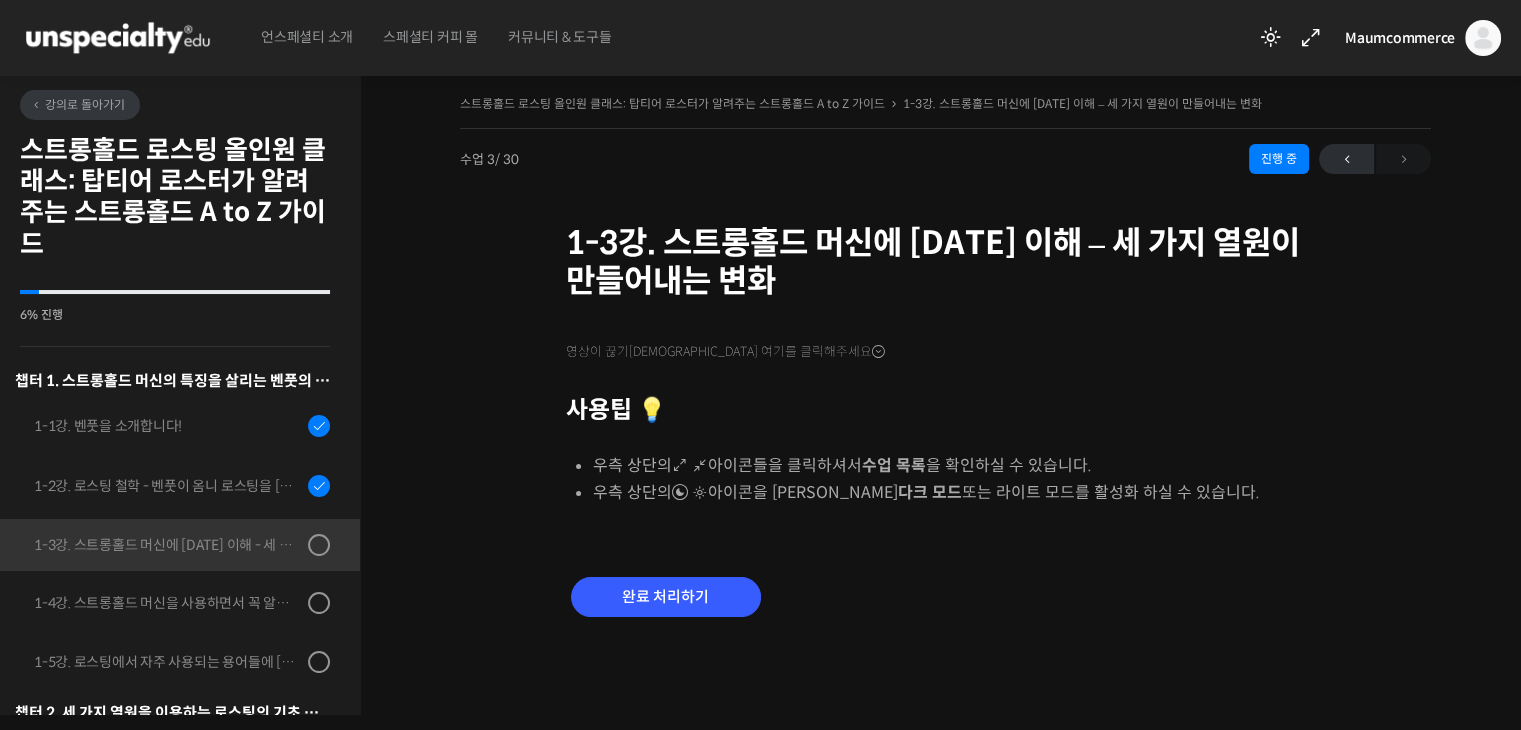 scroll, scrollTop: 0, scrollLeft: 0, axis: both 